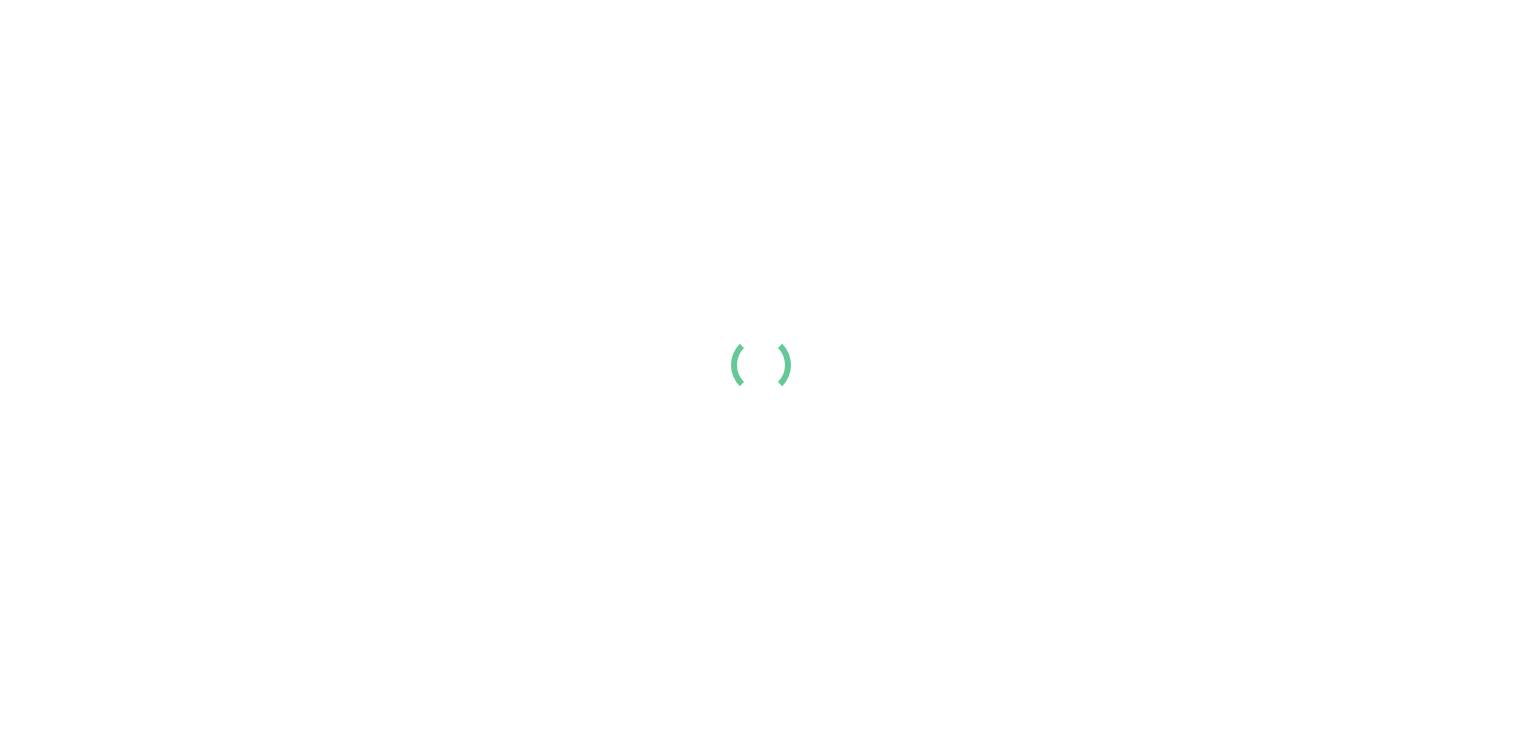 scroll, scrollTop: 0, scrollLeft: 0, axis: both 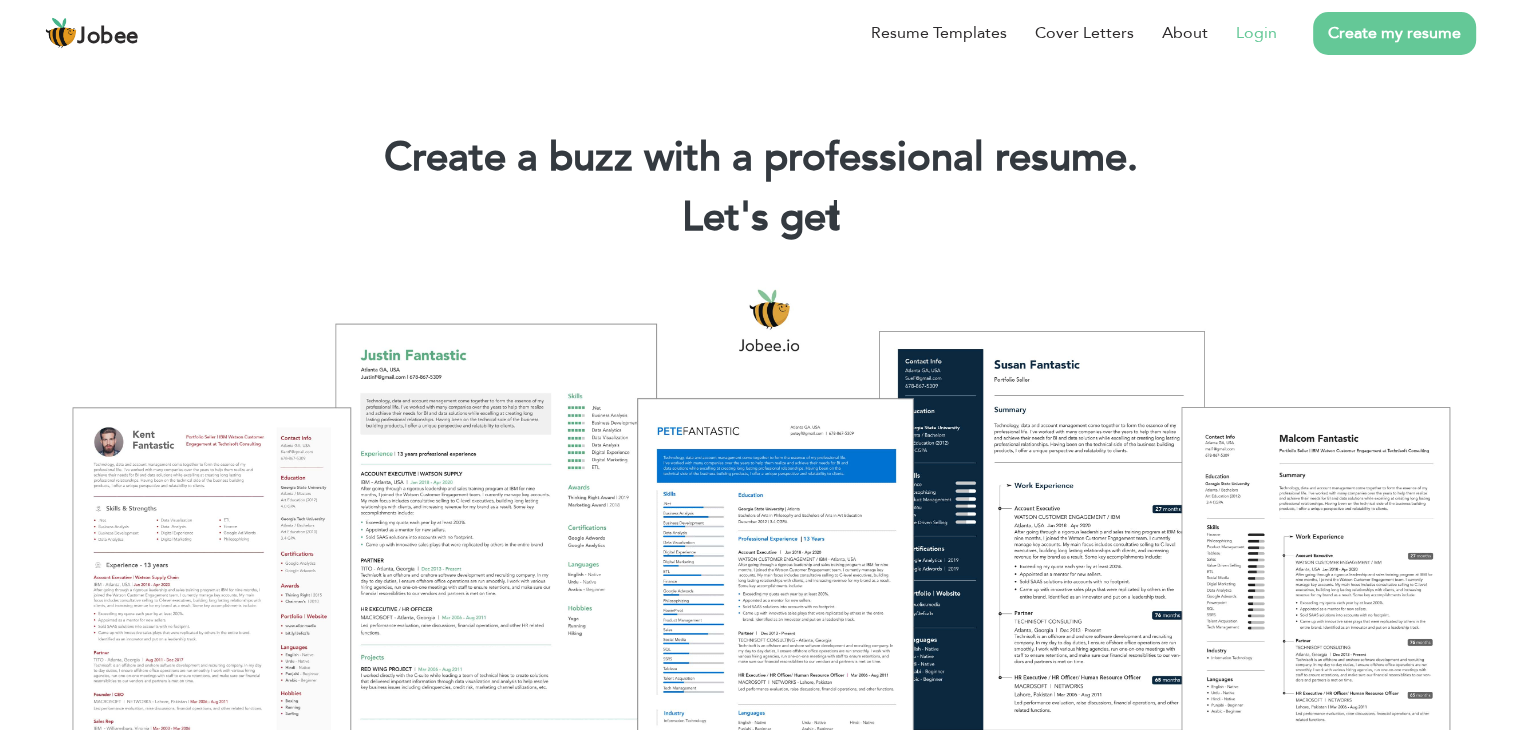 click on "Login" at bounding box center (1256, 33) 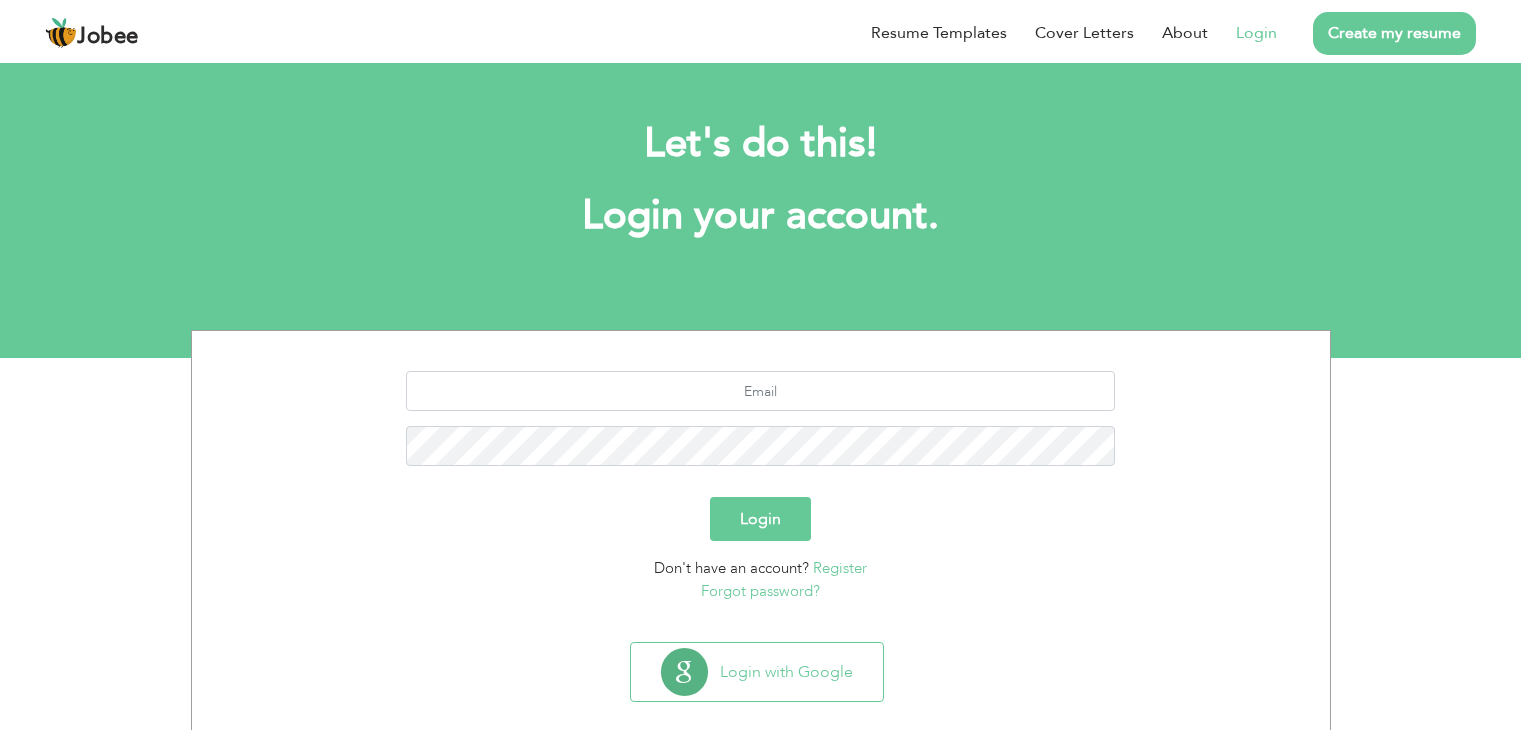 scroll, scrollTop: 0, scrollLeft: 0, axis: both 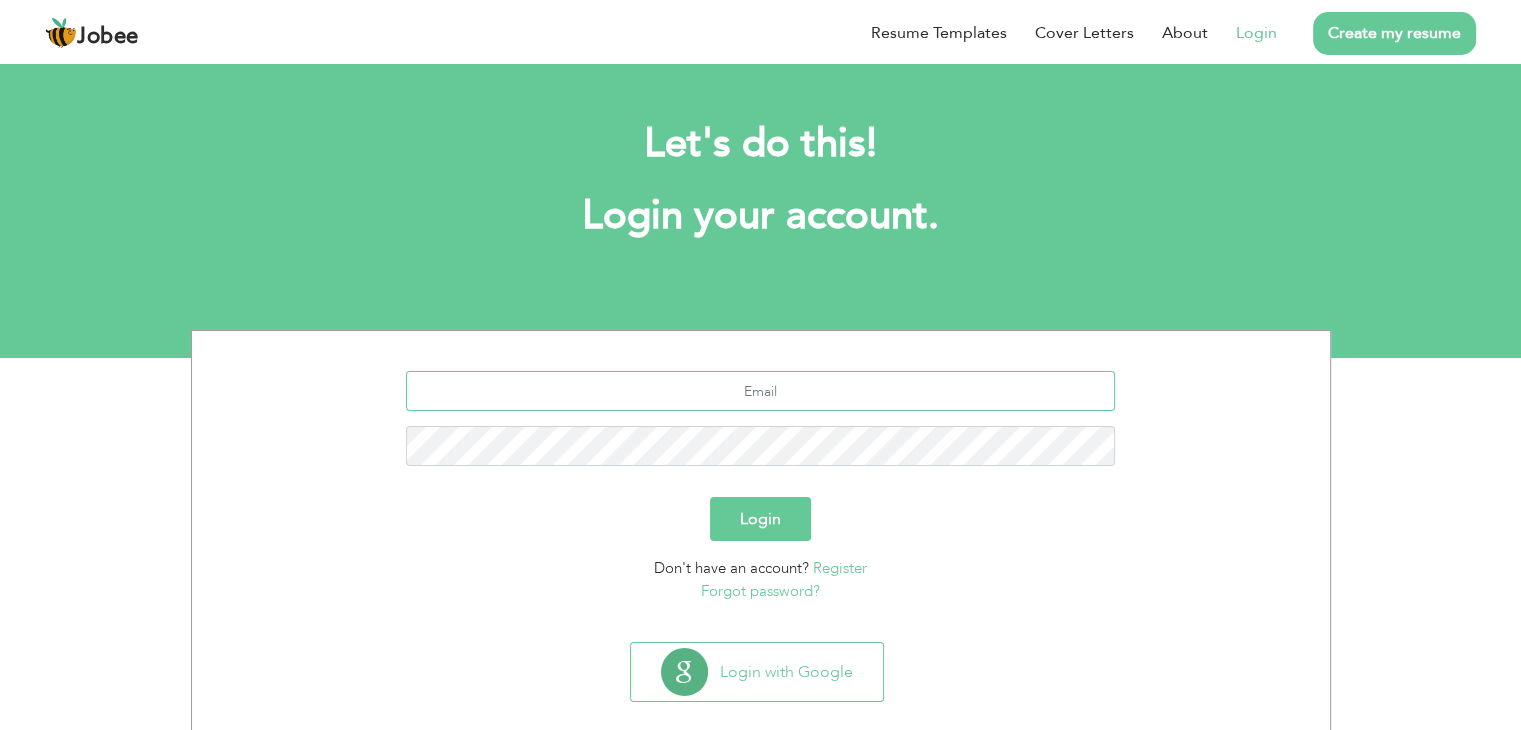 click at bounding box center [760, 391] 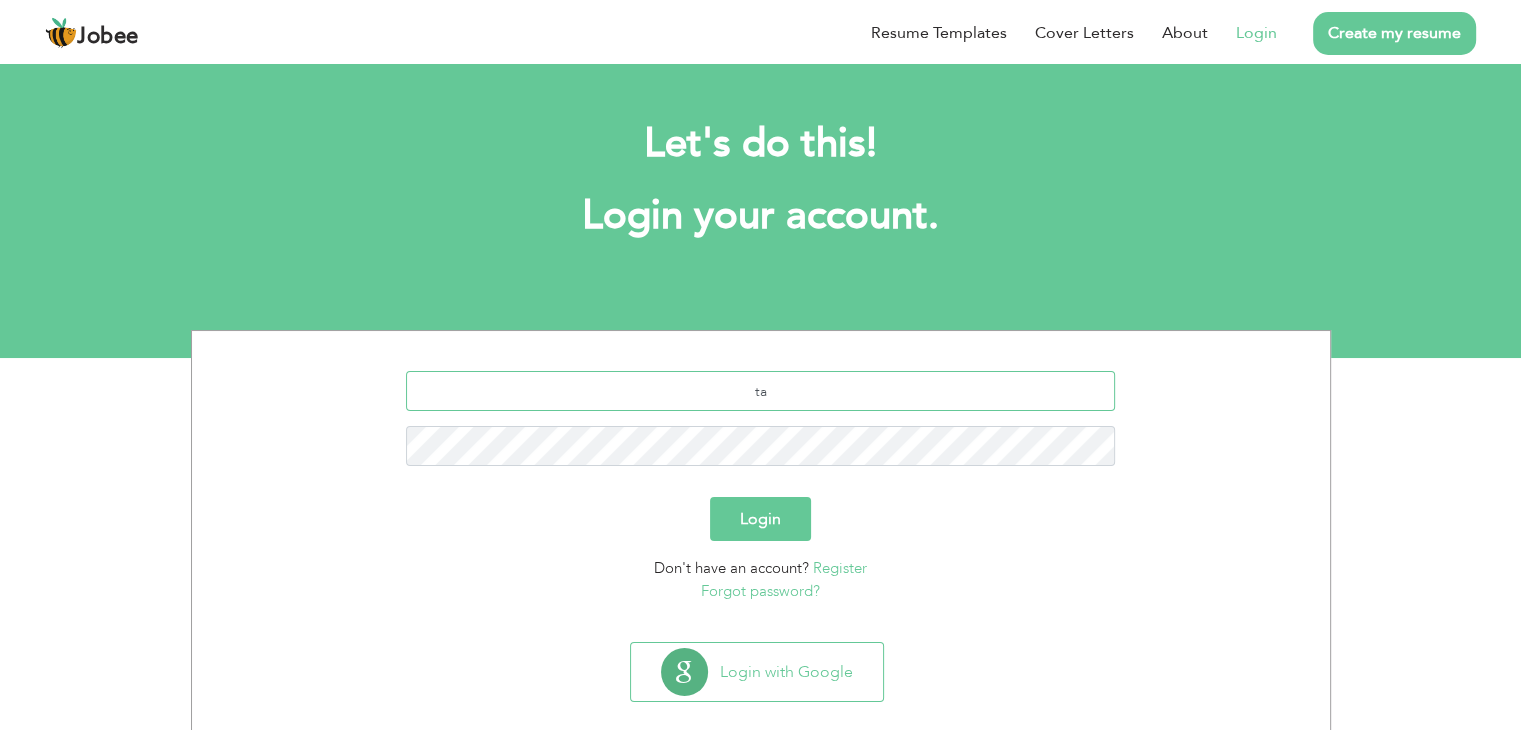 scroll, scrollTop: 28, scrollLeft: 0, axis: vertical 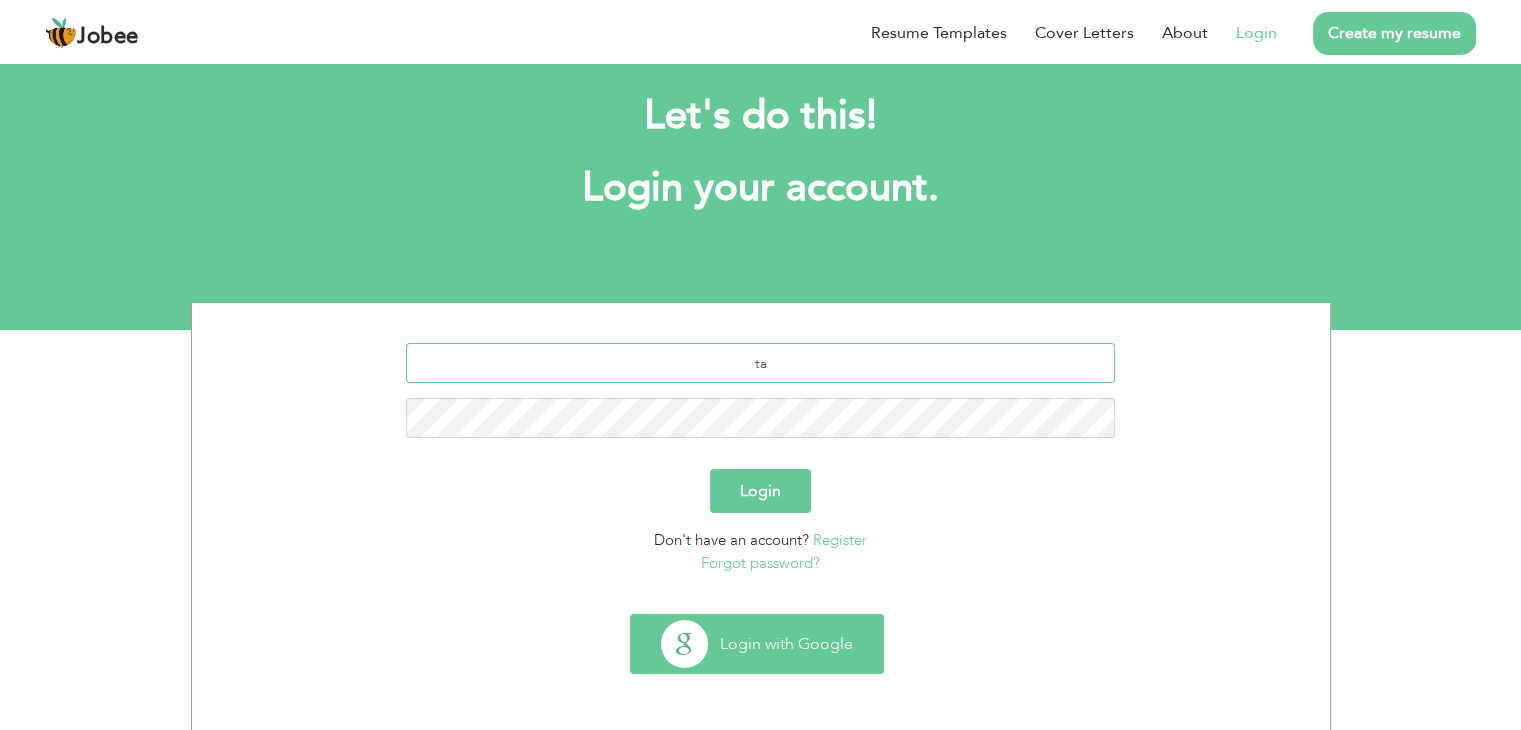 type on "ta" 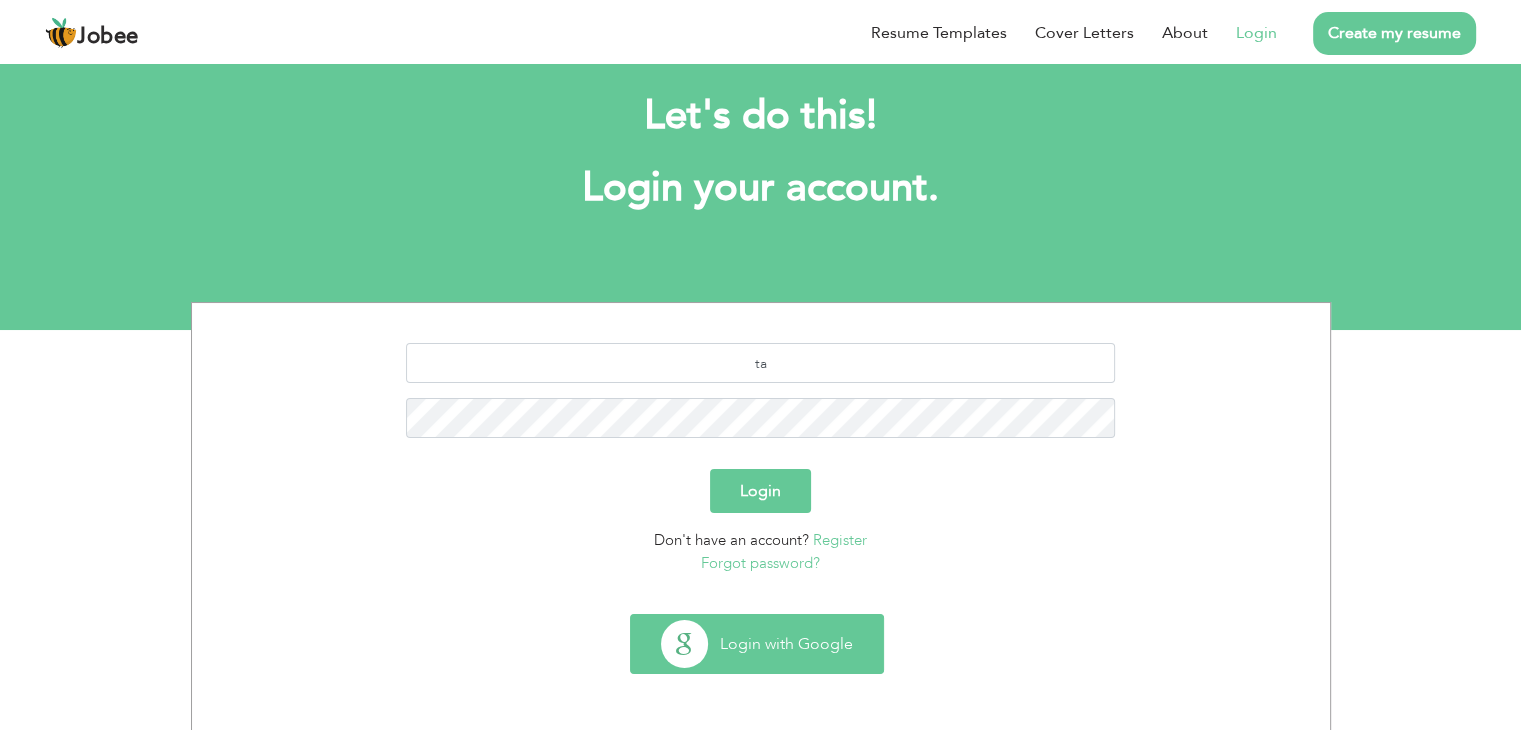 click on "Login with Google" at bounding box center [757, 644] 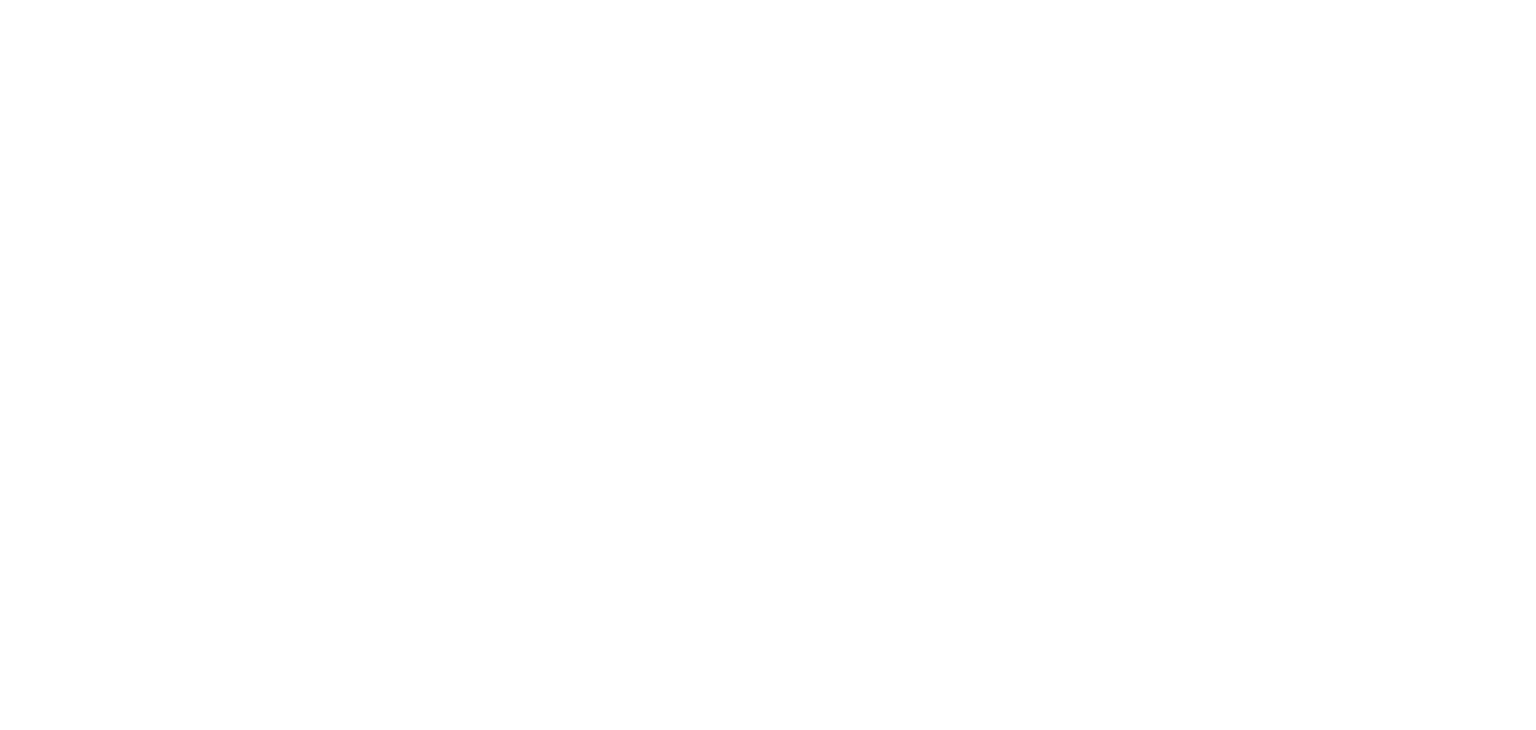 scroll, scrollTop: 0, scrollLeft: 0, axis: both 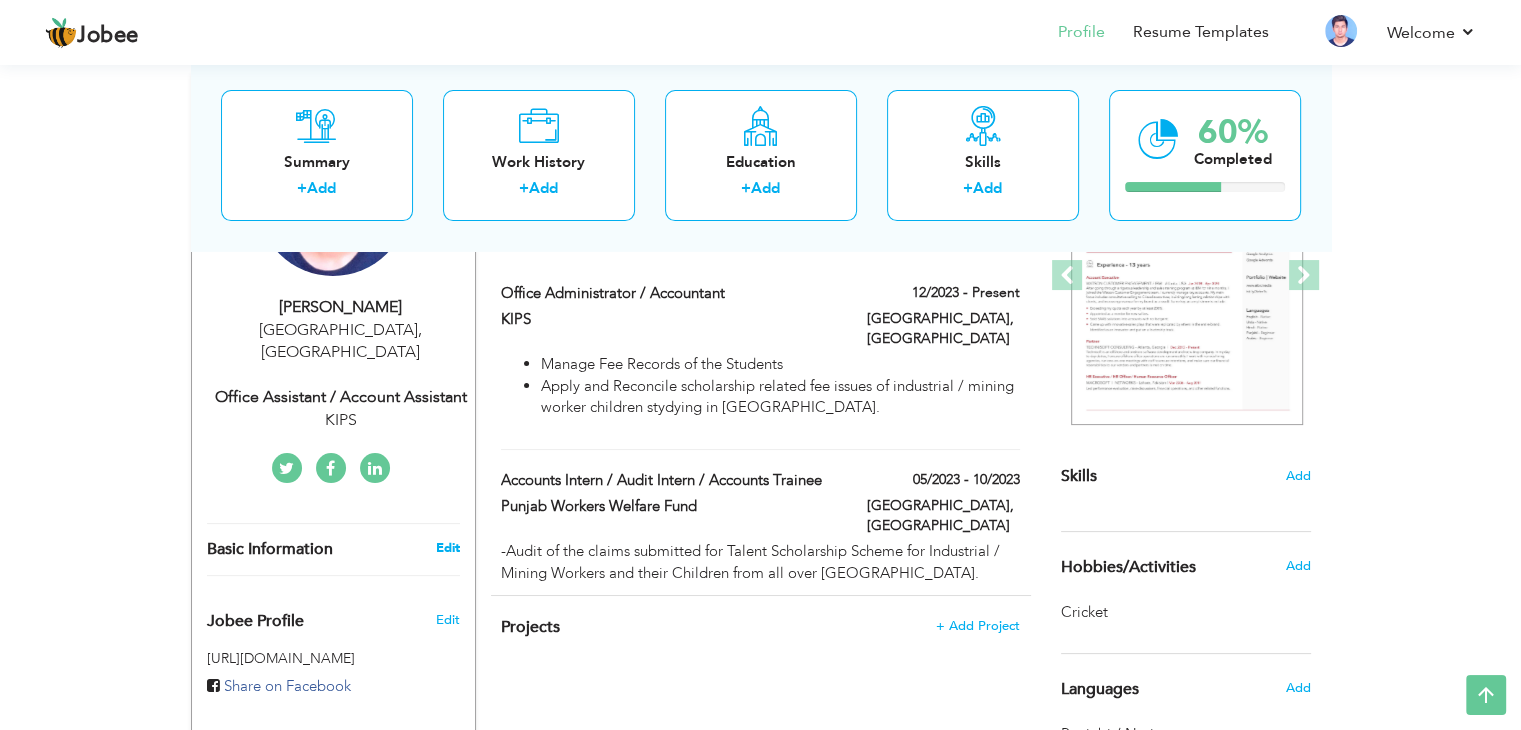 click on "Edit" at bounding box center [447, 548] 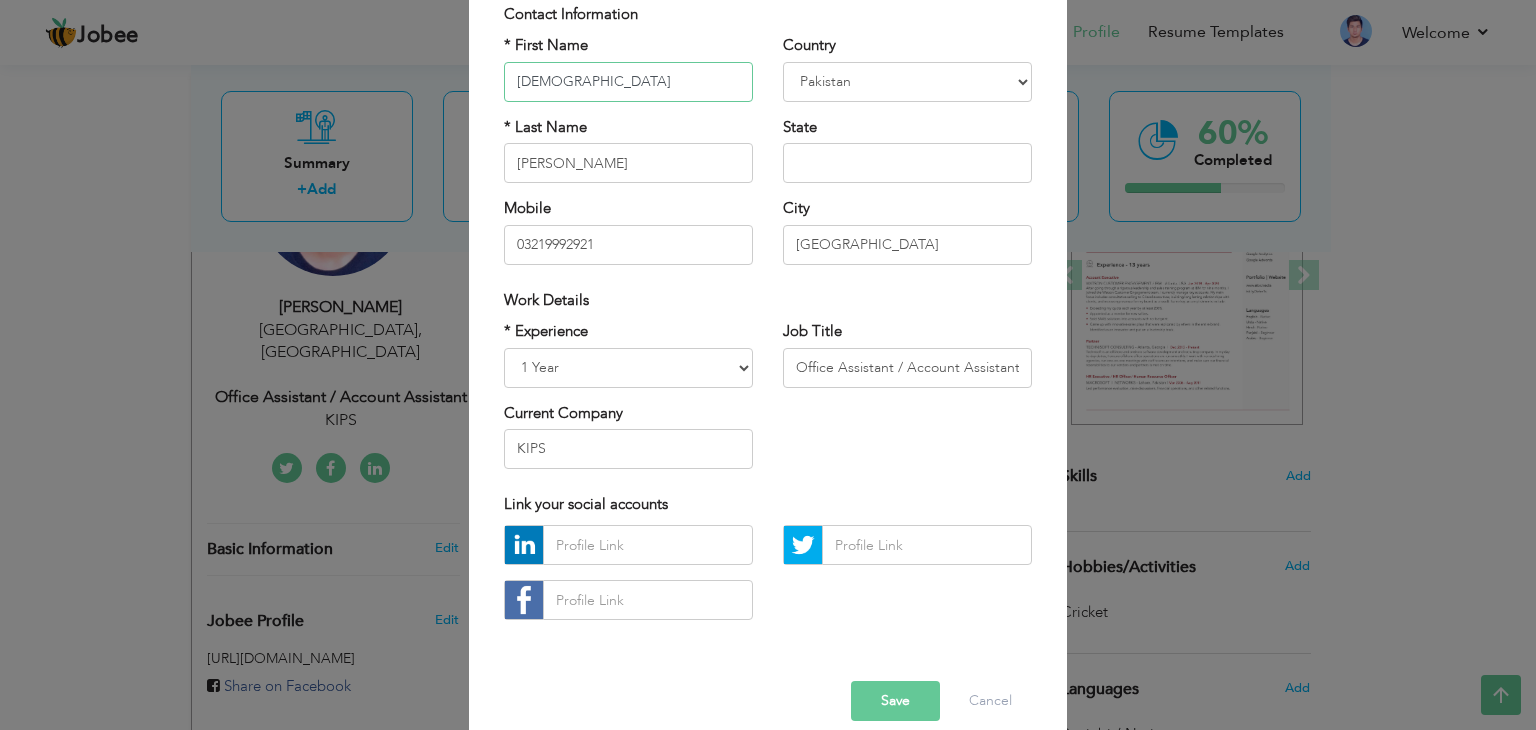 scroll, scrollTop: 156, scrollLeft: 0, axis: vertical 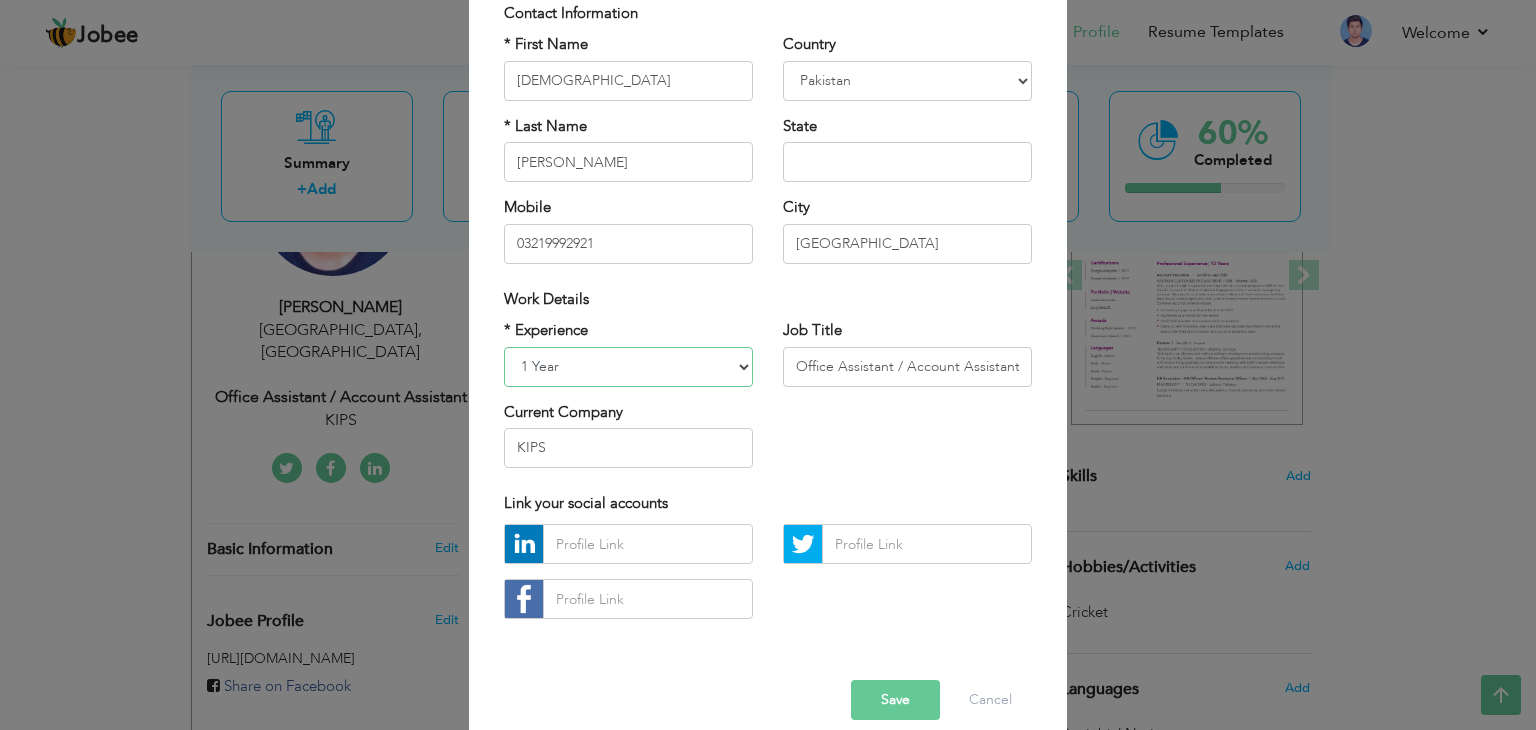 click on "Entry Level Less than 1 Year 1 Year 2 Years 3 Years 4 Years 5 Years 6 Years 7 Years 8 Years 9 Years 10 Years 11 Years 12 Years 13 Years 14 Years 15 Years 16 Years 17 Years 18 Years 19 Years 20 Years 21 Years 22 Years 23 Years 24 Years 25 Years 26 Years 27 Years 28 Years 29 Years 30 Years 31 Years 32 Years 33 Years 34 Years 35 Years More than 35 Years" at bounding box center [628, 367] 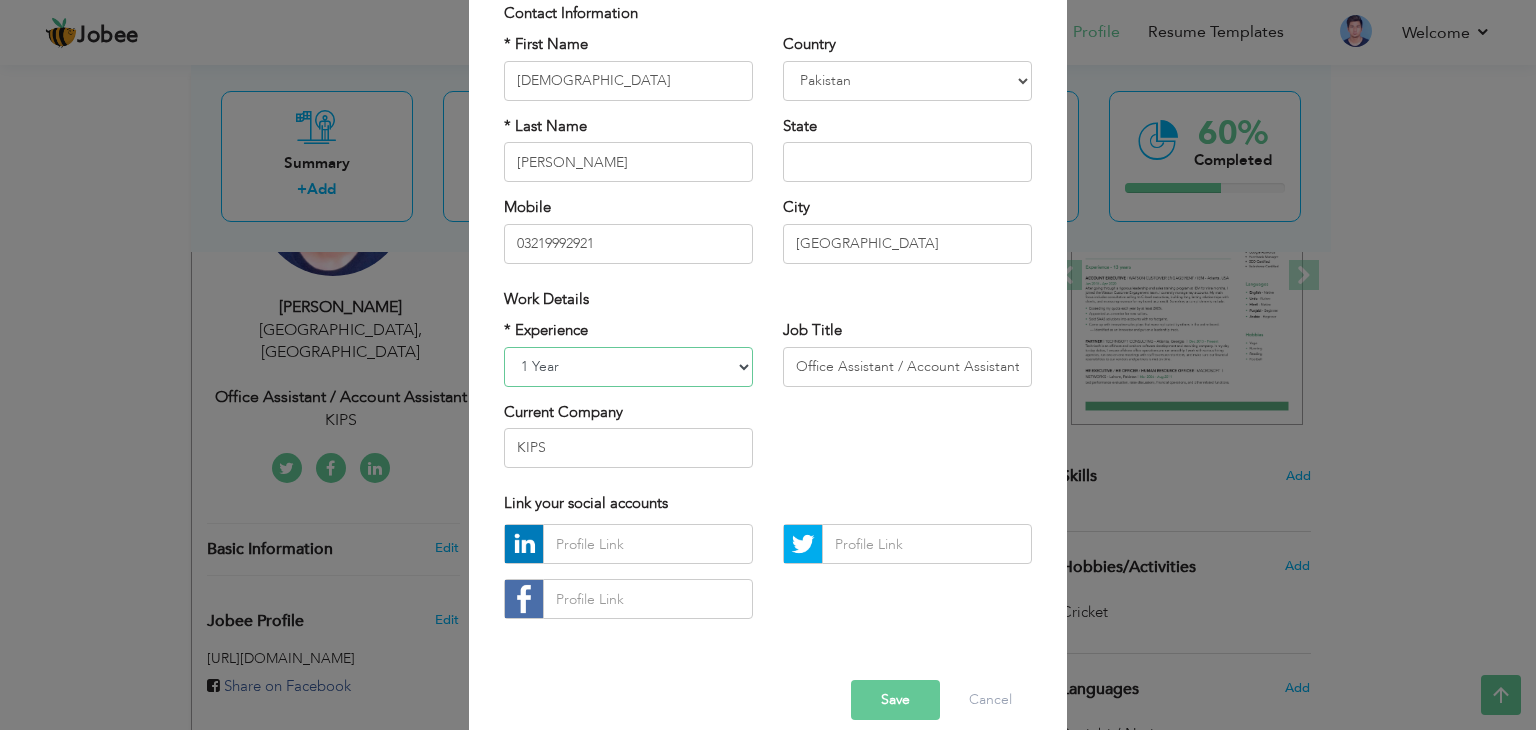 select on "number:4" 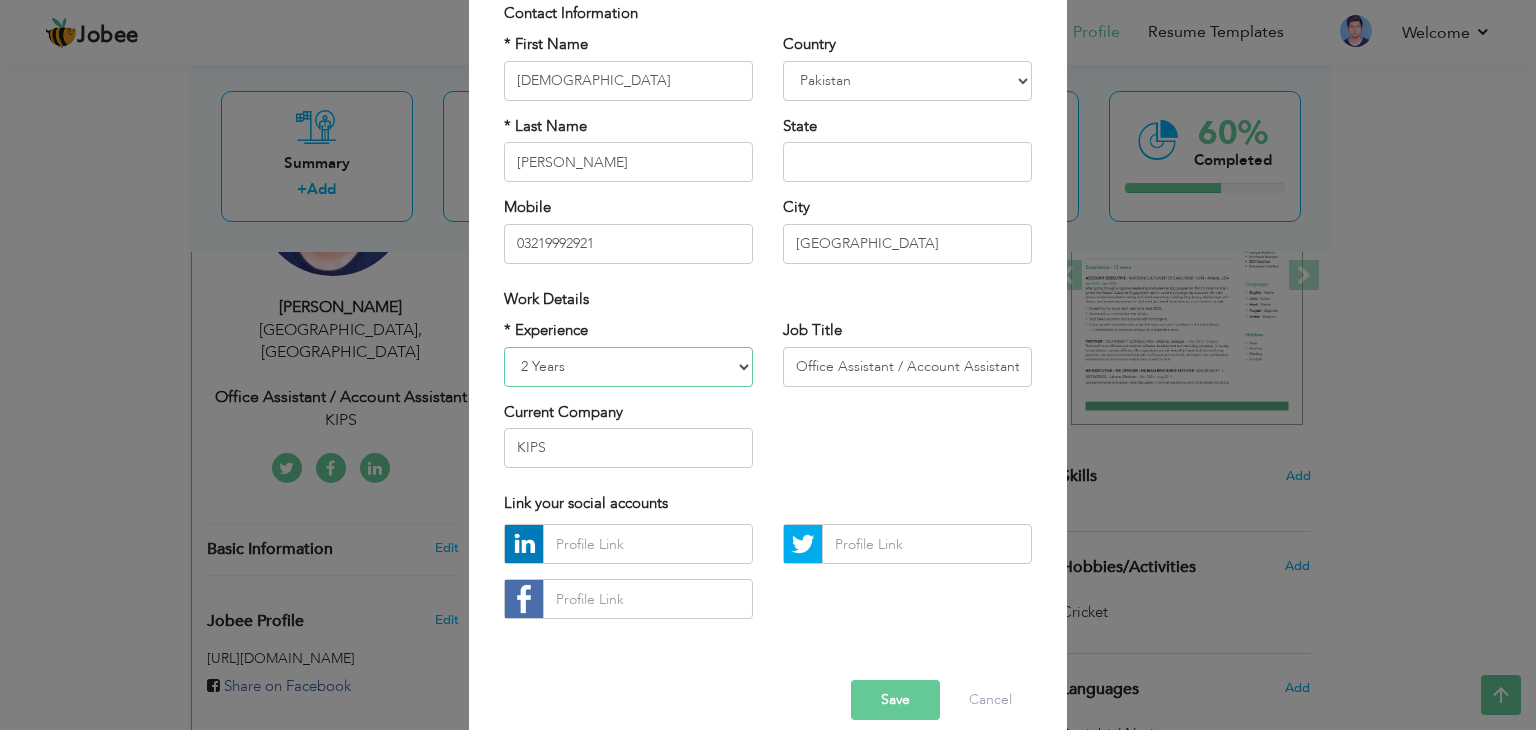 click on "Entry Level Less than 1 Year 1 Year 2 Years 3 Years 4 Years 5 Years 6 Years 7 Years 8 Years 9 Years 10 Years 11 Years 12 Years 13 Years 14 Years 15 Years 16 Years 17 Years 18 Years 19 Years 20 Years 21 Years 22 Years 23 Years 24 Years 25 Years 26 Years 27 Years 28 Years 29 Years 30 Years 31 Years 32 Years 33 Years 34 Years 35 Years More than 35 Years" at bounding box center (628, 367) 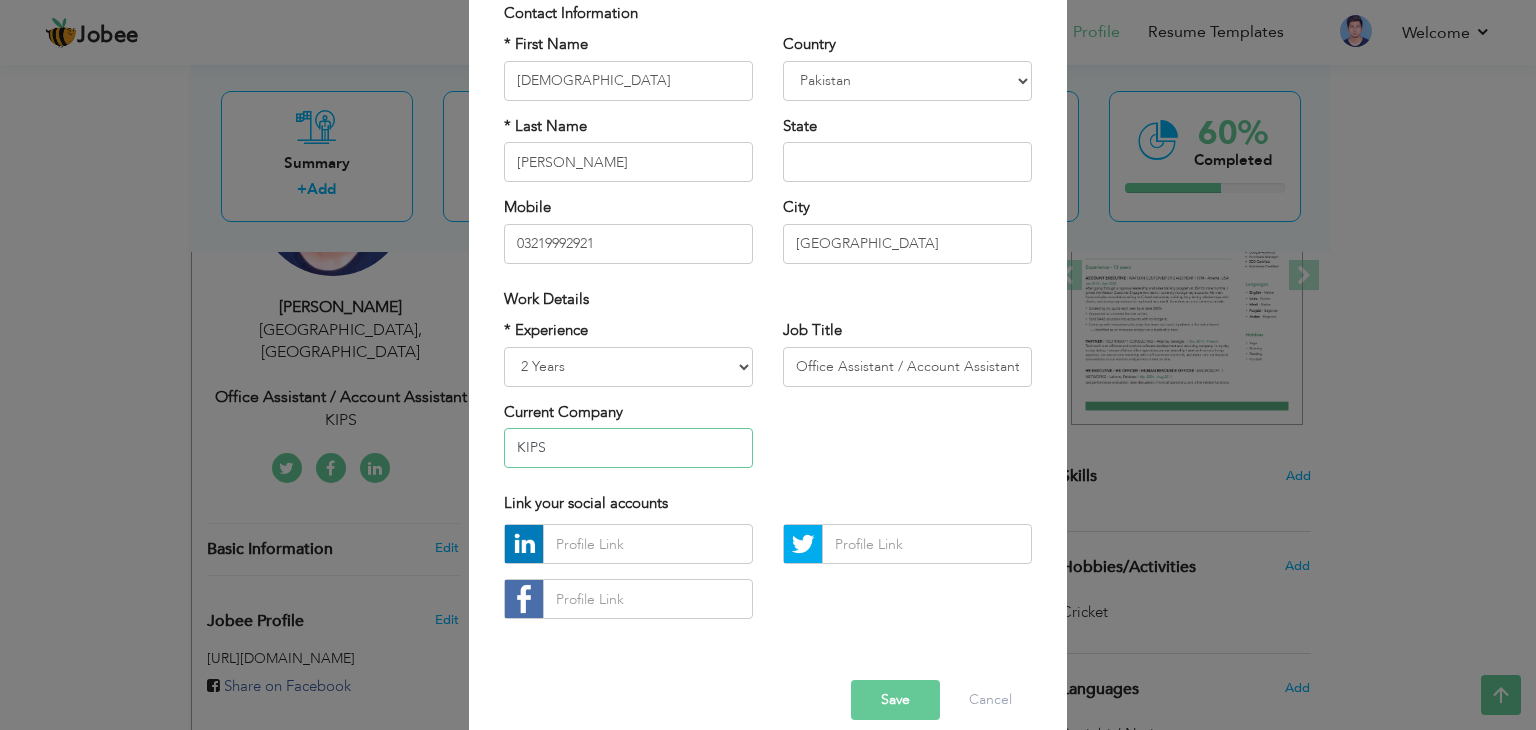 click on "KIPS" at bounding box center (628, 448) 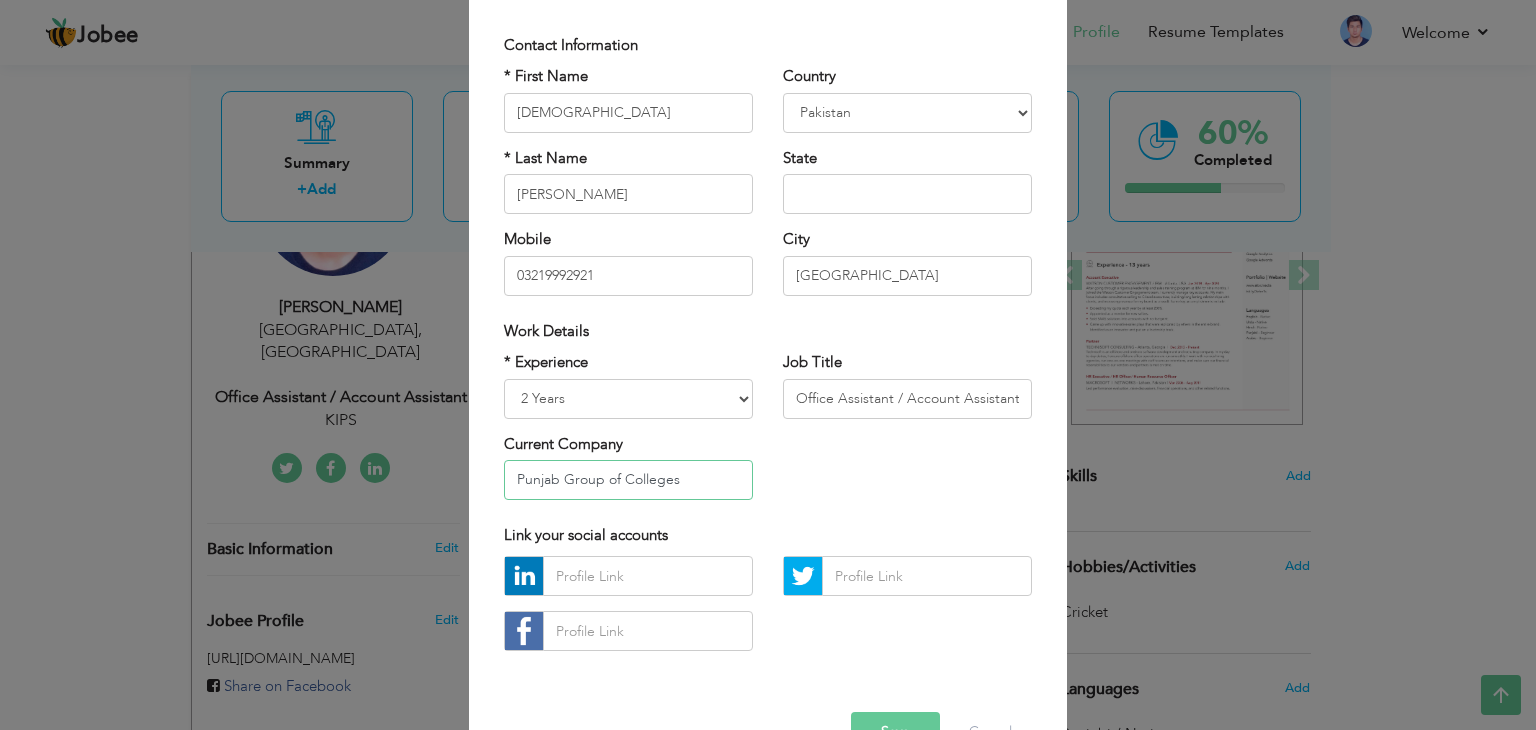 scroll, scrollTop: 112, scrollLeft: 0, axis: vertical 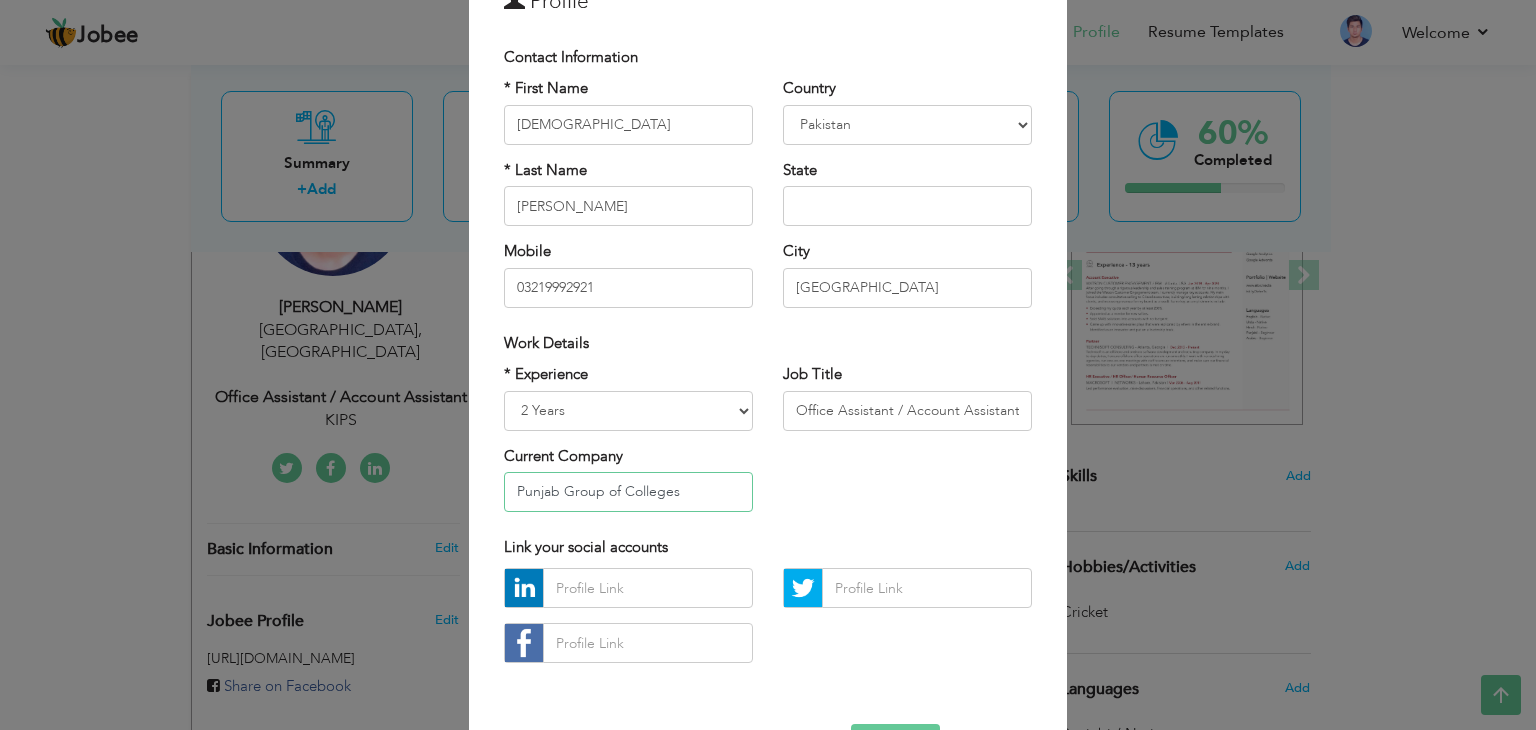 type on "Punjab Group of Colleges" 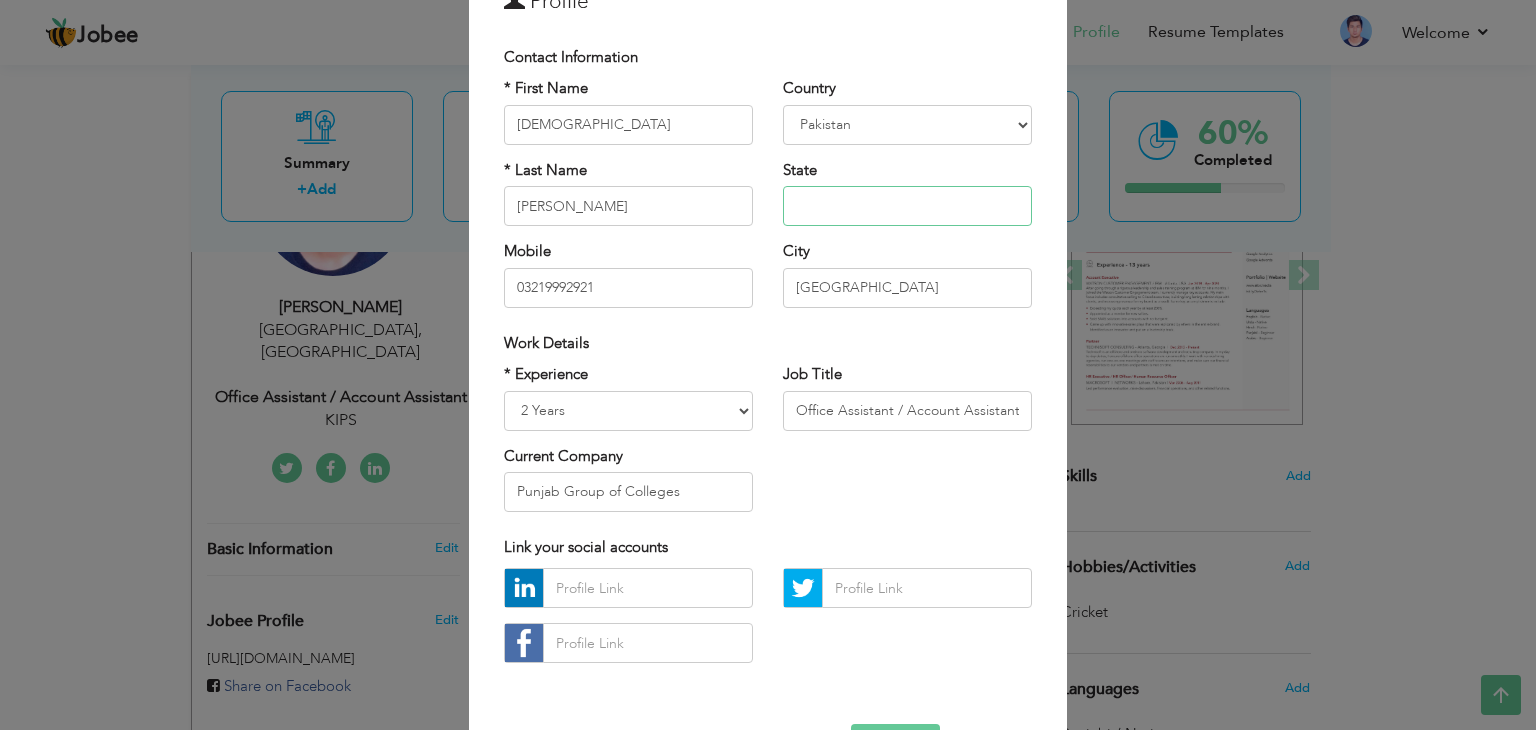 click at bounding box center (907, 206) 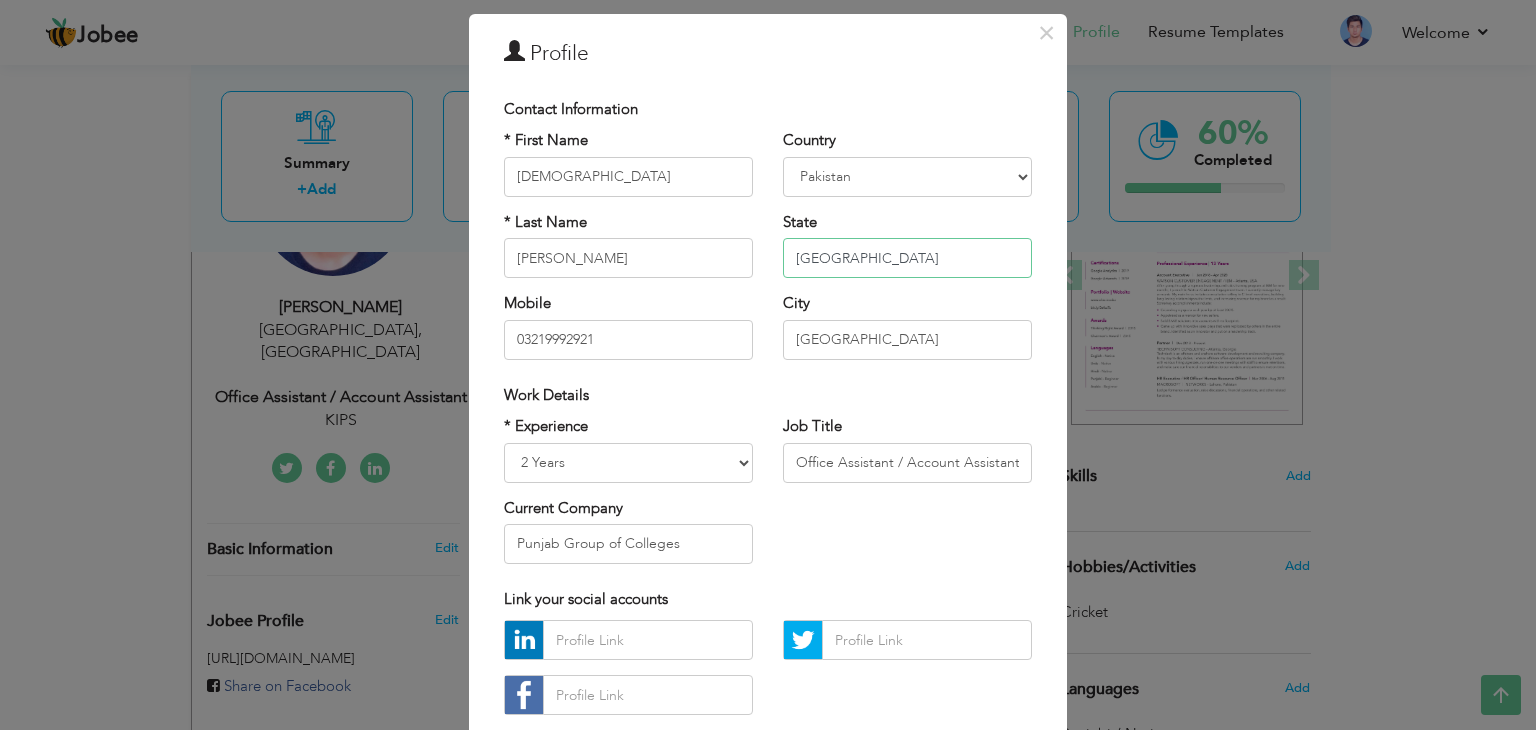 scroll, scrollTop: 60, scrollLeft: 0, axis: vertical 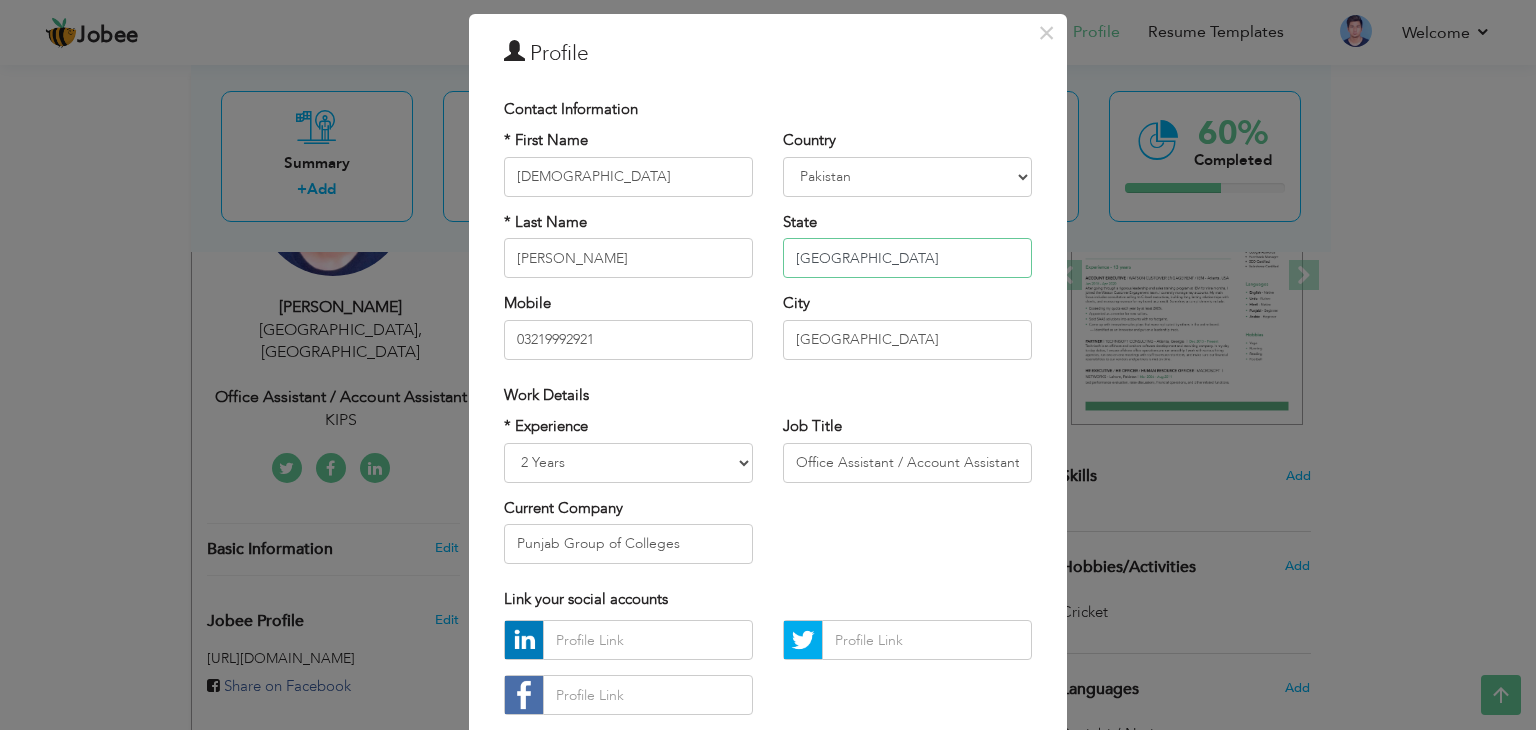 type on "[GEOGRAPHIC_DATA]" 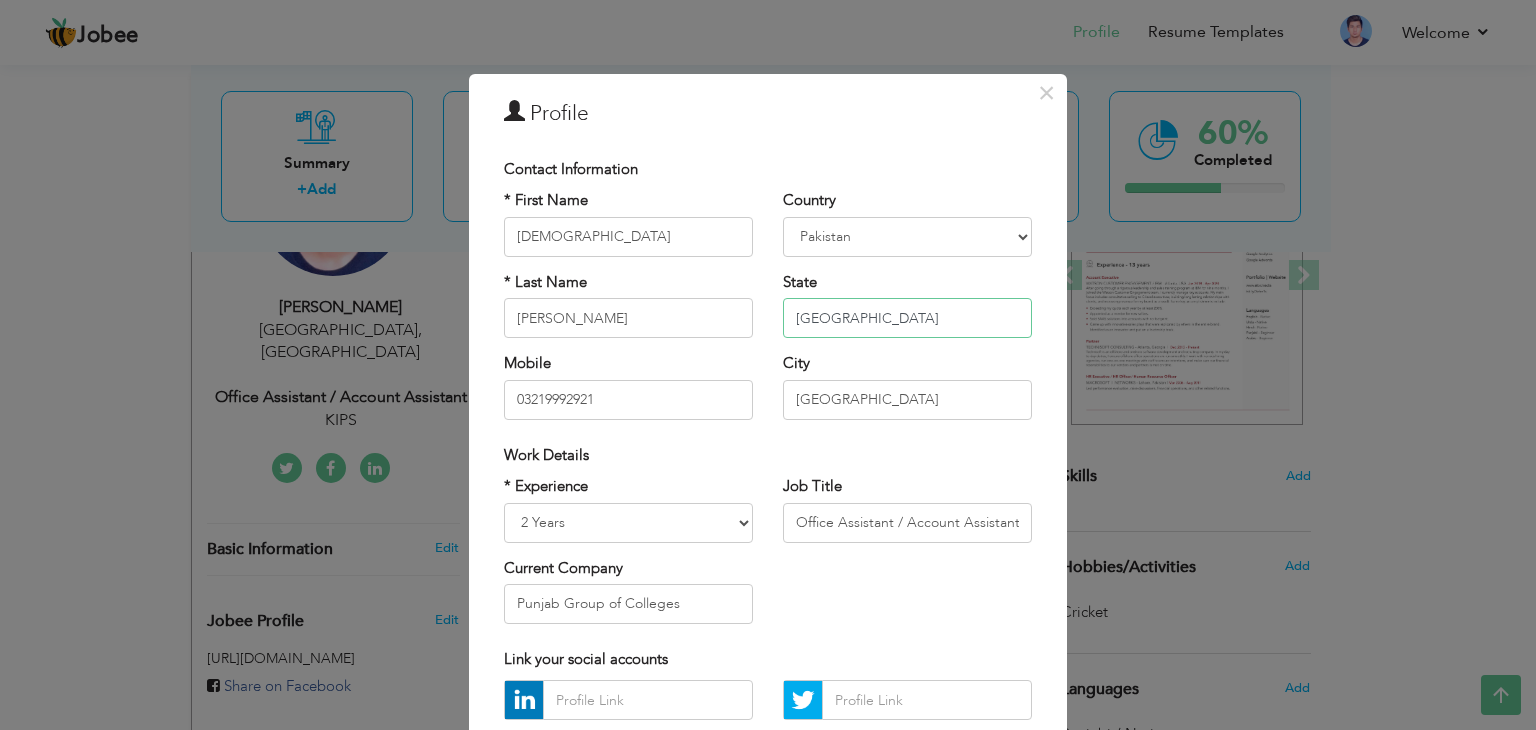 scroll, scrollTop: 181, scrollLeft: 0, axis: vertical 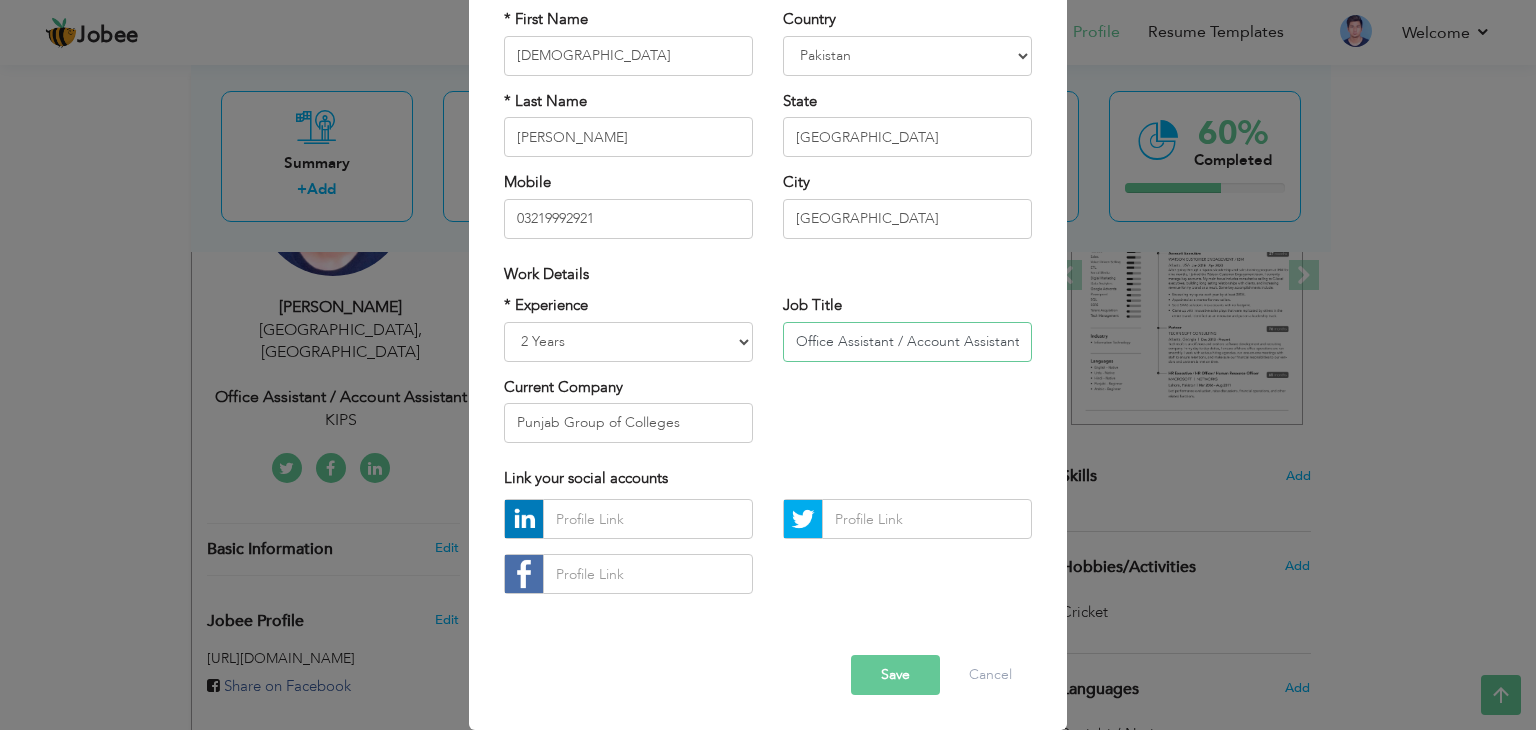 click on "Office Assistant / Account Assistant" at bounding box center [907, 342] 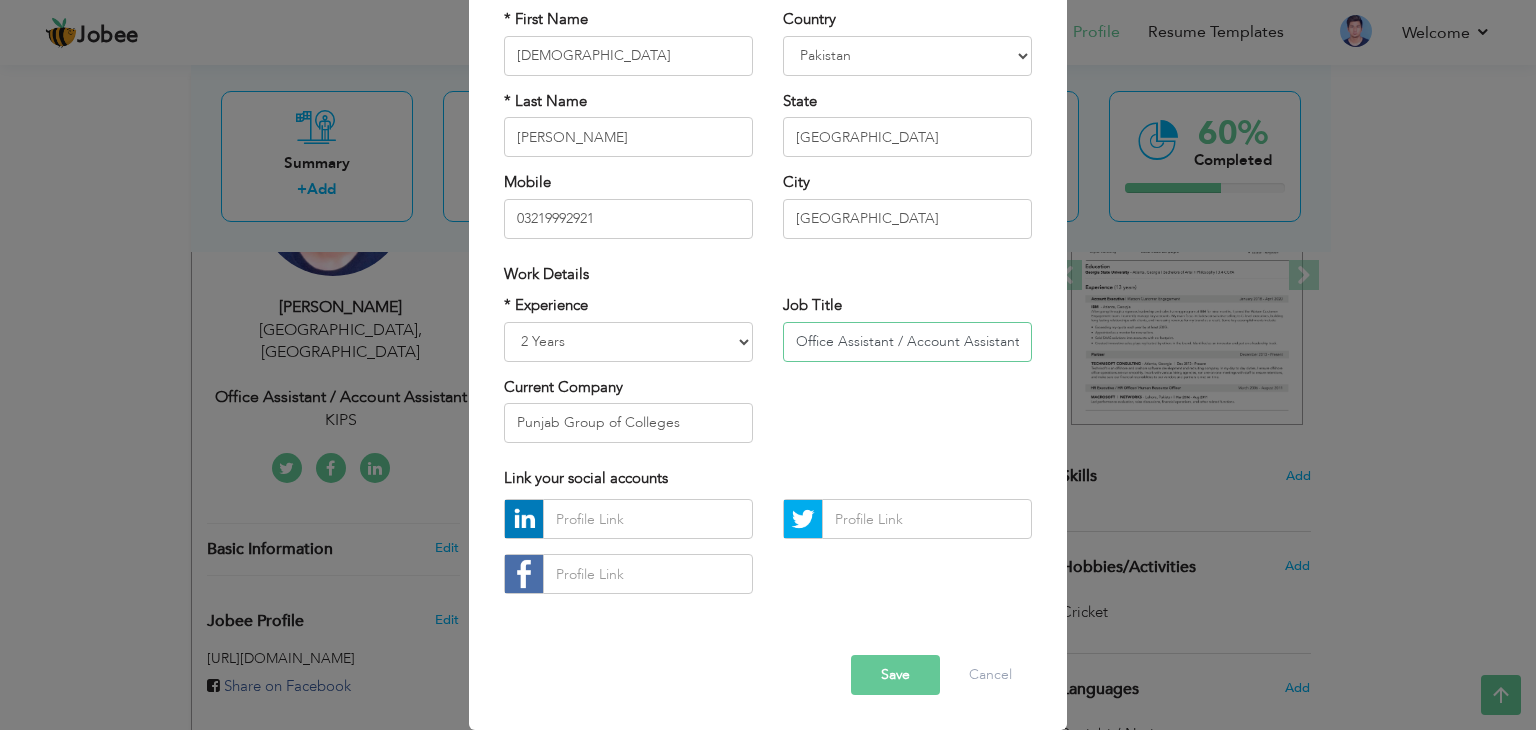 paste on "MISA OFFICER AT PGC HEAD OFFICE" 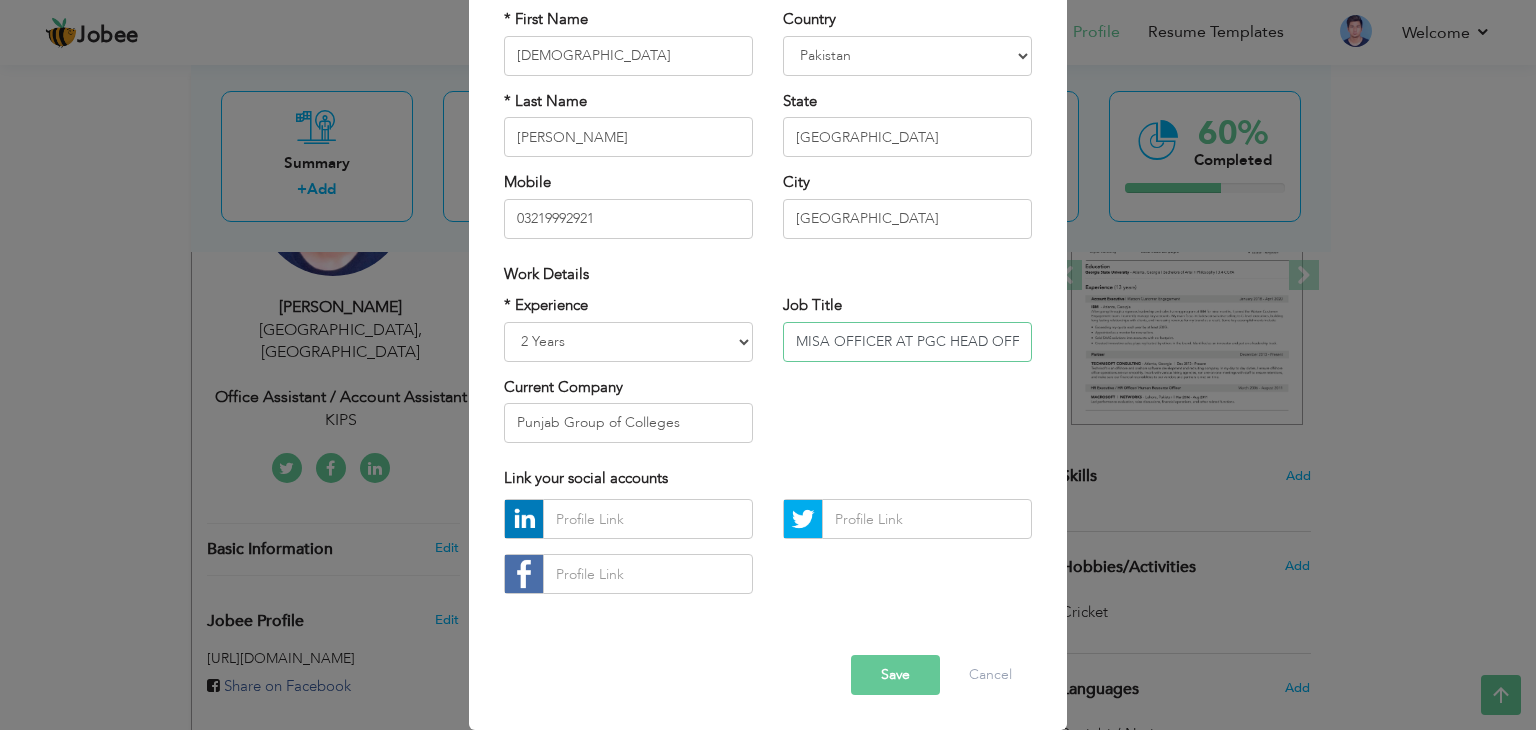 scroll, scrollTop: 0, scrollLeft: 17, axis: horizontal 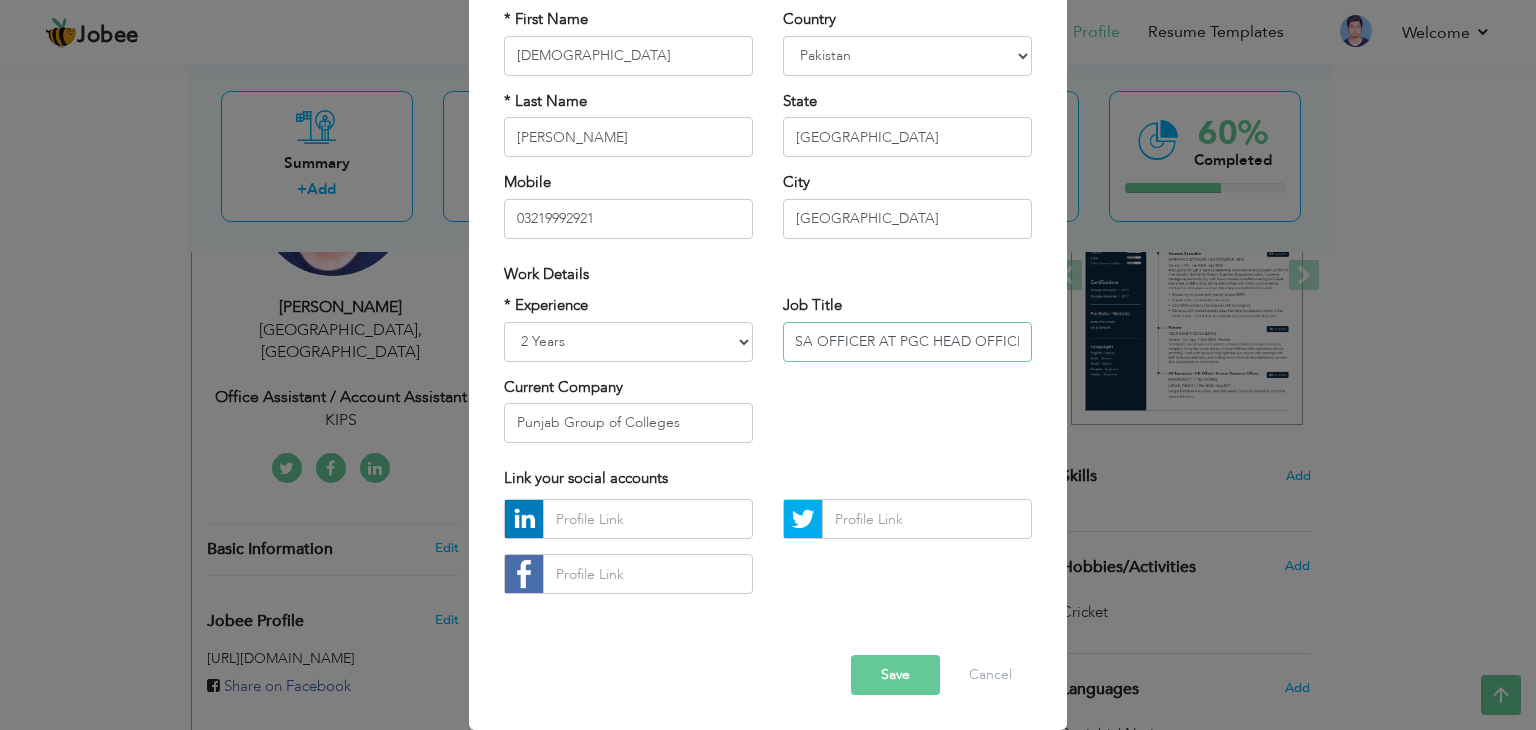 type on "MISA OFFICER AT PGC HEAD OFFICE" 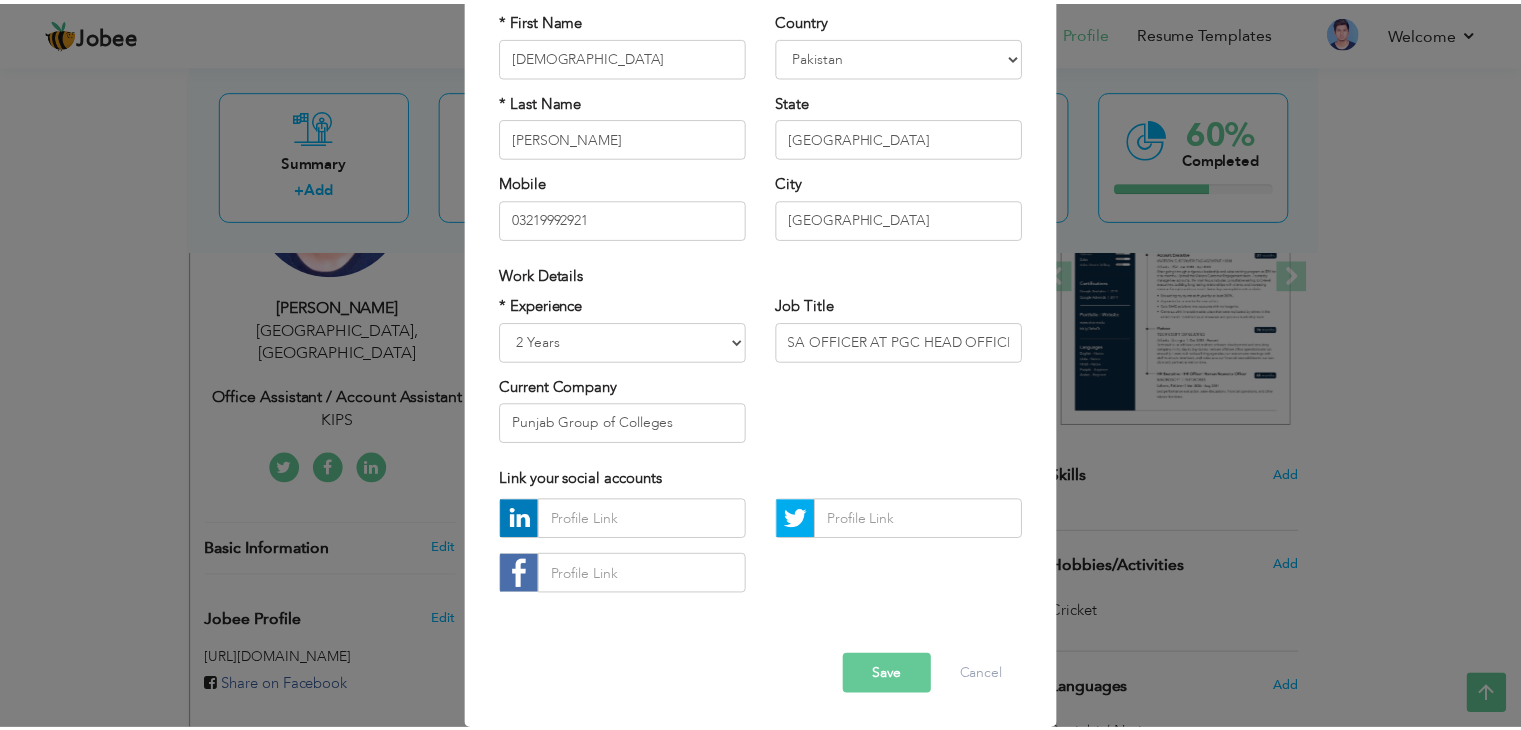 scroll, scrollTop: 0, scrollLeft: 0, axis: both 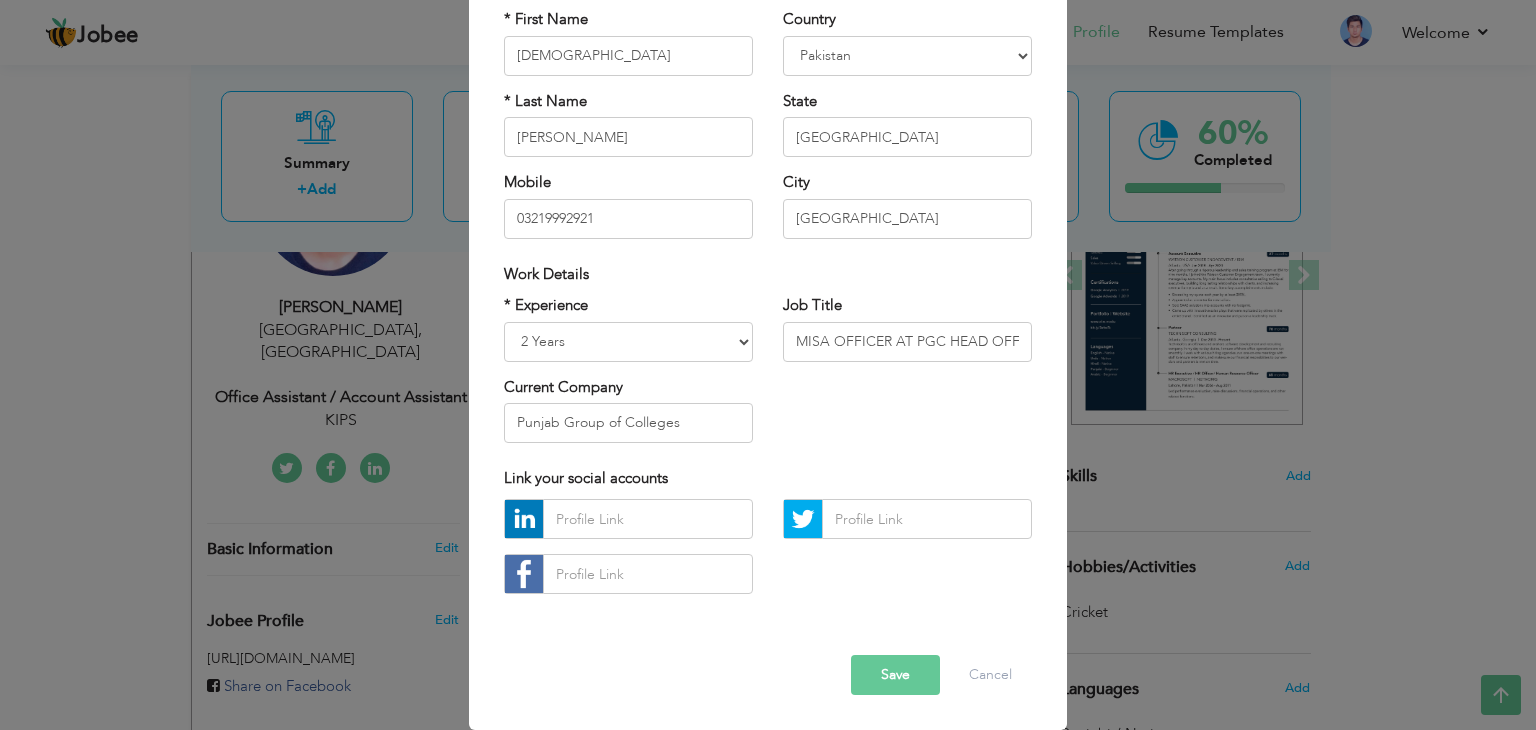 click on "Save" at bounding box center [895, 675] 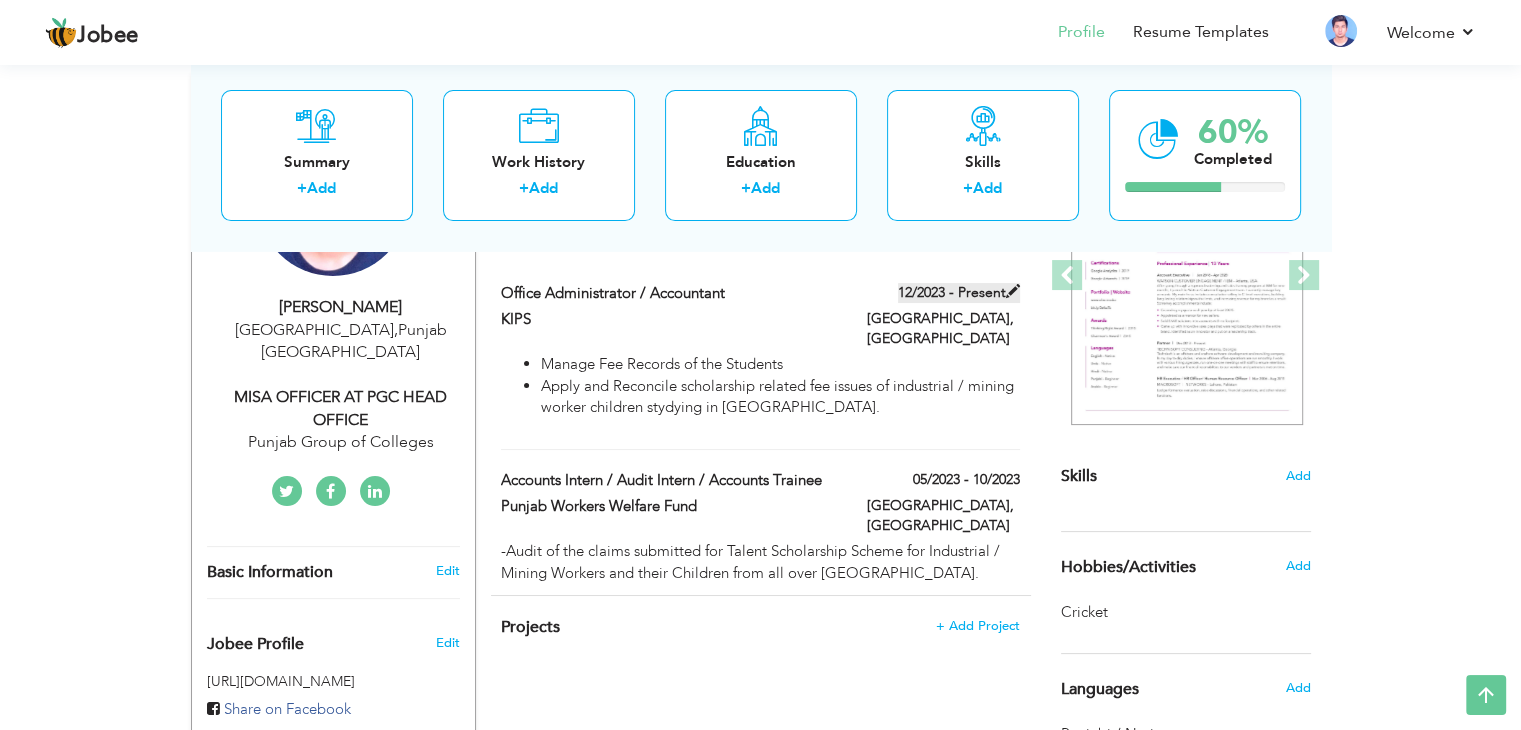 click at bounding box center [1013, 291] 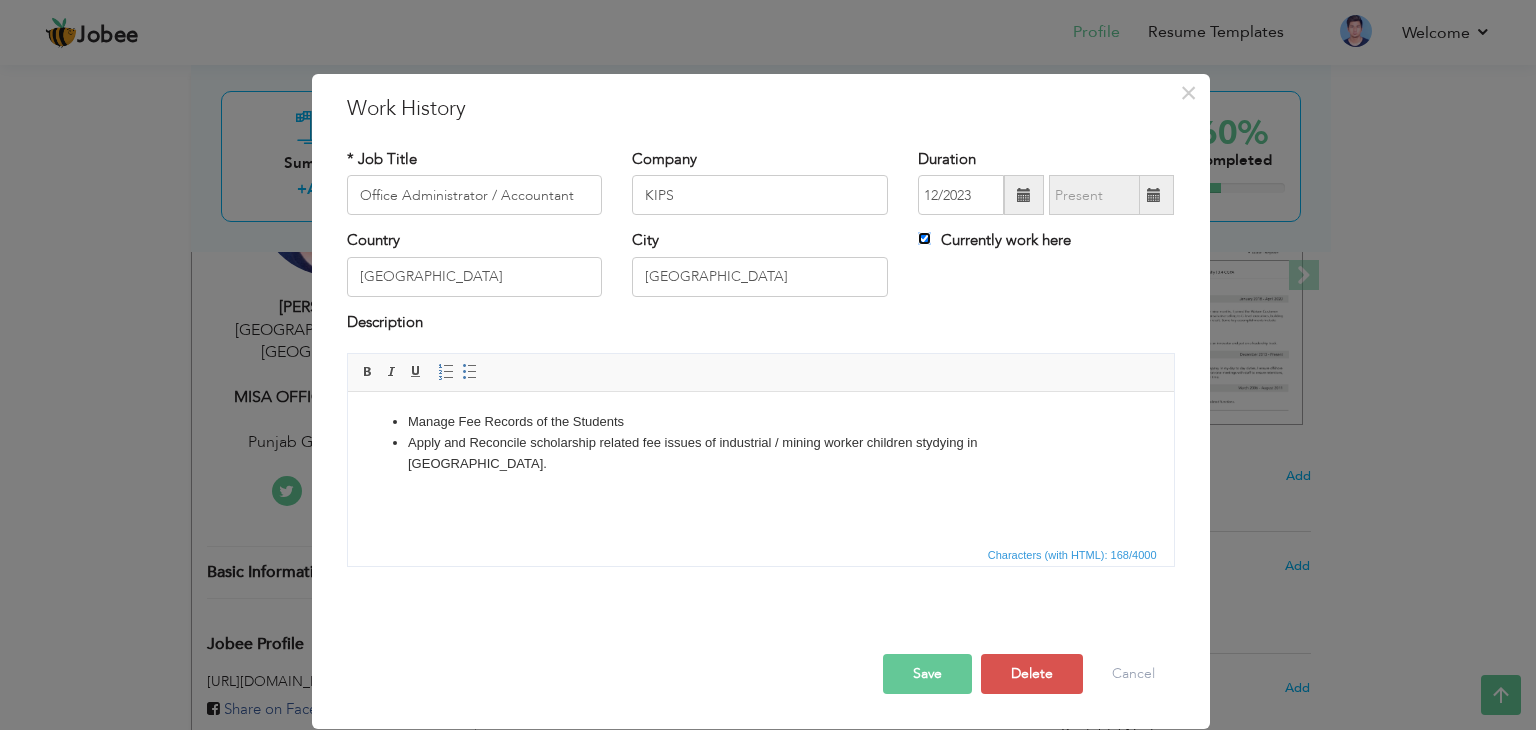 click on "Currently work here" at bounding box center (924, 238) 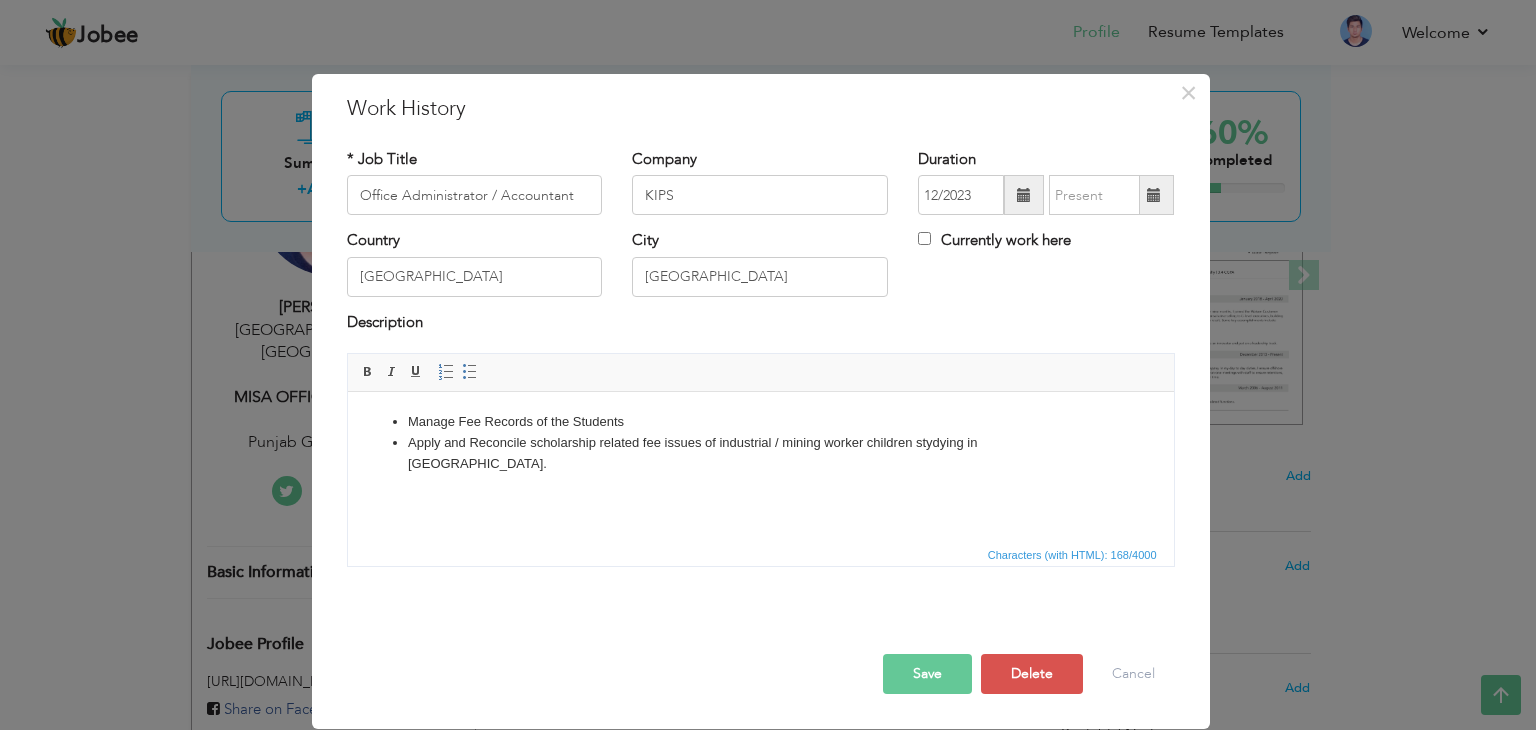 click at bounding box center [1154, 195] 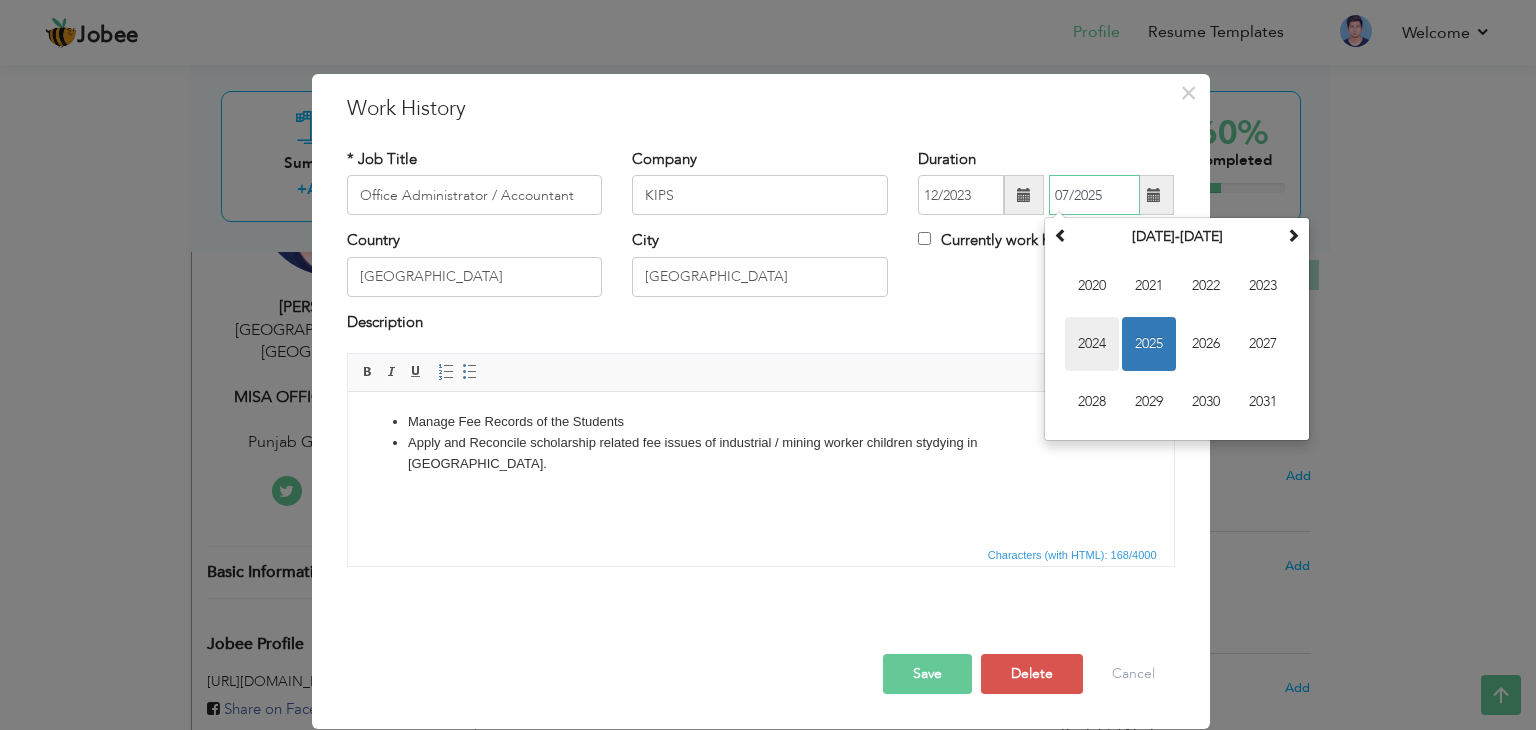 click on "2024" at bounding box center (1092, 344) 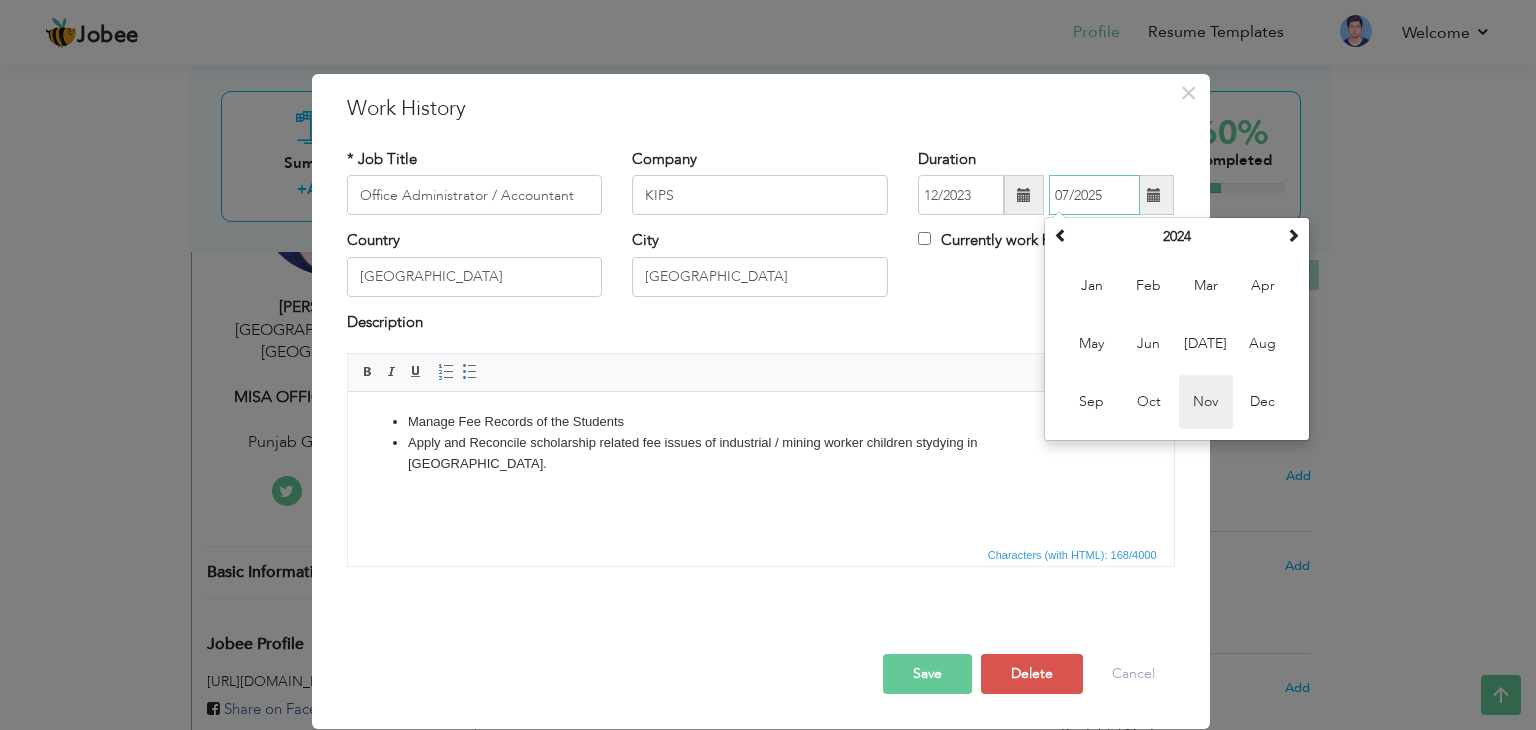 click on "Nov" at bounding box center [1206, 402] 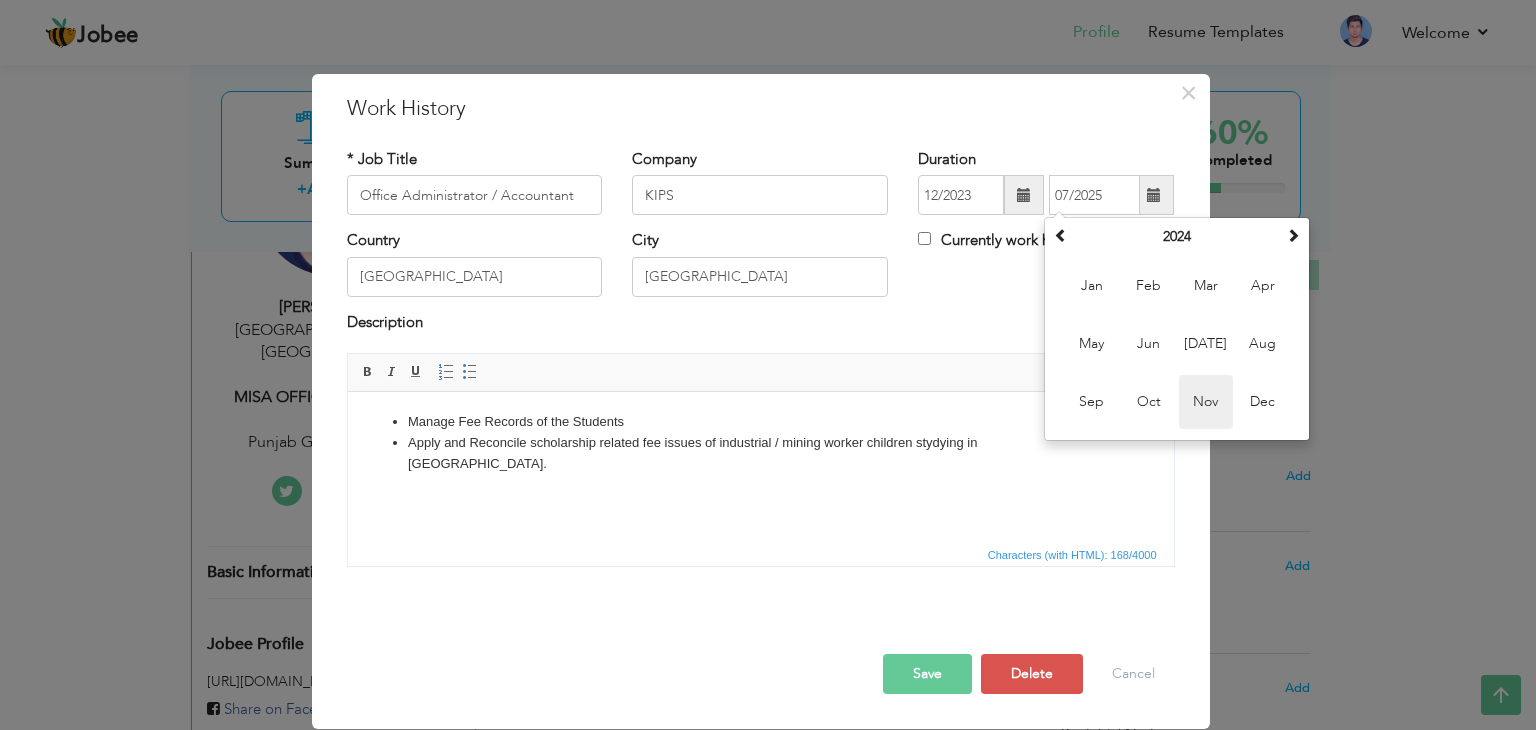 type on "11/2024" 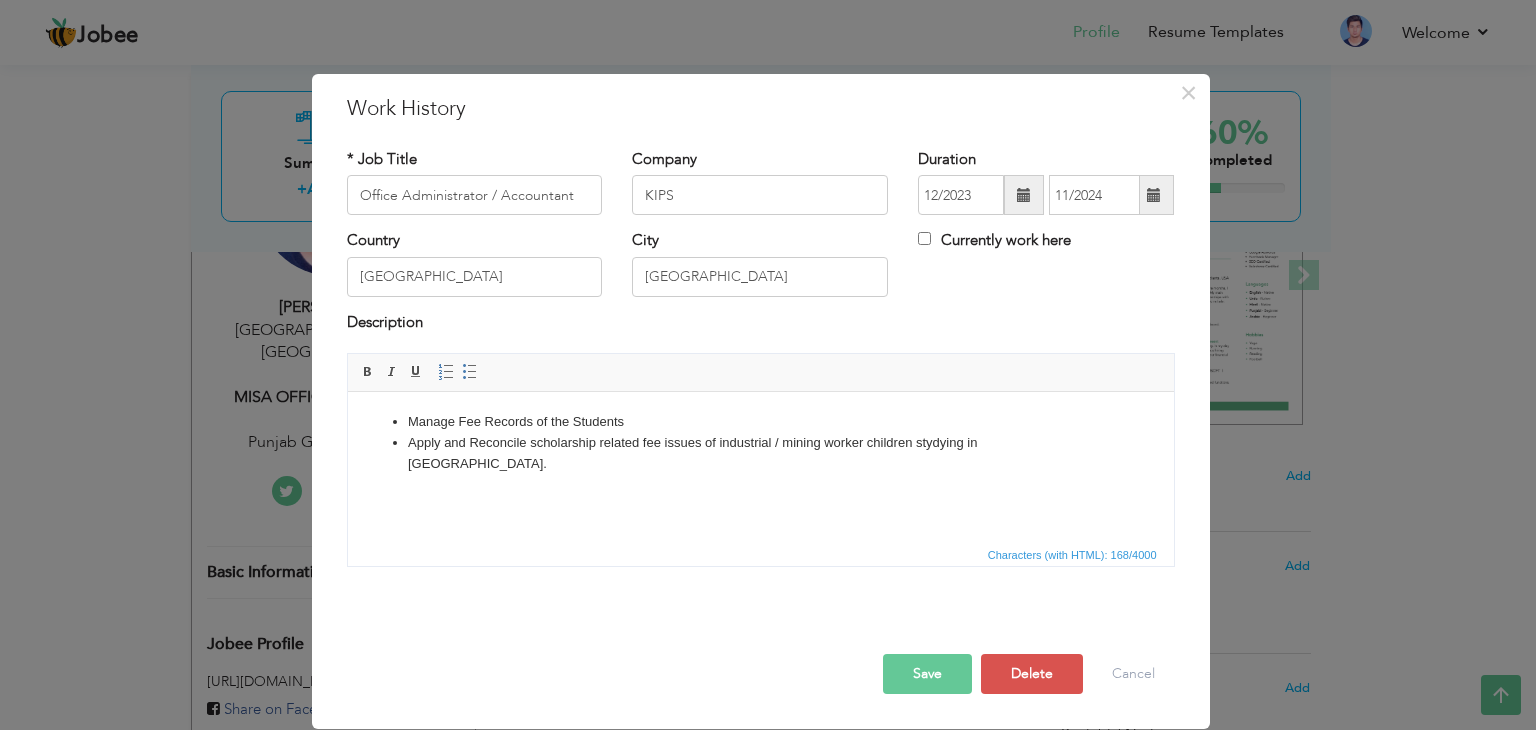 click on "Save" at bounding box center [927, 674] 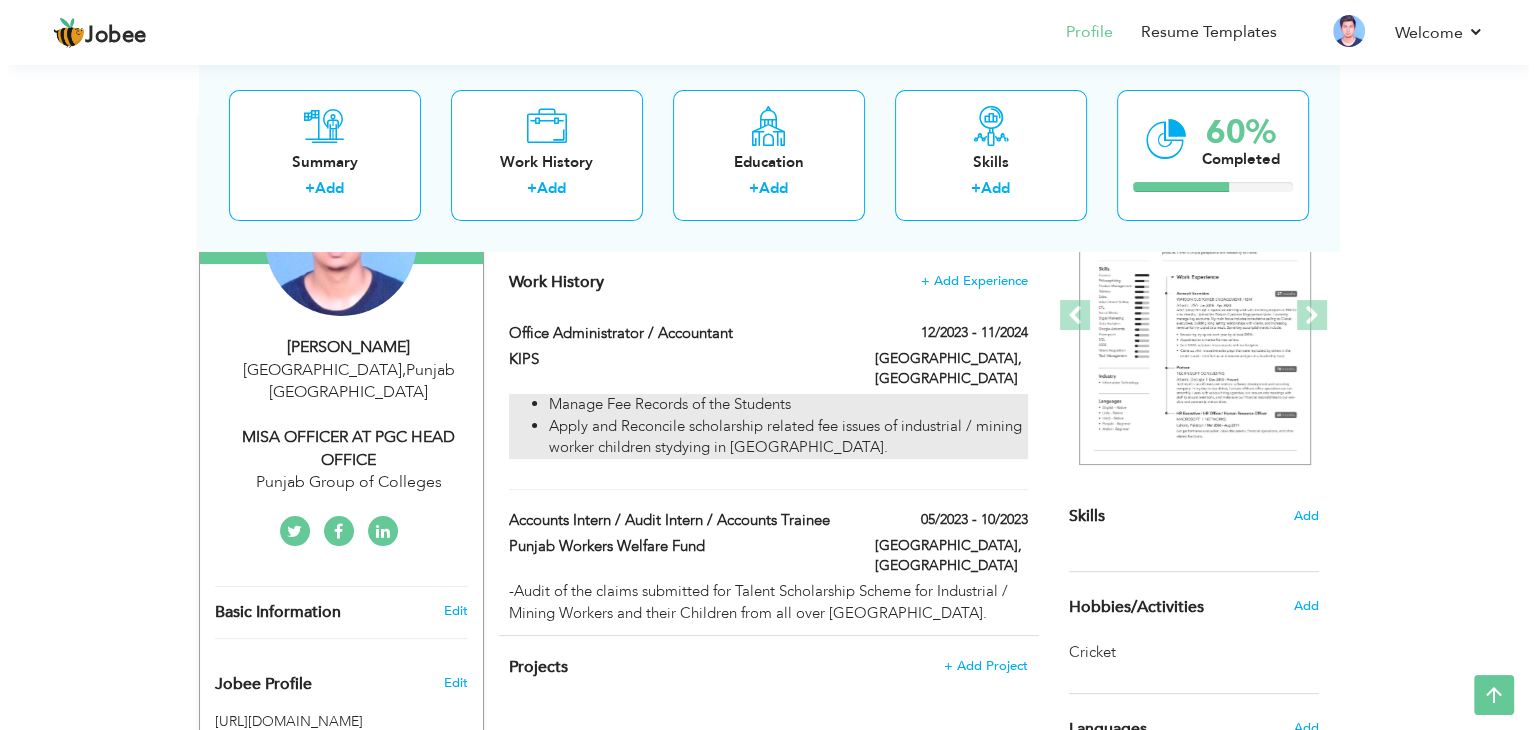 scroll, scrollTop: 240, scrollLeft: 0, axis: vertical 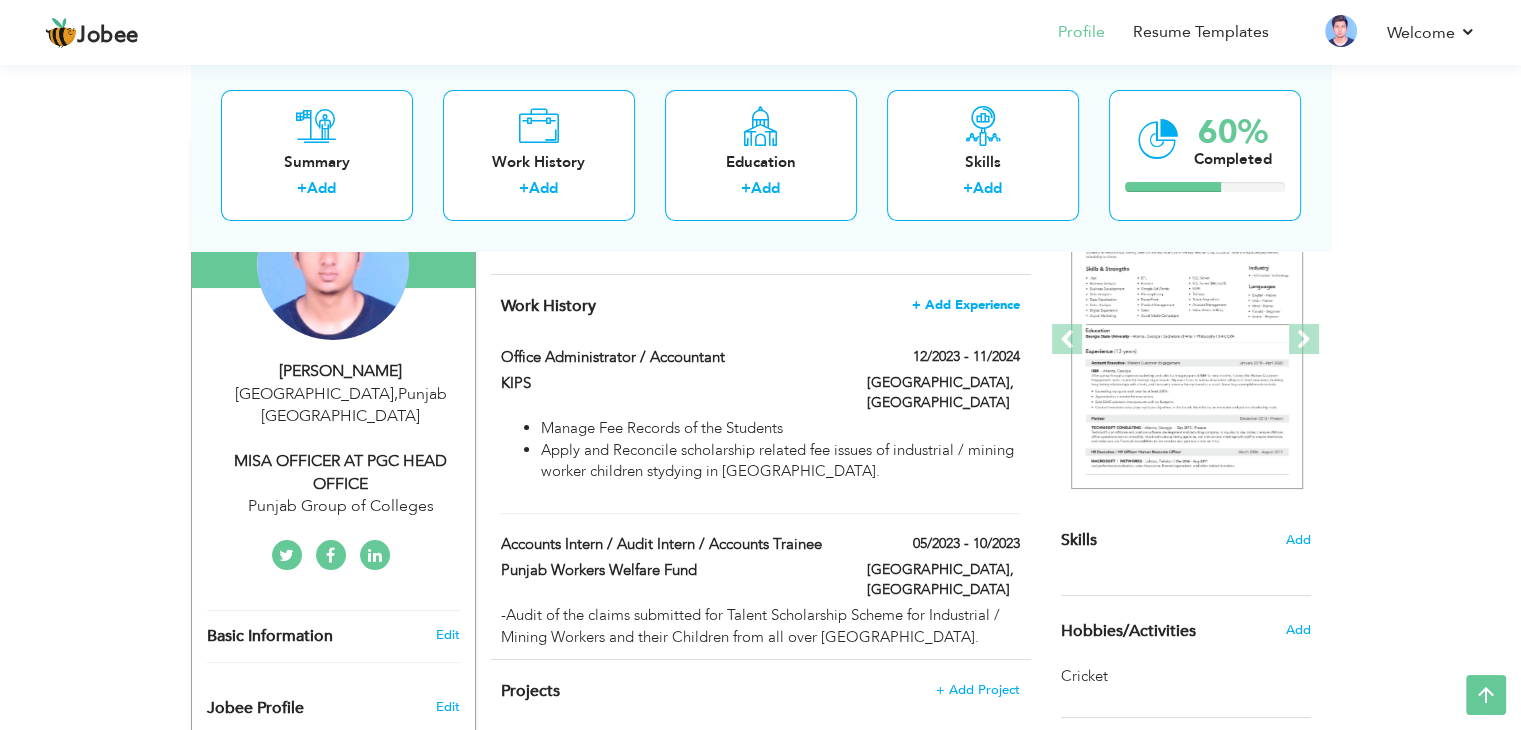 click on "+ Add Experience" at bounding box center (966, 305) 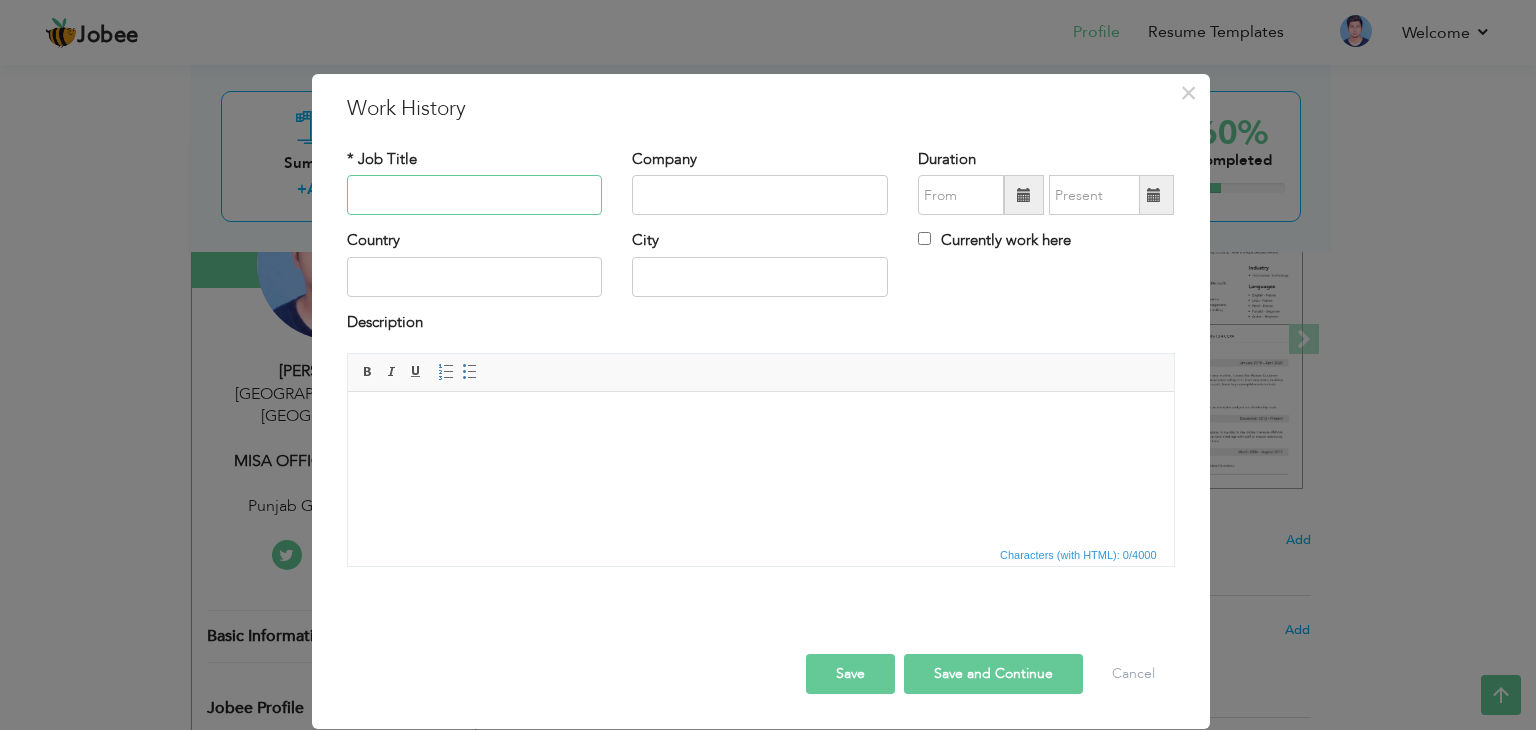 paste on "MISA OFFICER AT PGC HEAD OFFICE" 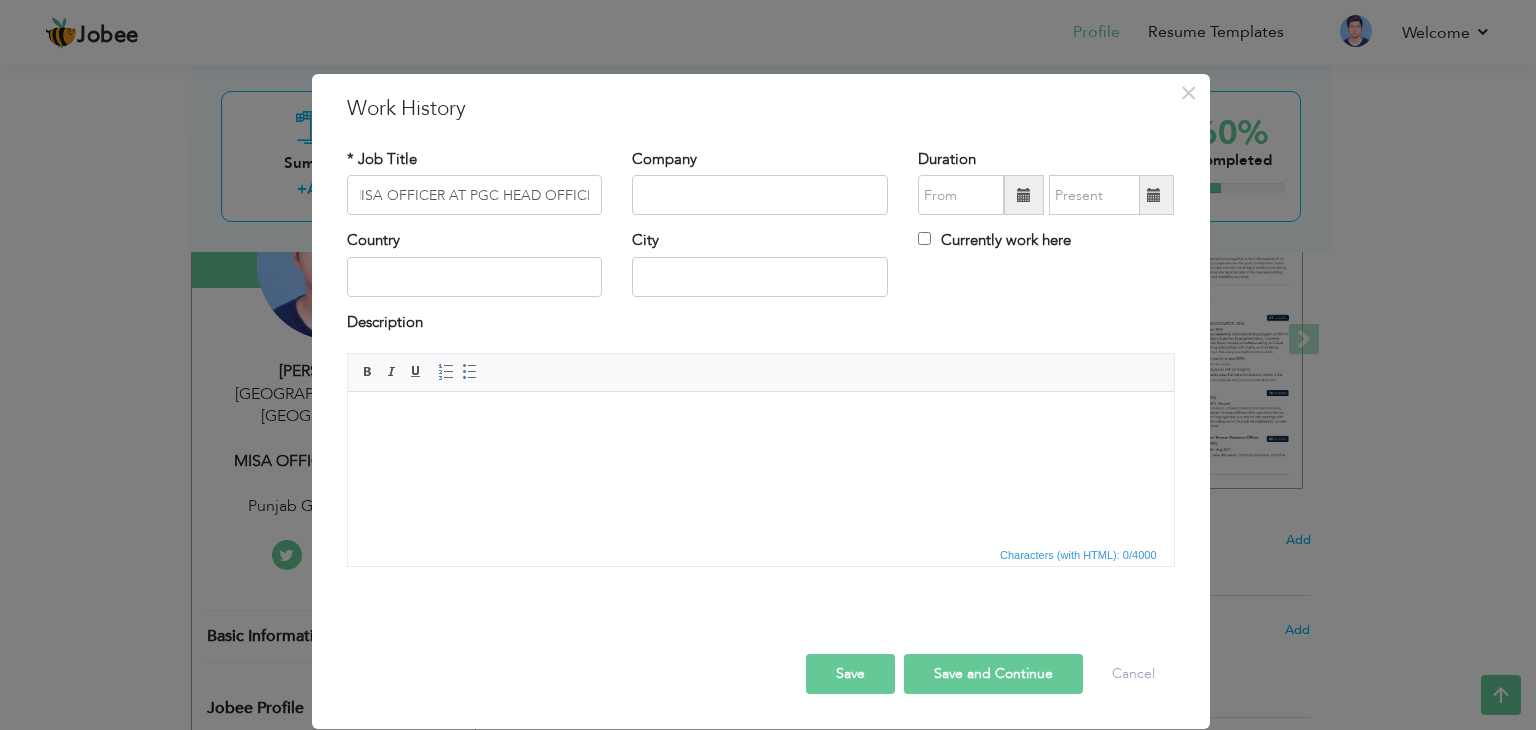 scroll, scrollTop: 0, scrollLeft: 0, axis: both 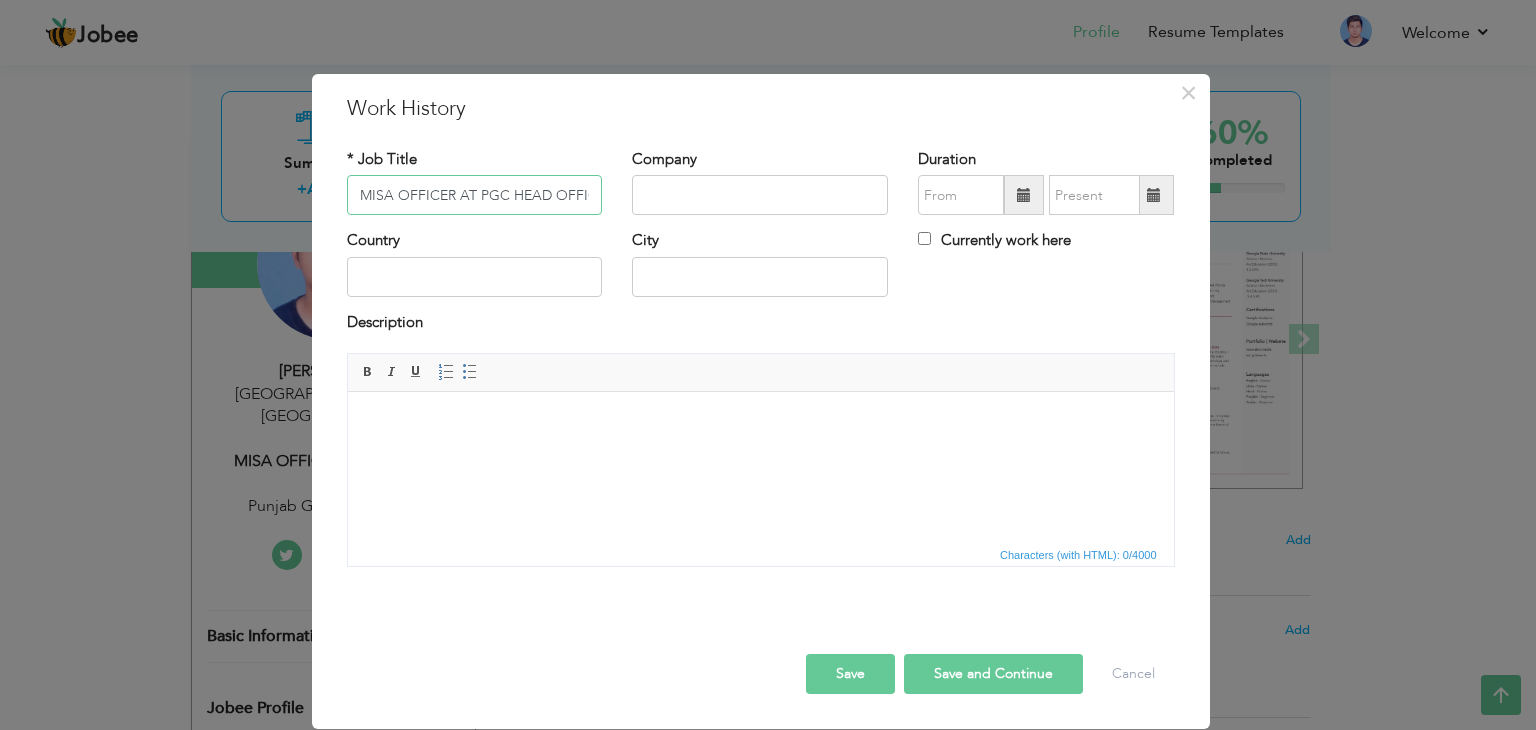 click on "MISA OFFICER AT PGC HEAD OFFICE" at bounding box center (475, 195) 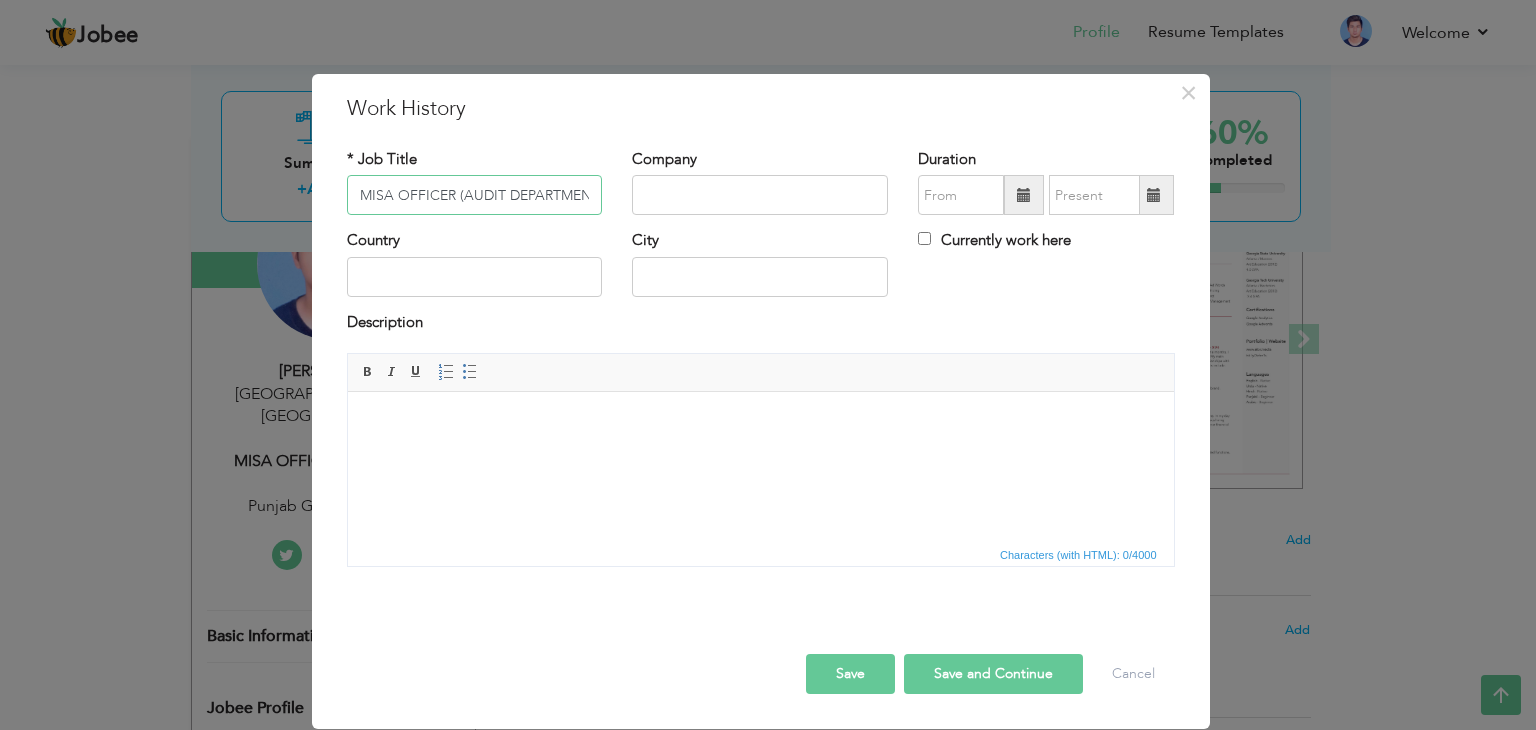 scroll, scrollTop: 0, scrollLeft: 11, axis: horizontal 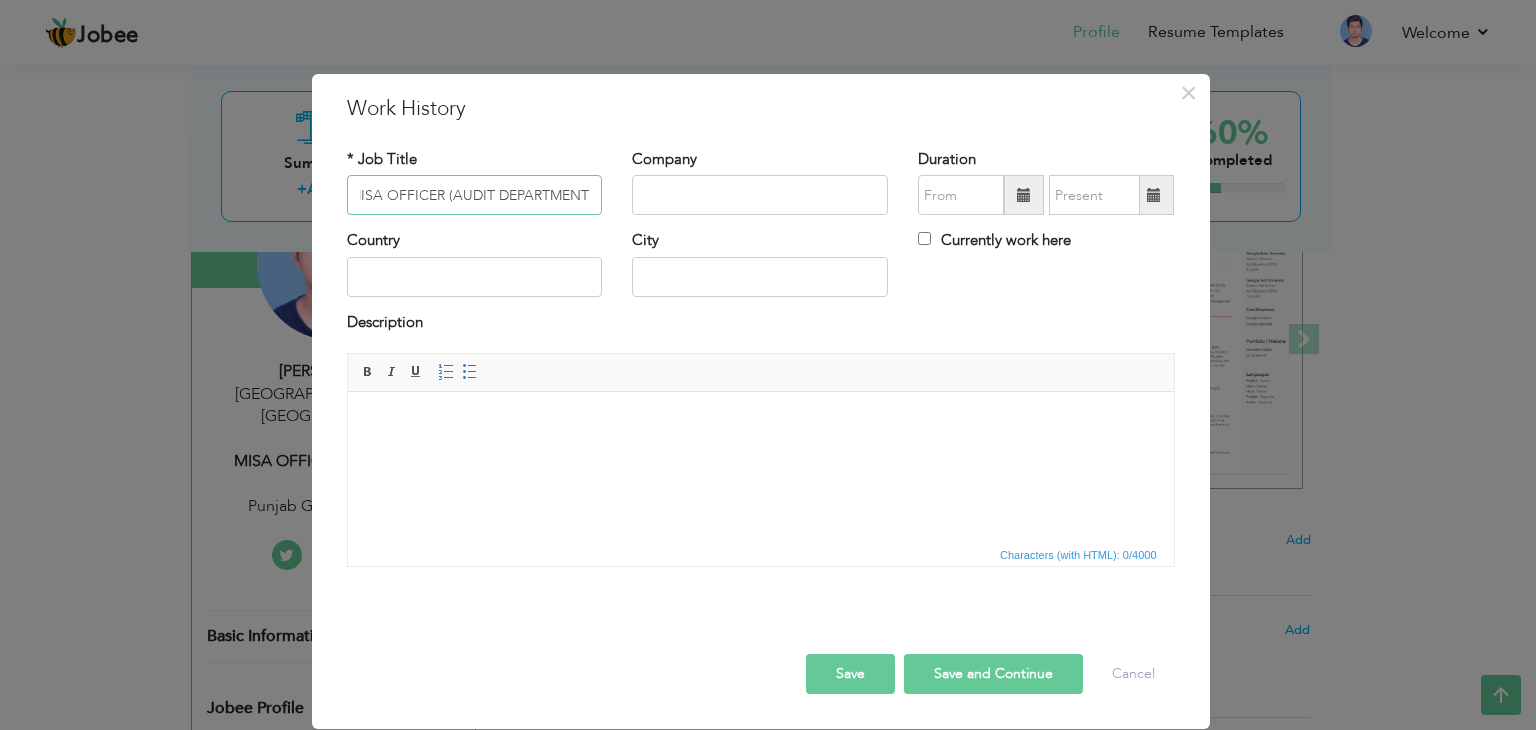type on "MISA OFFICER (AUDIT DEPARTMENT)" 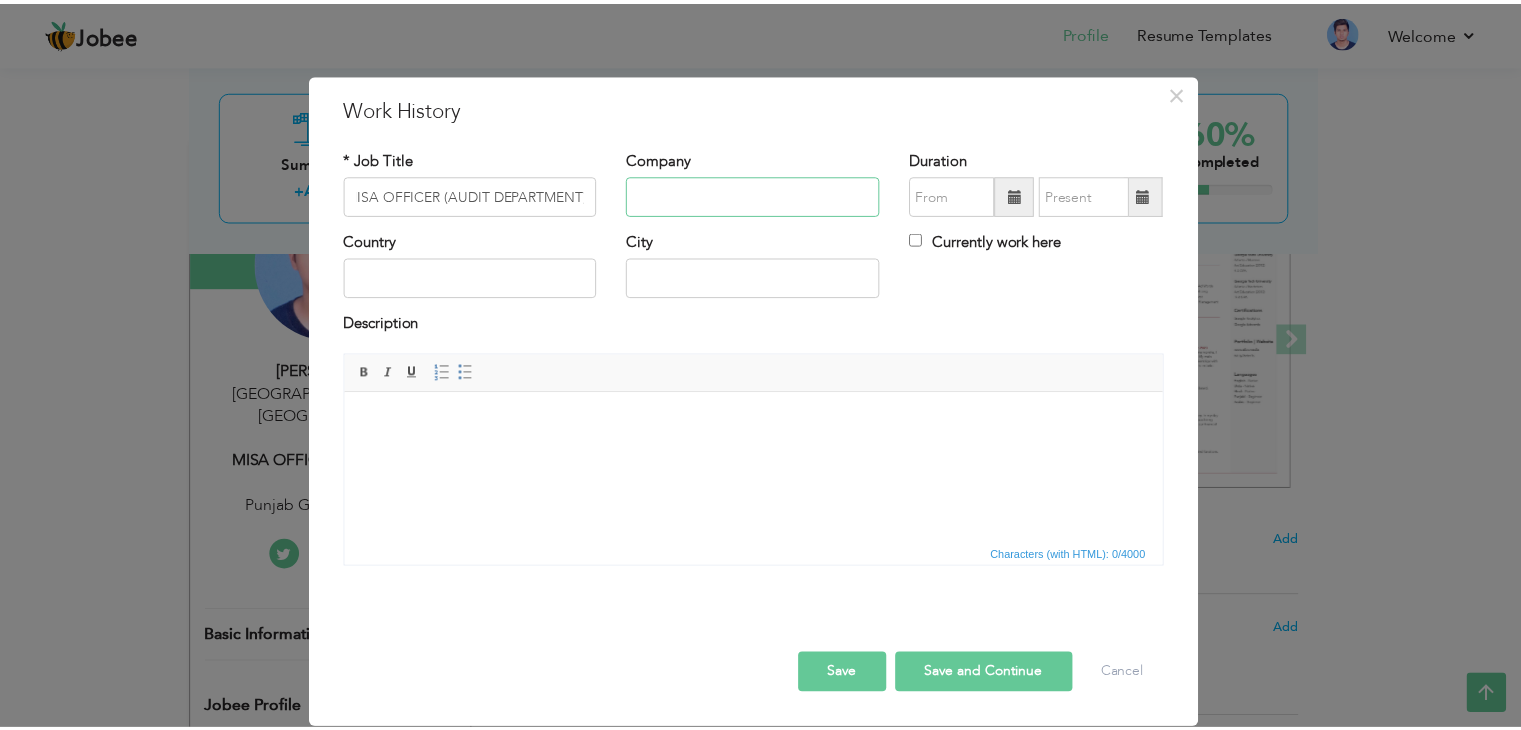 scroll, scrollTop: 0, scrollLeft: 0, axis: both 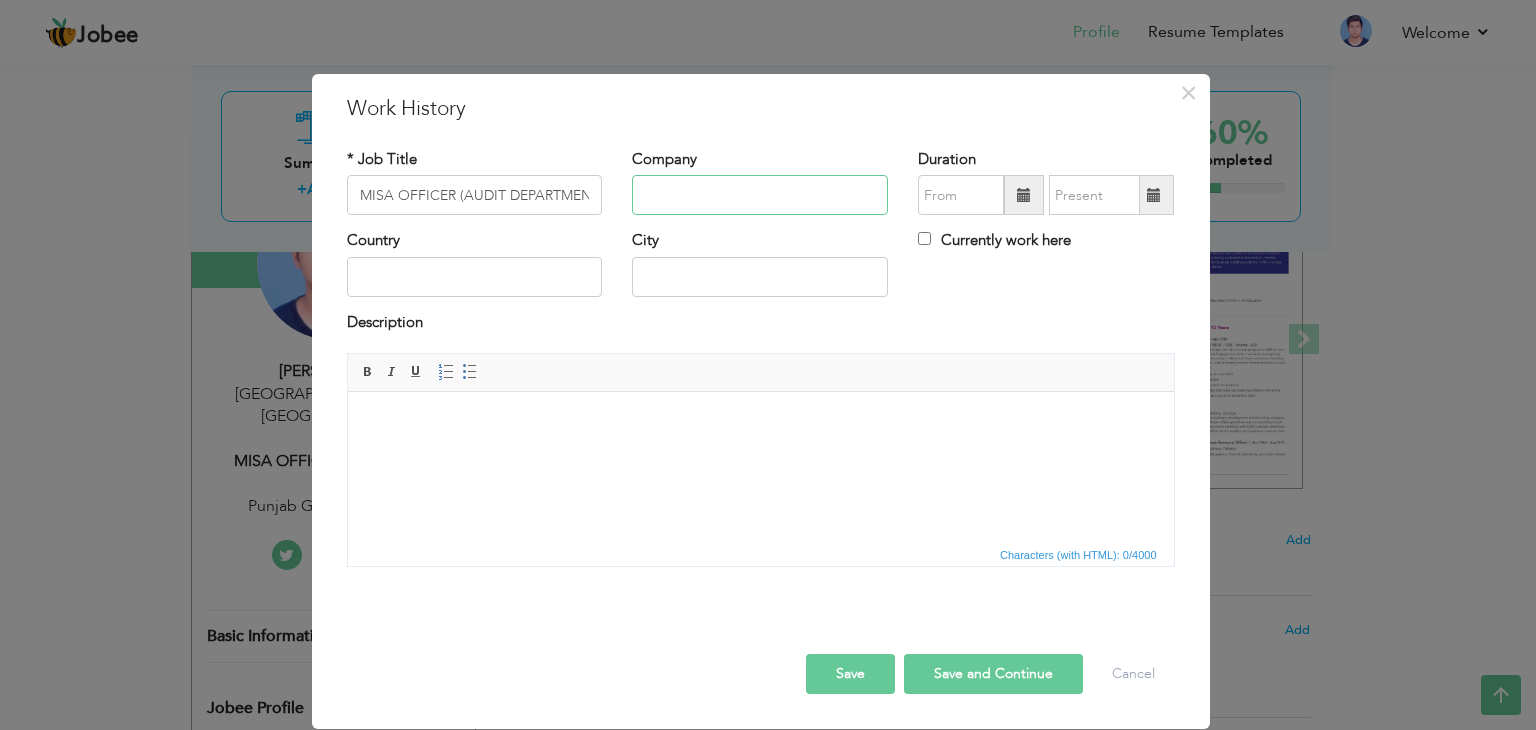 click at bounding box center [760, 195] 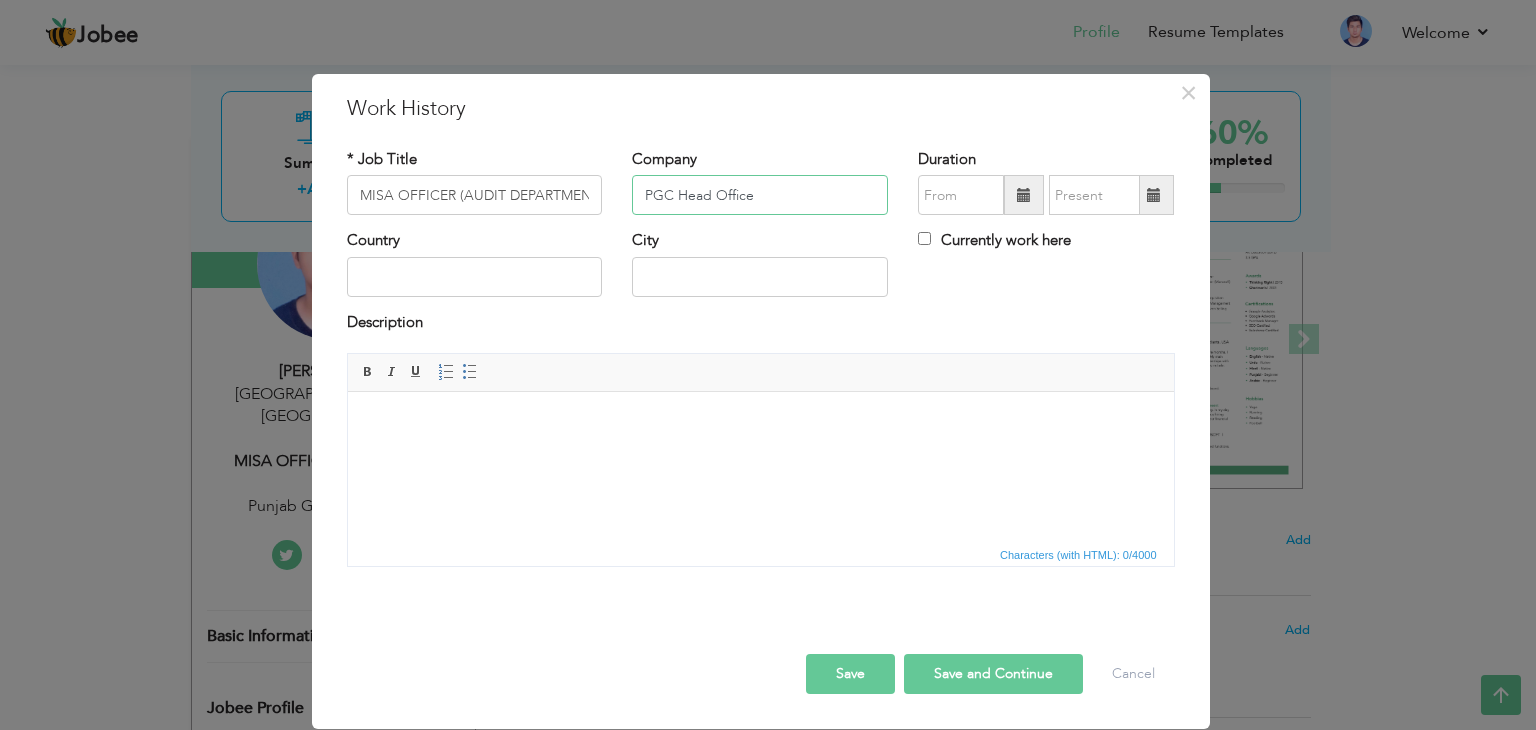 type on "PGC Head Office" 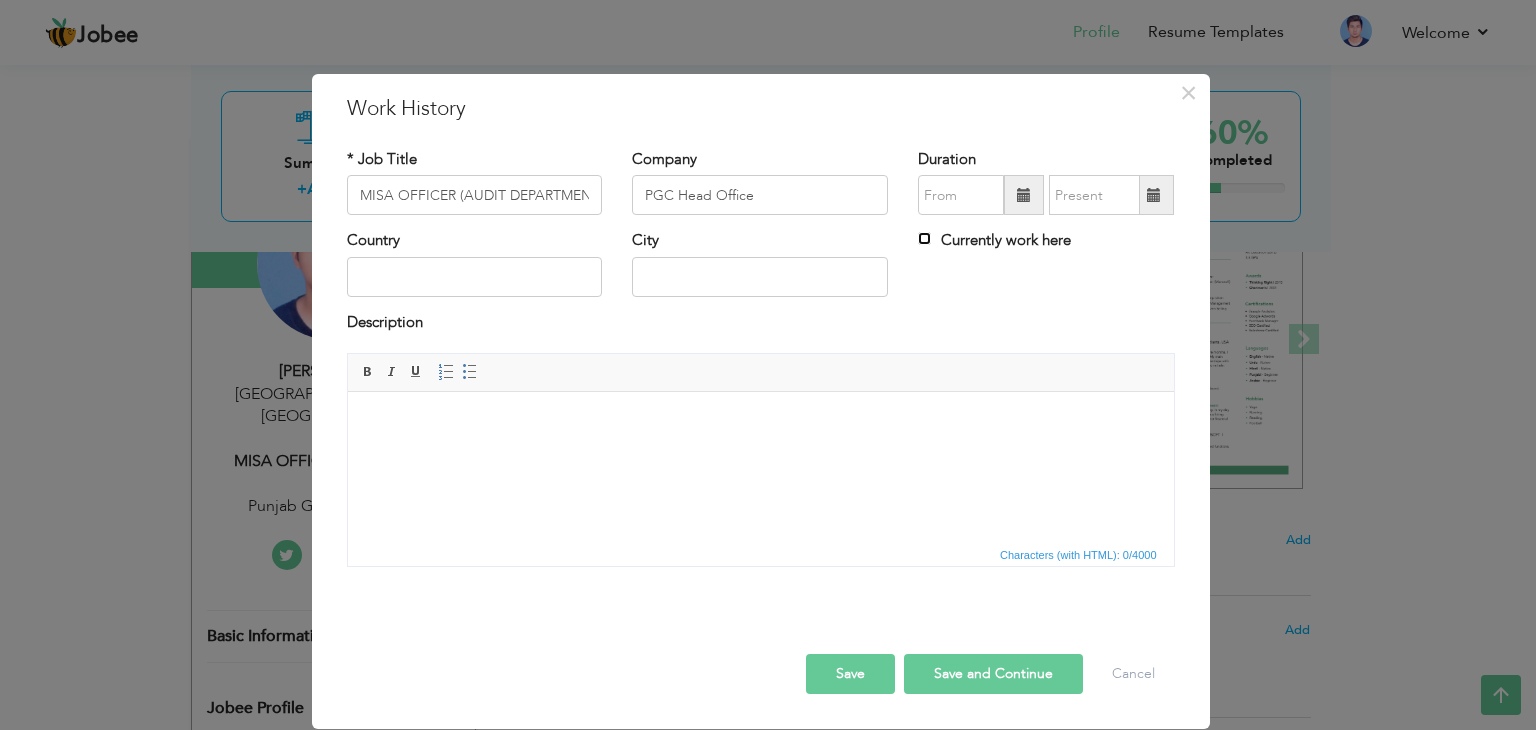 click on "Currently work here" at bounding box center (924, 238) 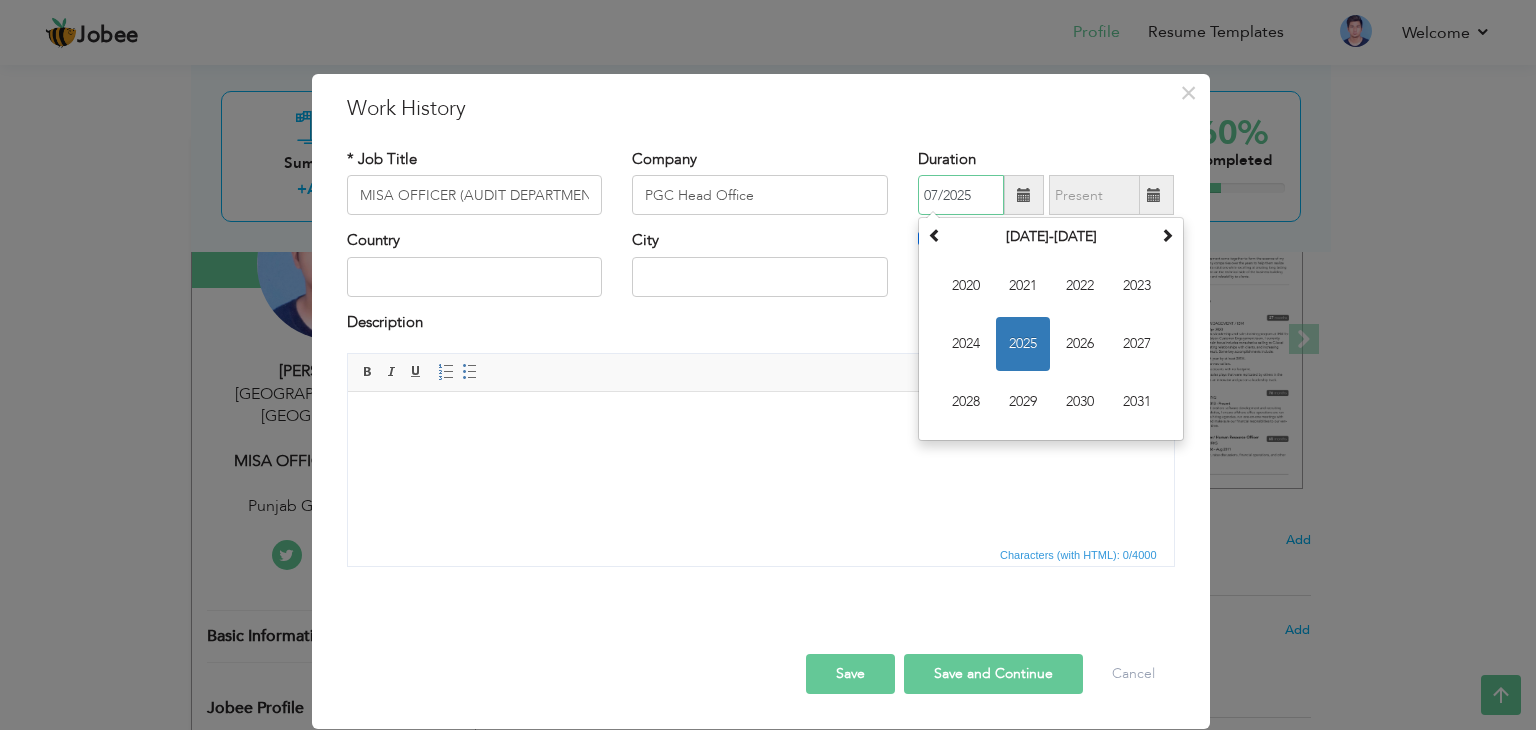 click on "07/2025" at bounding box center (961, 195) 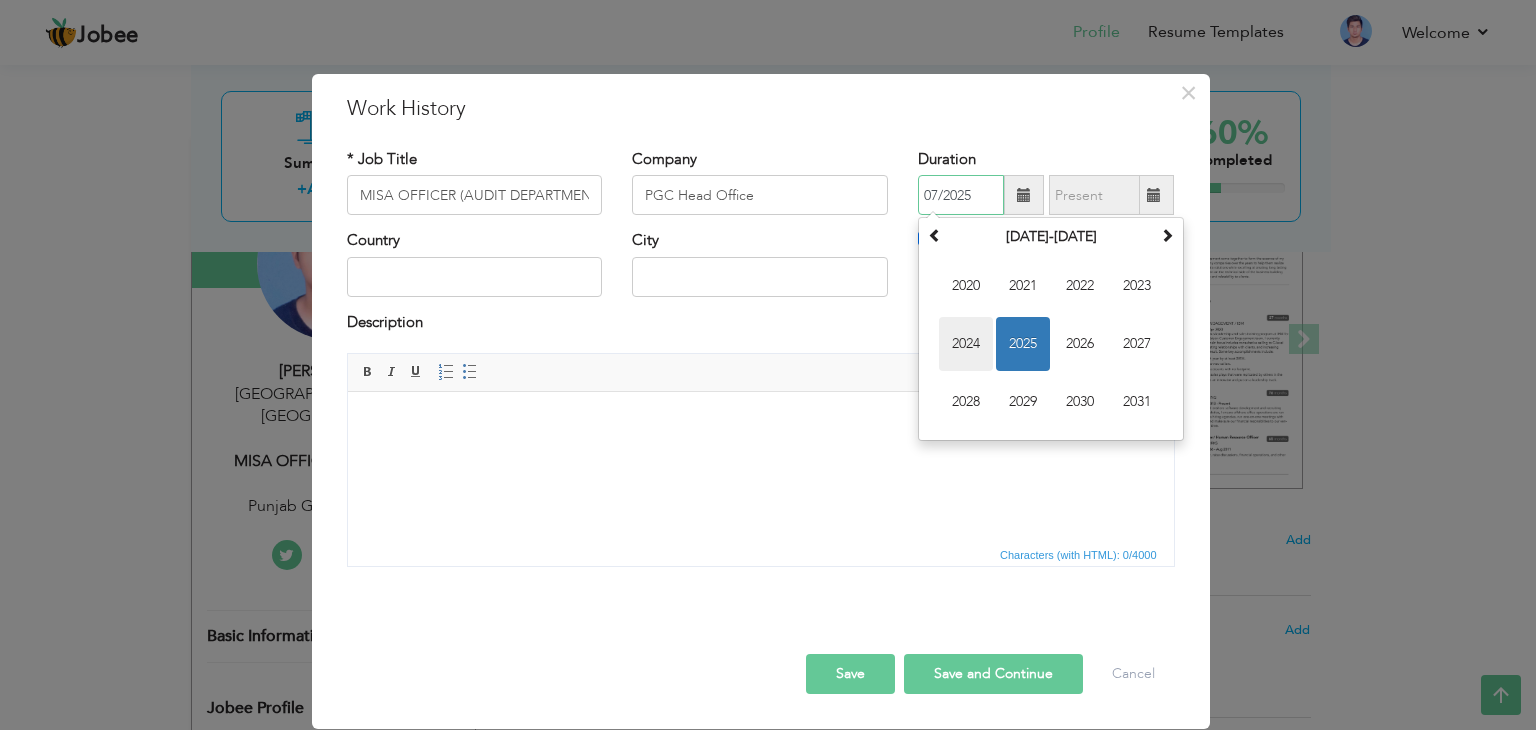 click on "2024" at bounding box center (966, 344) 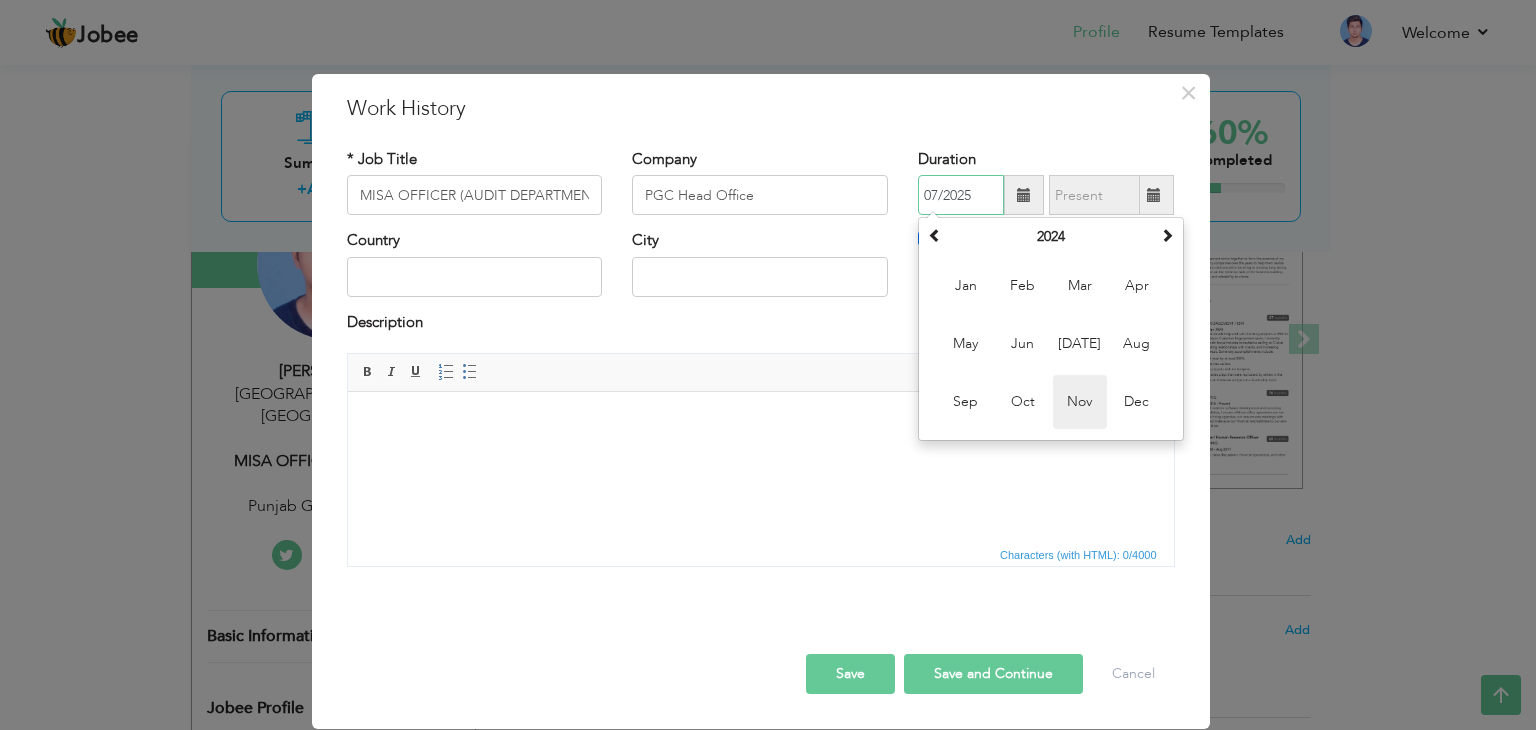 click on "Nov" at bounding box center [1080, 402] 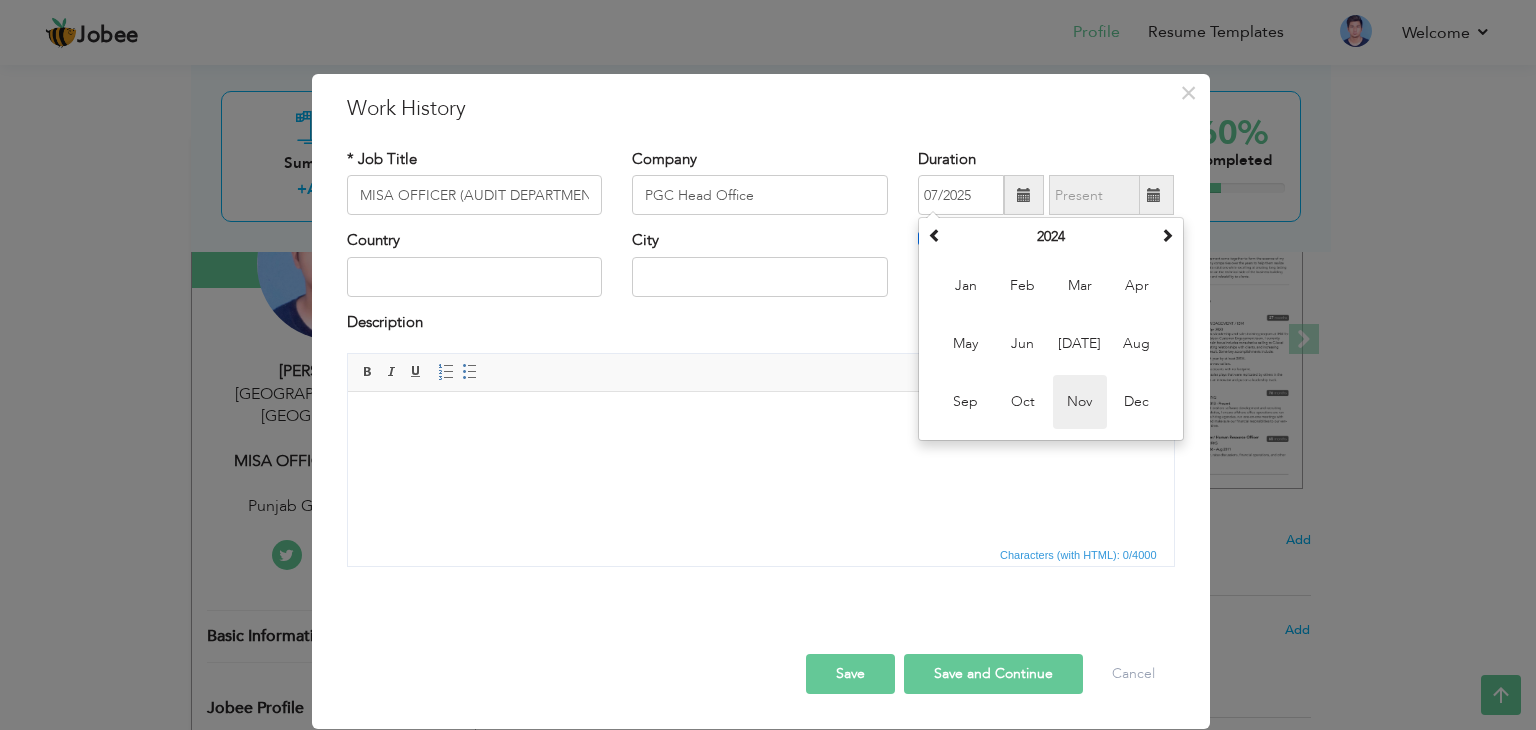 type on "11/2024" 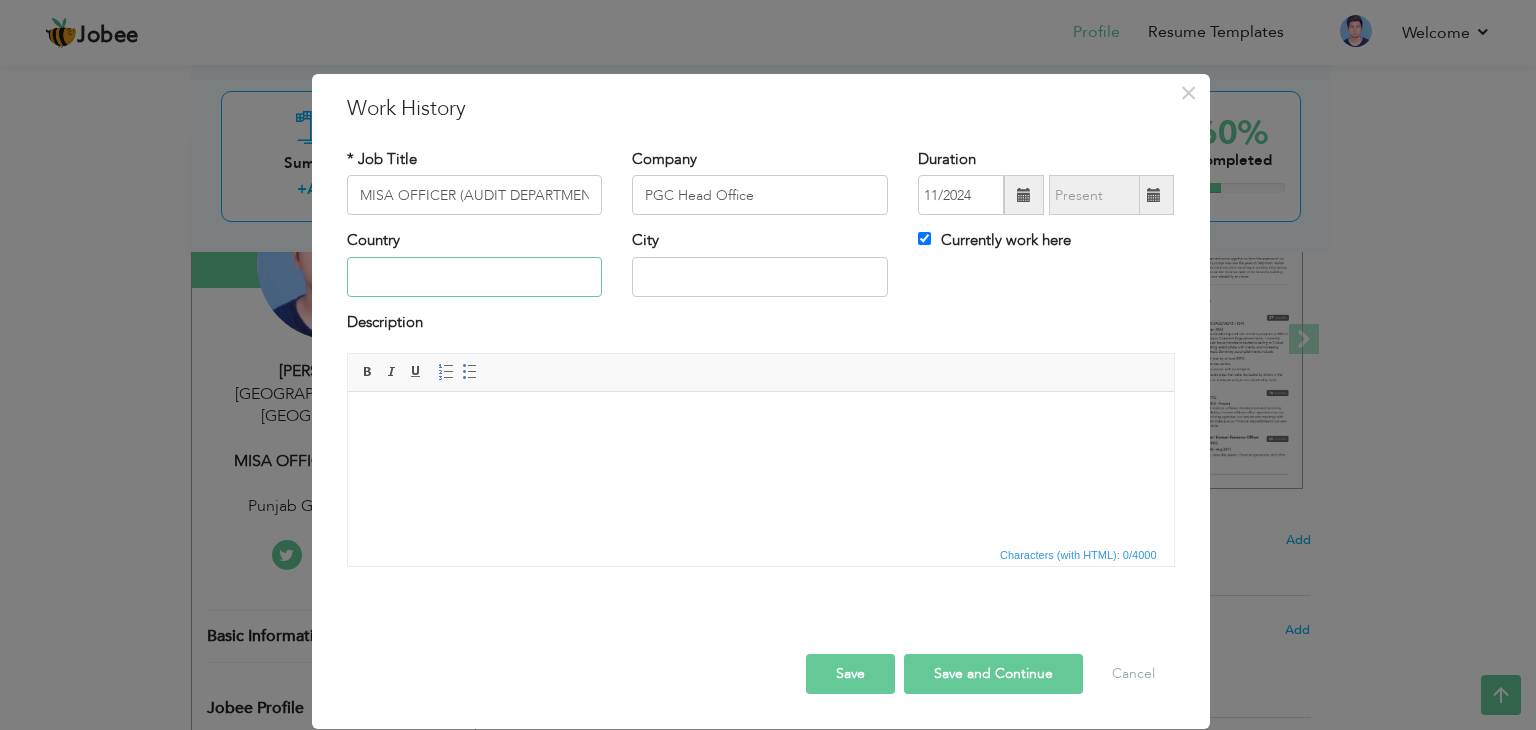 click at bounding box center [475, 277] 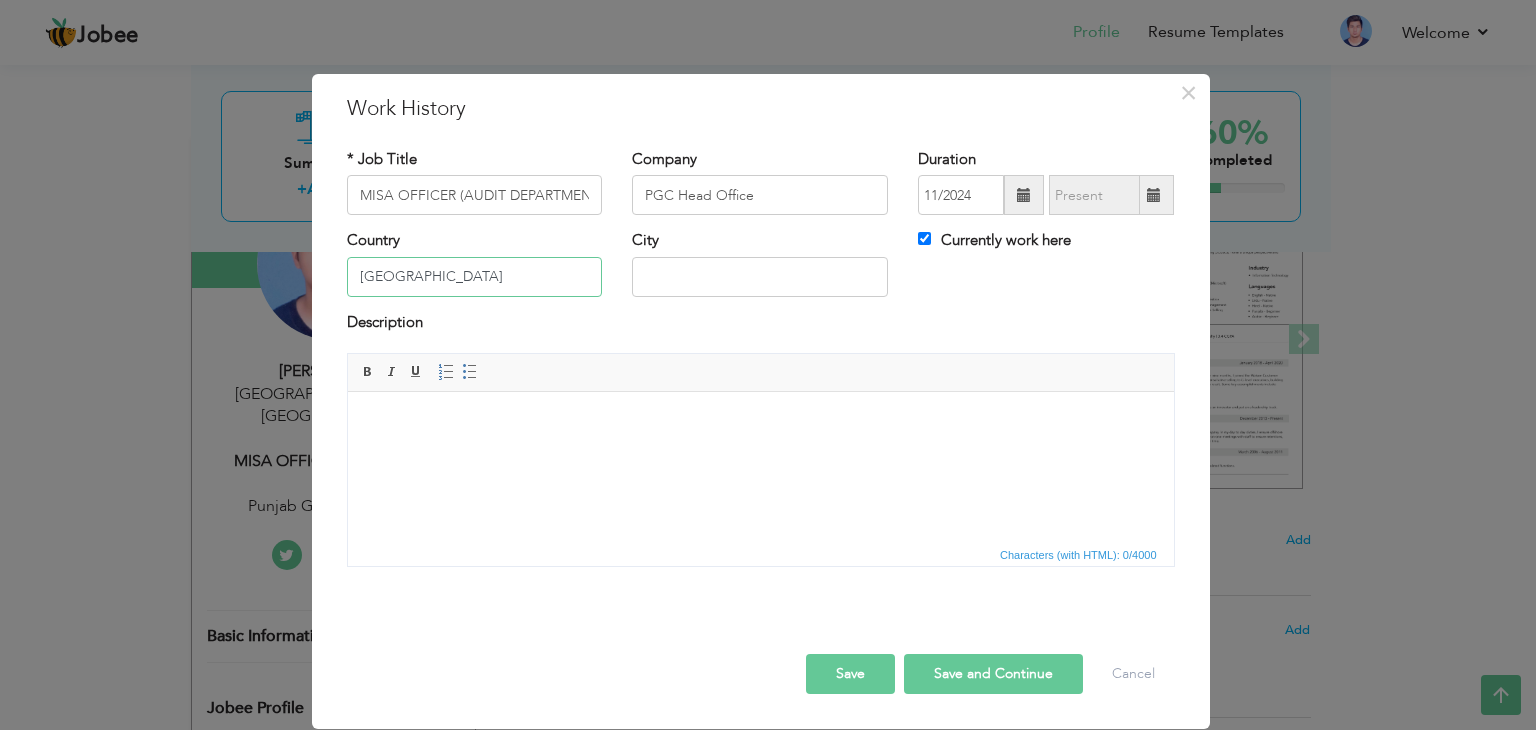 type on "[GEOGRAPHIC_DATA]" 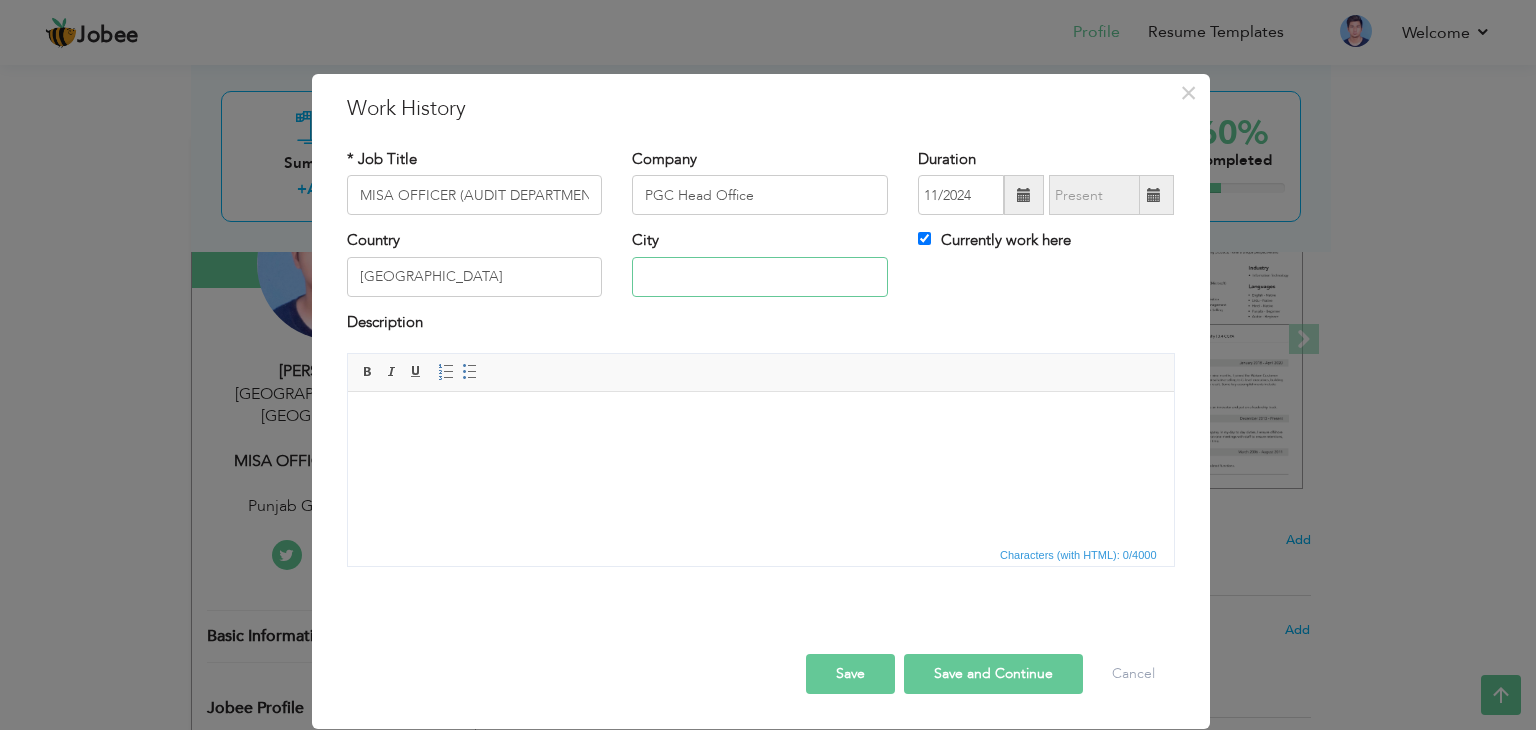 click at bounding box center (760, 277) 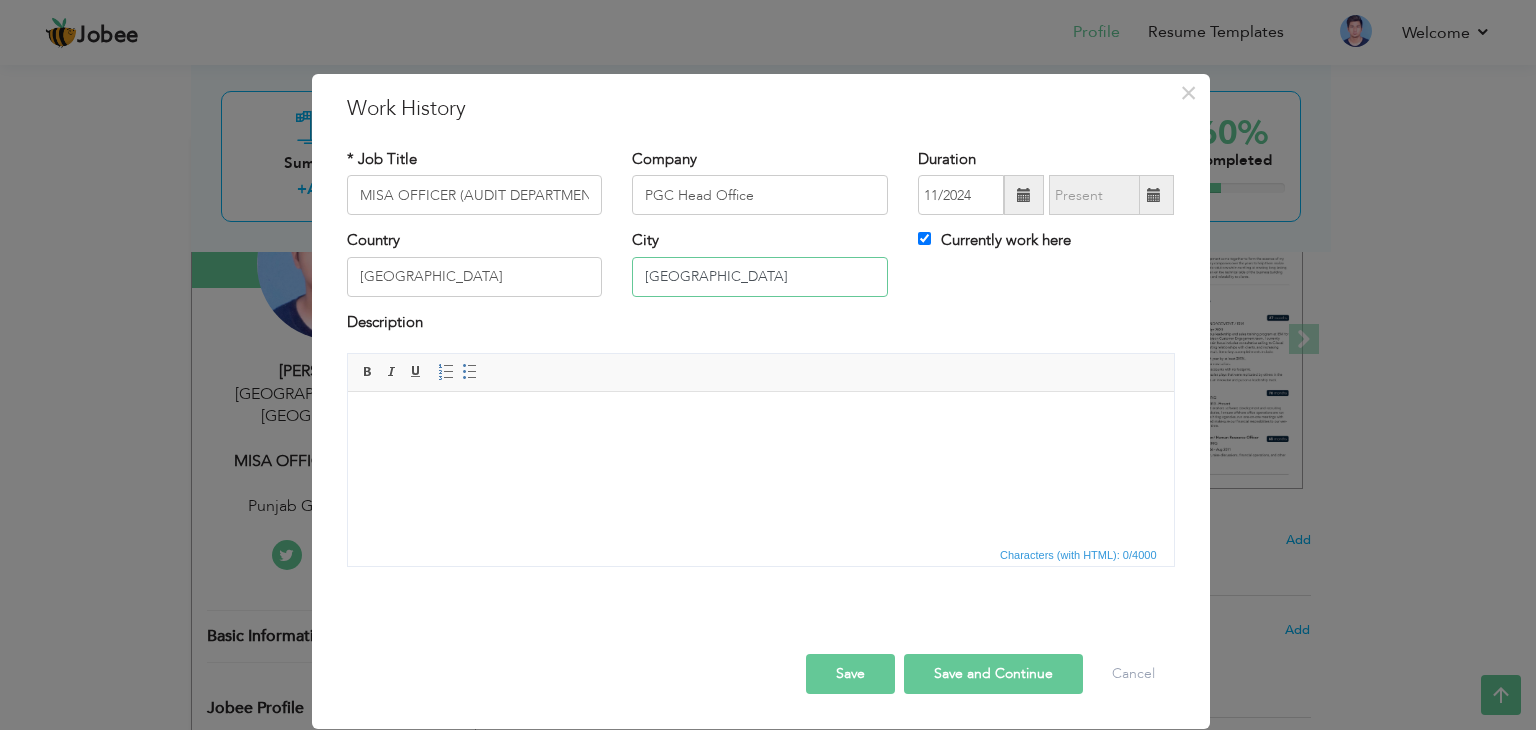 type on "[GEOGRAPHIC_DATA]" 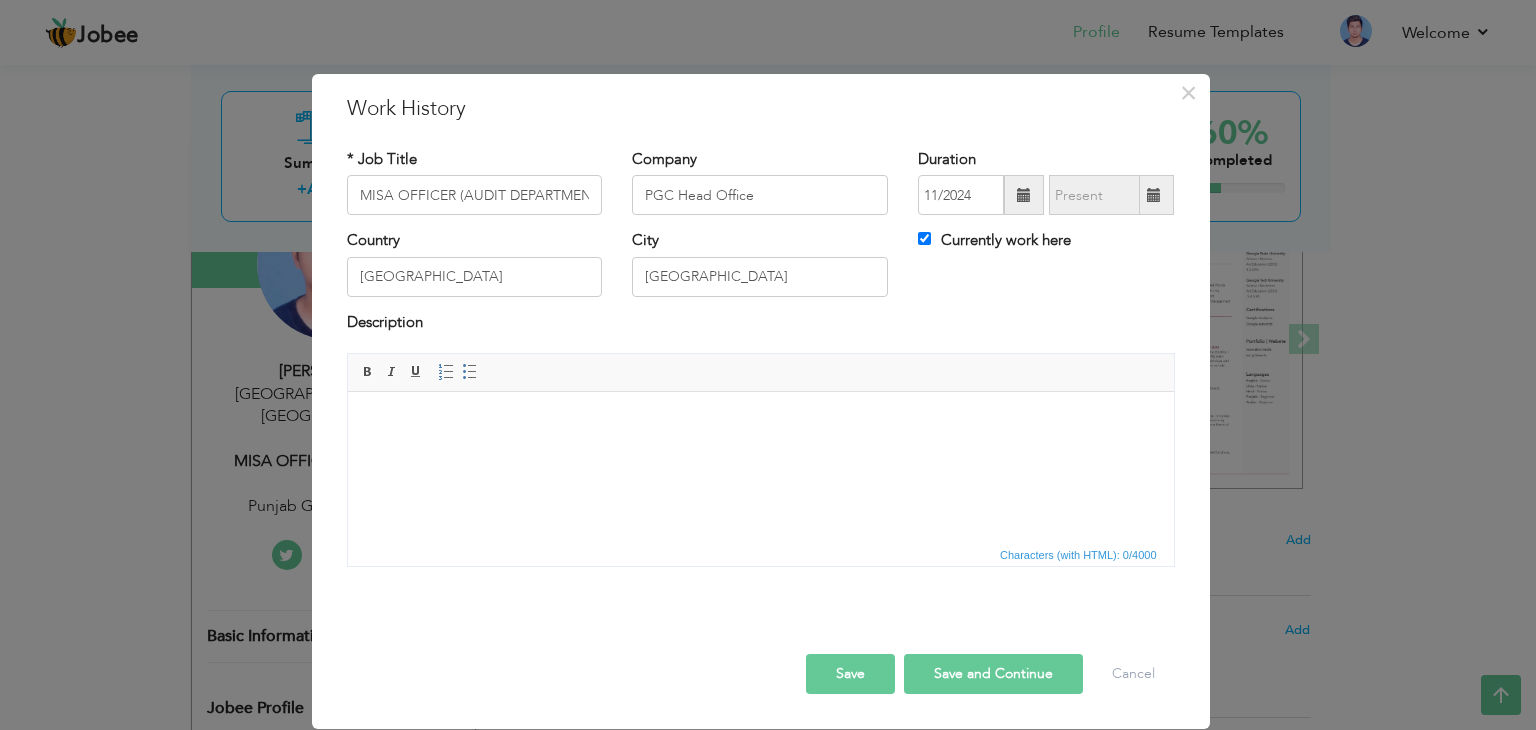 click at bounding box center (760, 422) 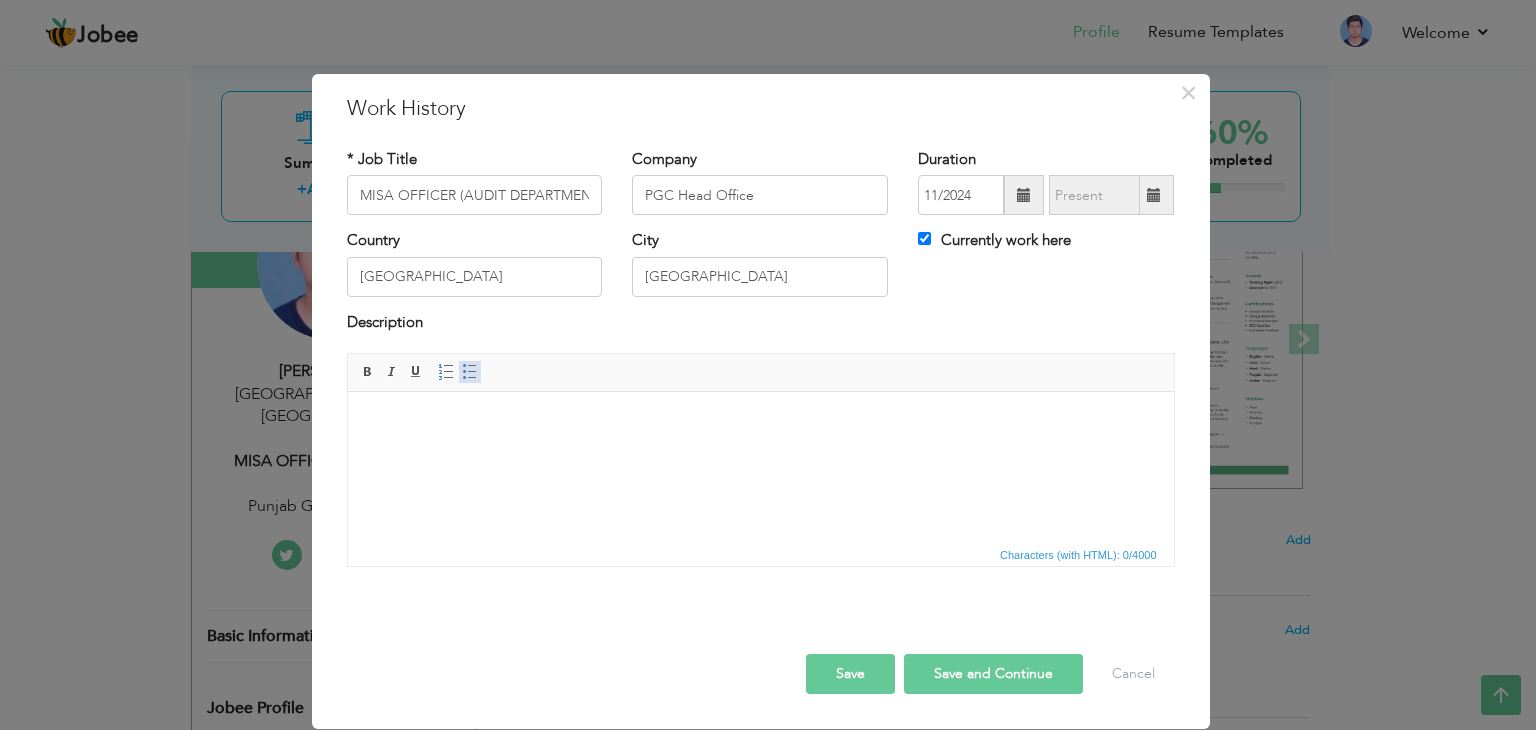 click at bounding box center [470, 372] 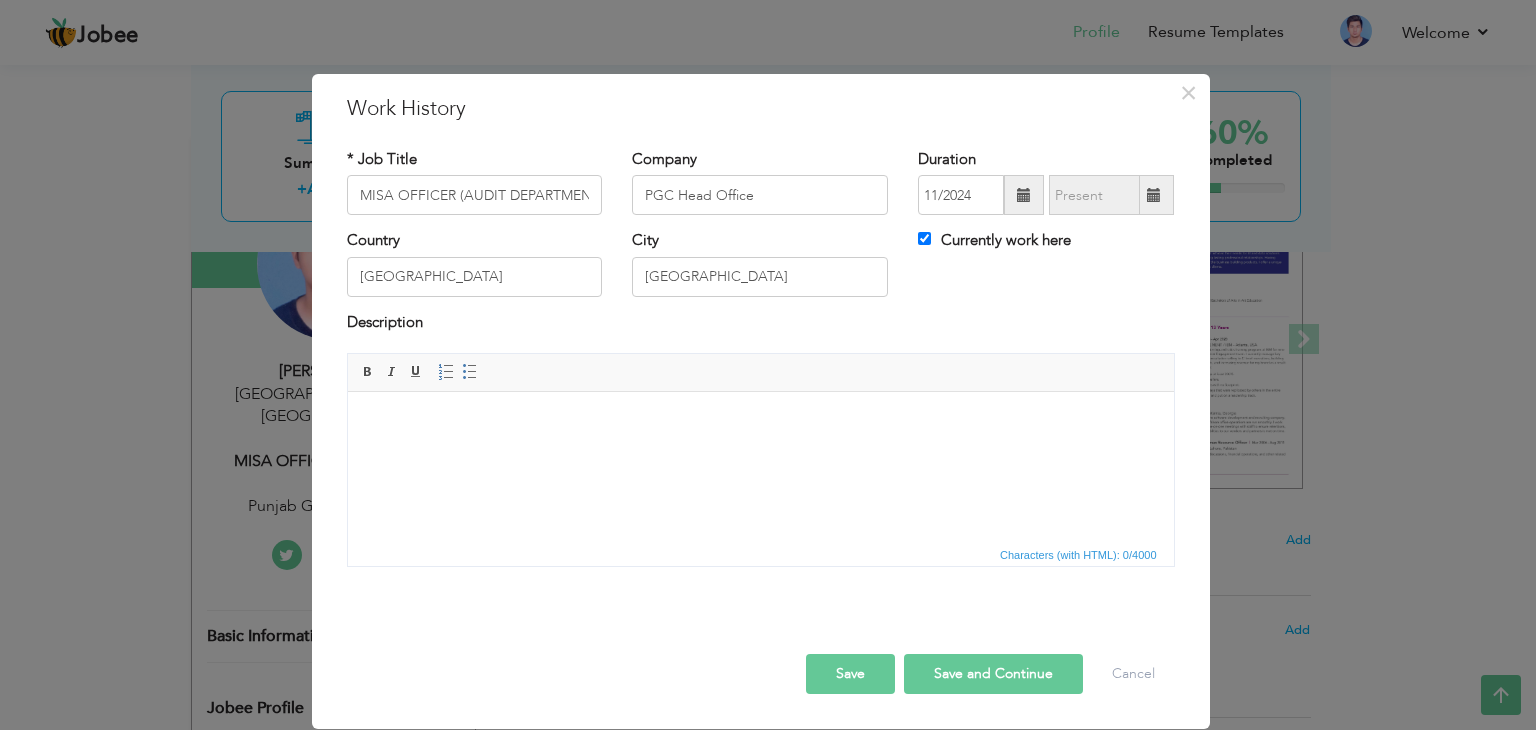 type 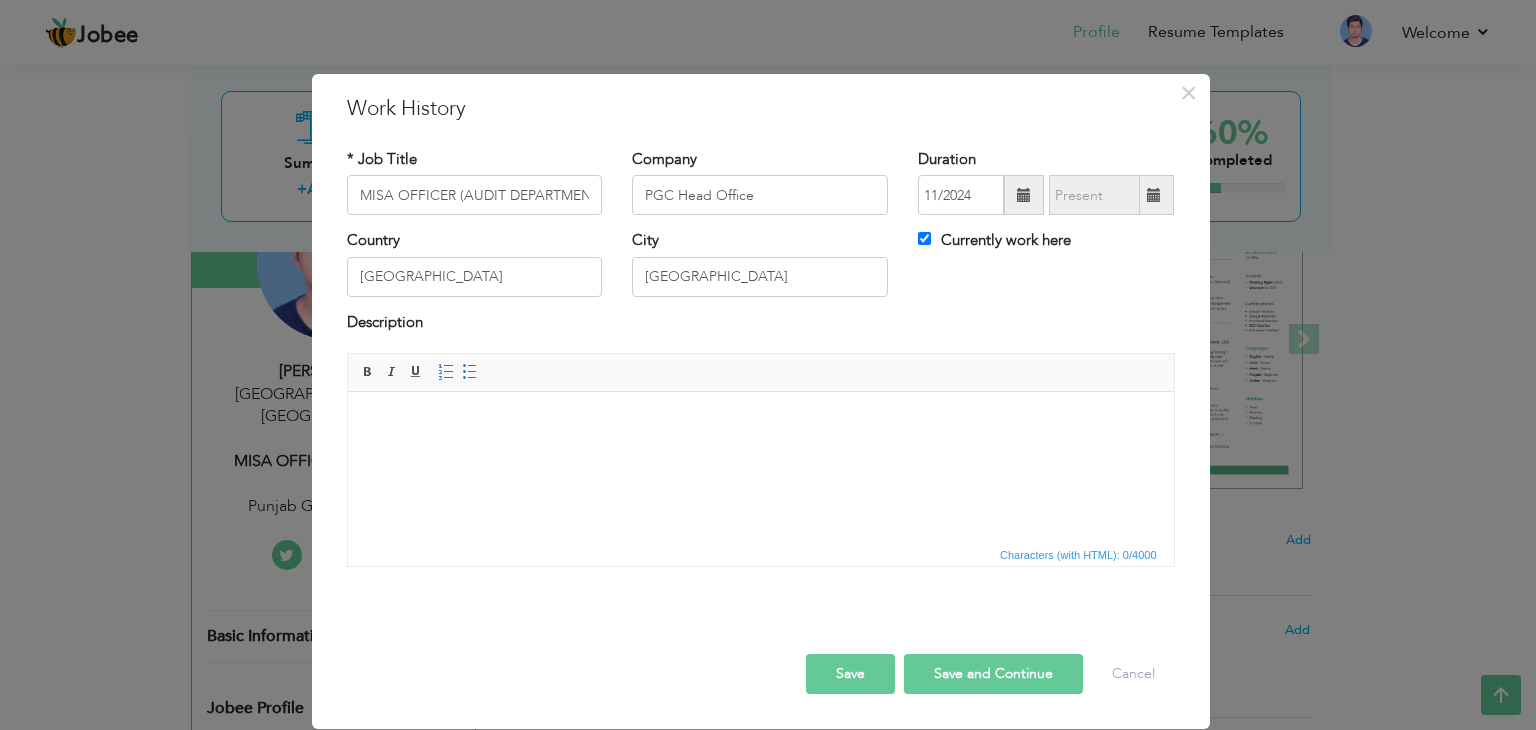 drag, startPoint x: 898, startPoint y: 759, endPoint x: 631, endPoint y: 452, distance: 406.86362 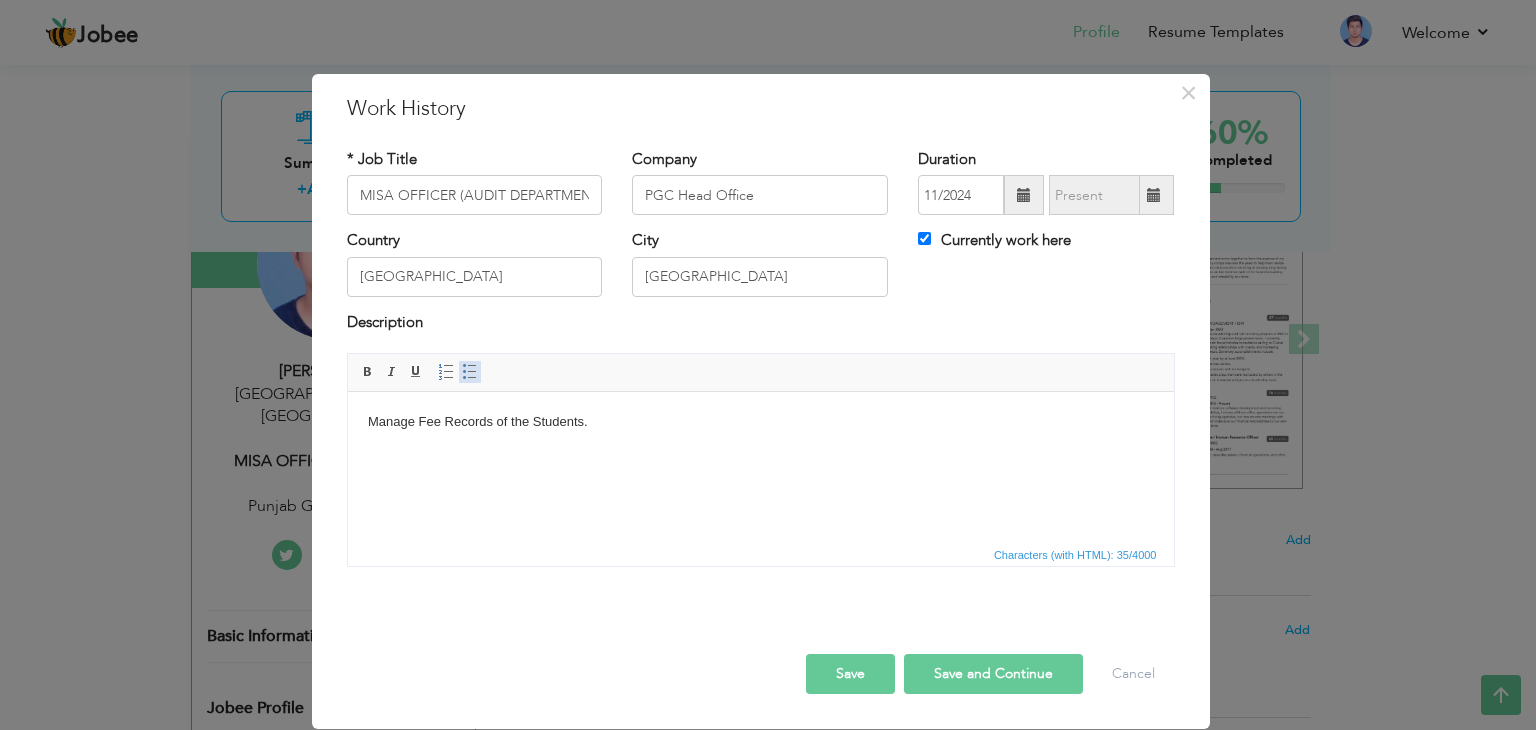 click at bounding box center (470, 372) 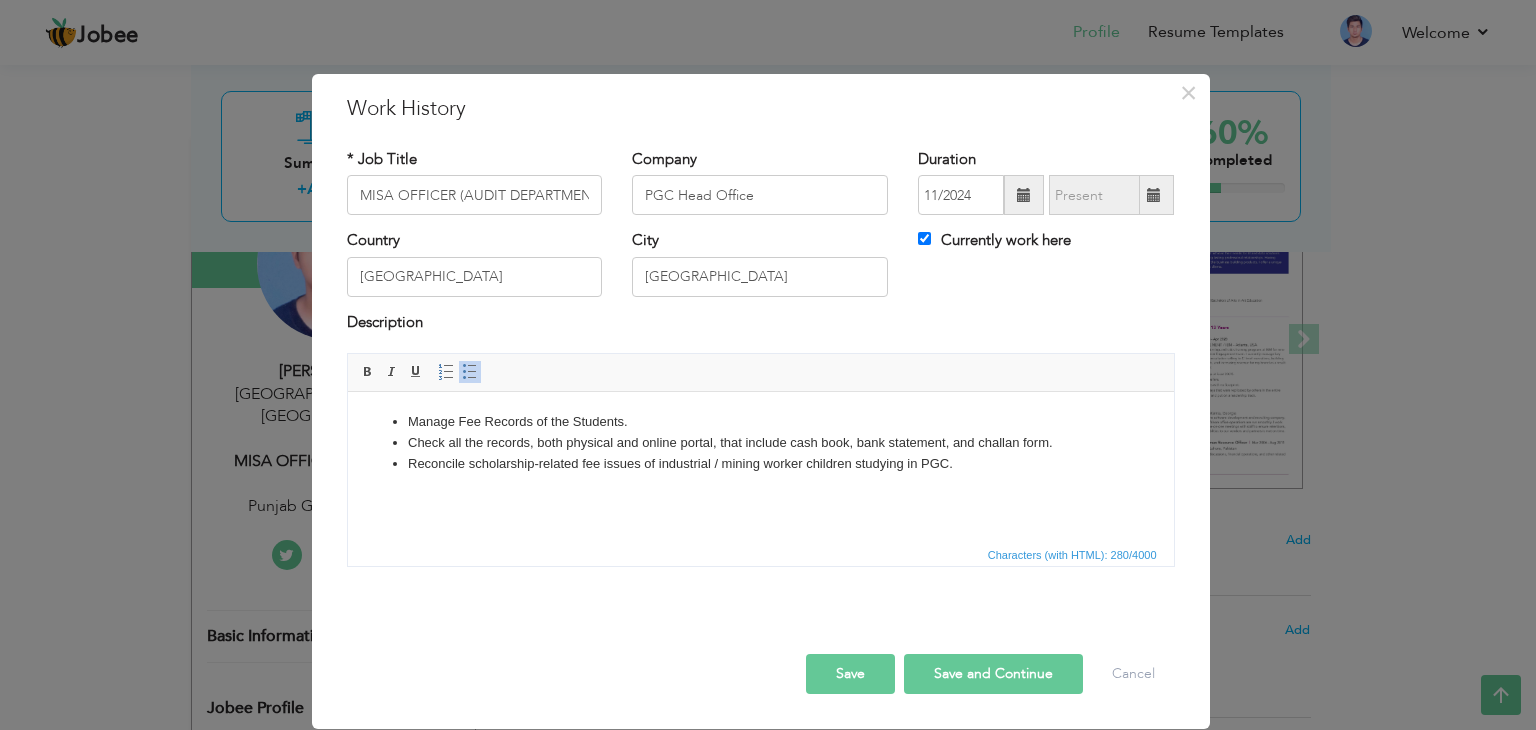 click on "Save" at bounding box center (850, 674) 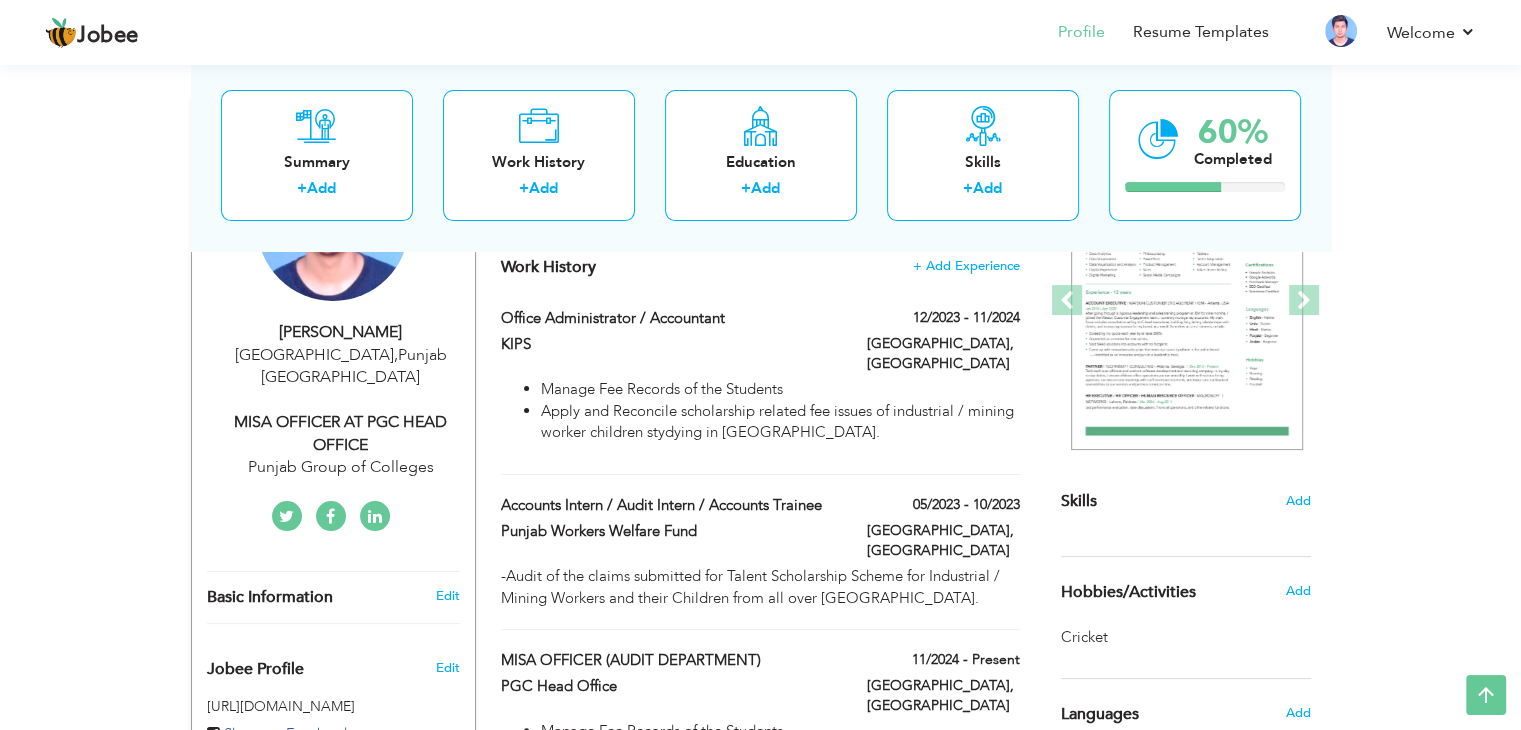 scroll, scrollTop: 267, scrollLeft: 0, axis: vertical 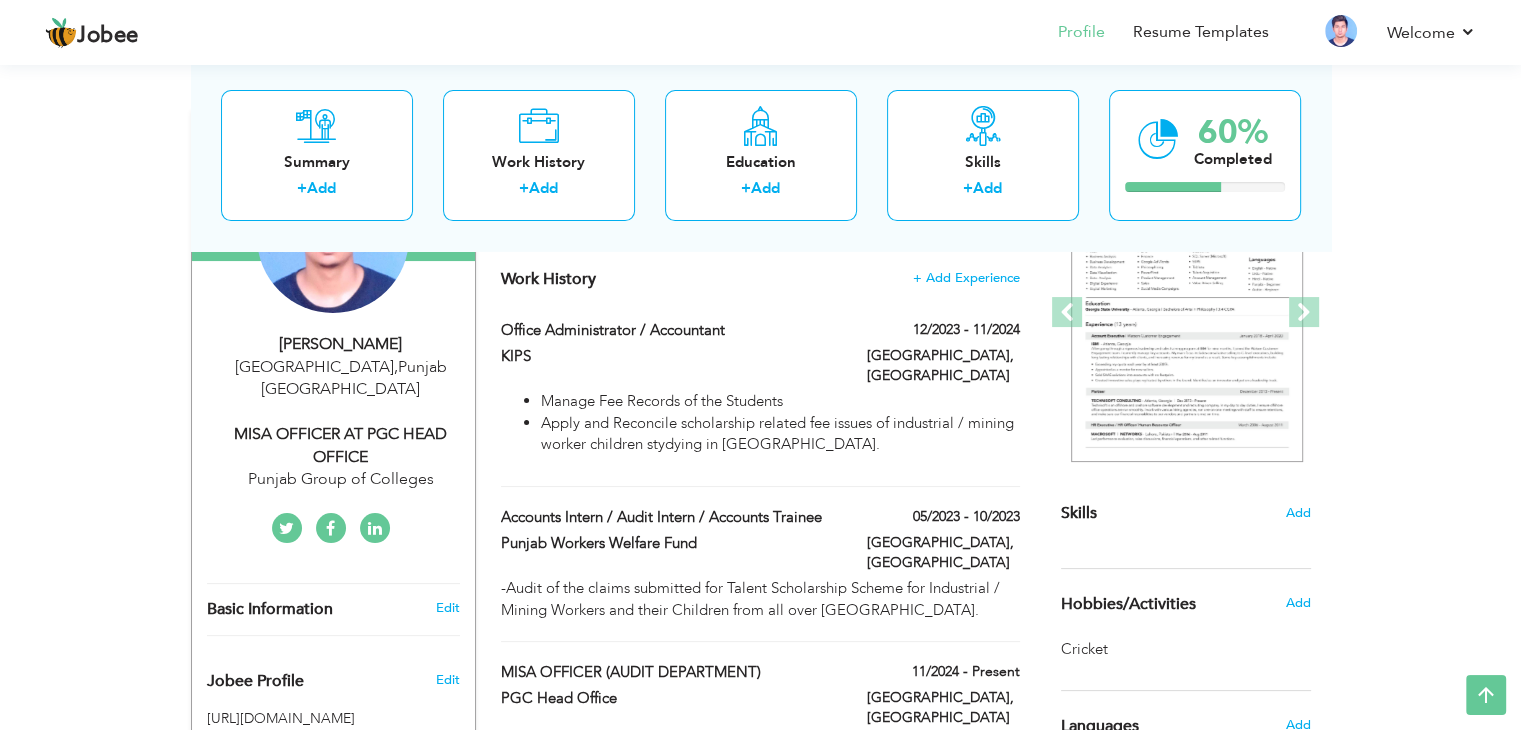 drag, startPoint x: 490, startPoint y: 645, endPoint x: 479, endPoint y: 376, distance: 269.22482 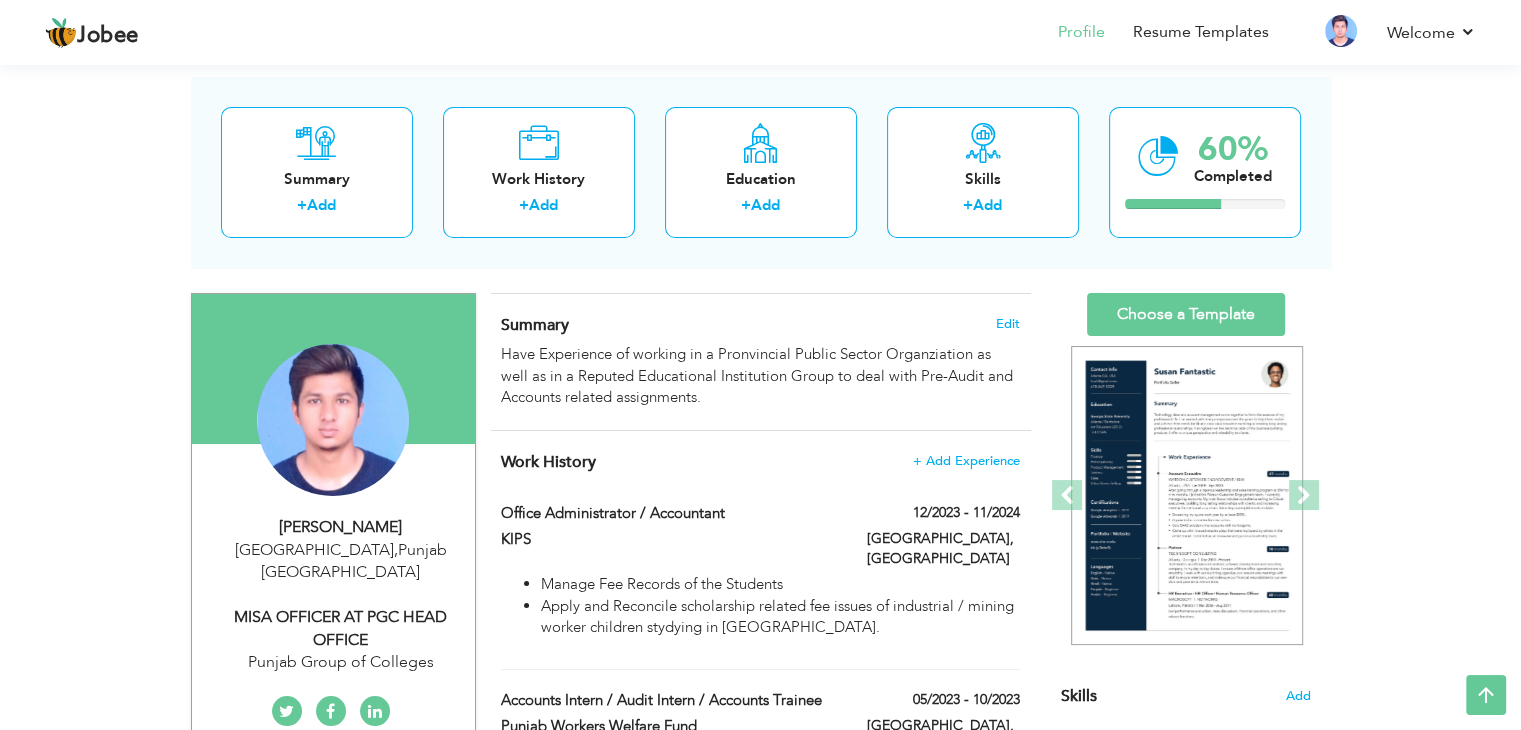 scroll, scrollTop: 0, scrollLeft: 0, axis: both 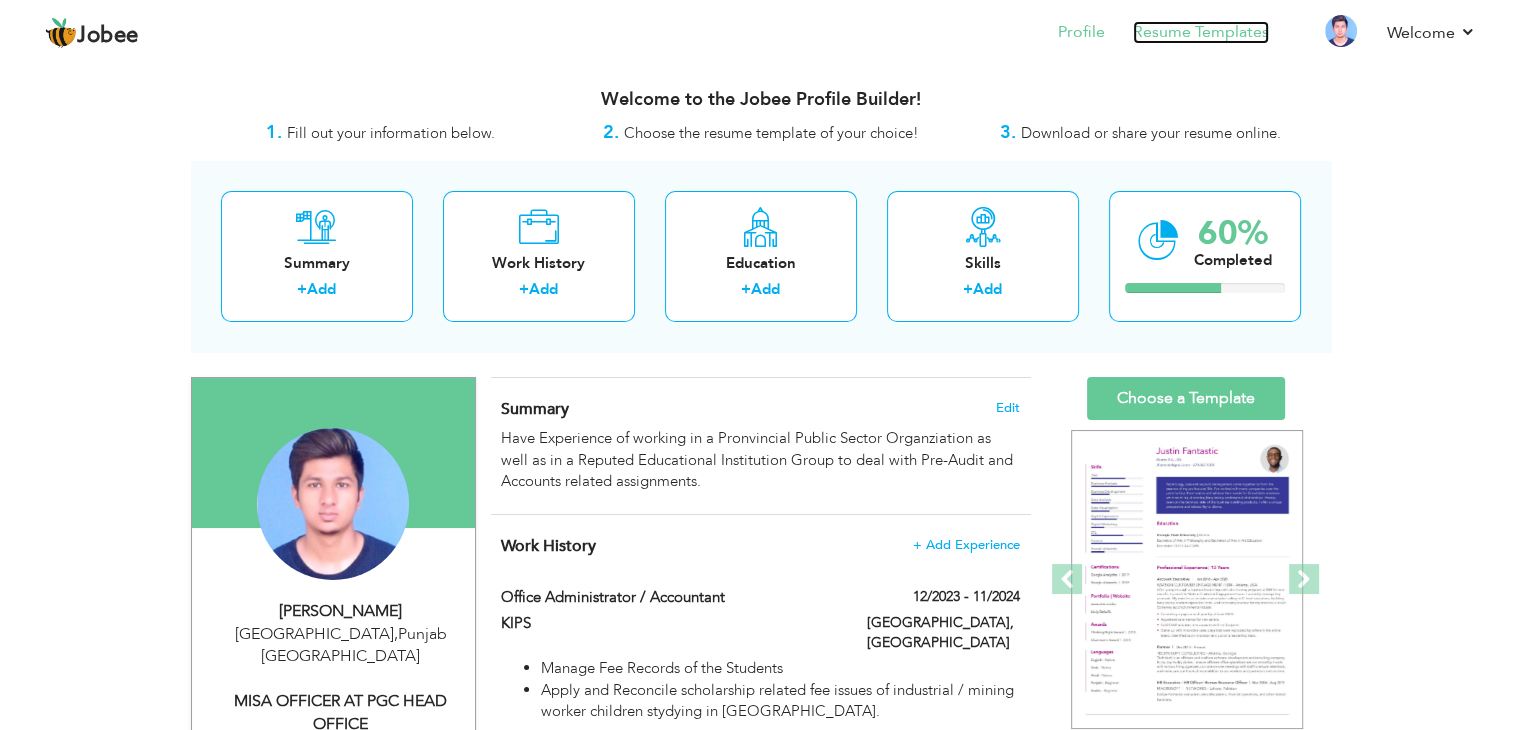 click on "Resume Templates" at bounding box center (1201, 32) 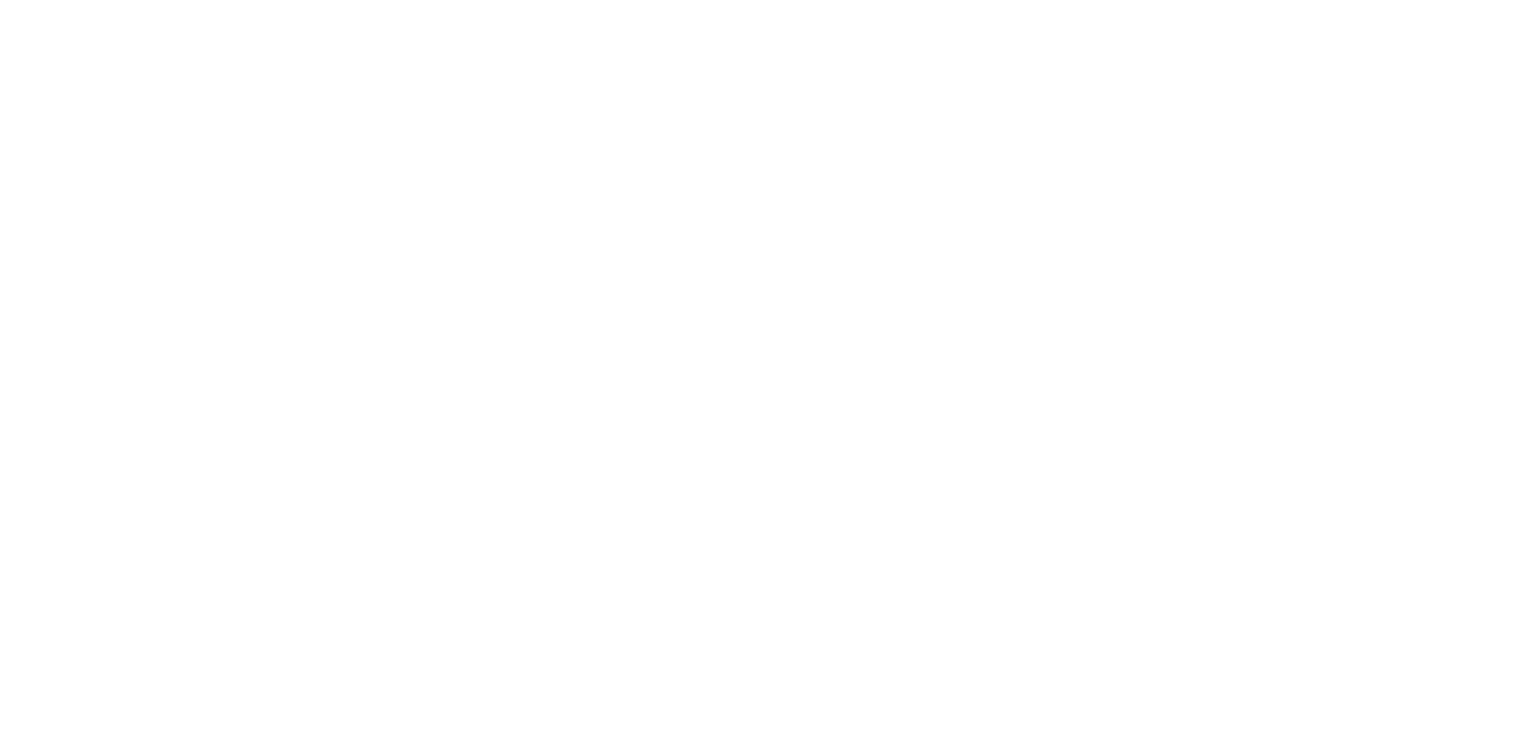 scroll, scrollTop: 0, scrollLeft: 0, axis: both 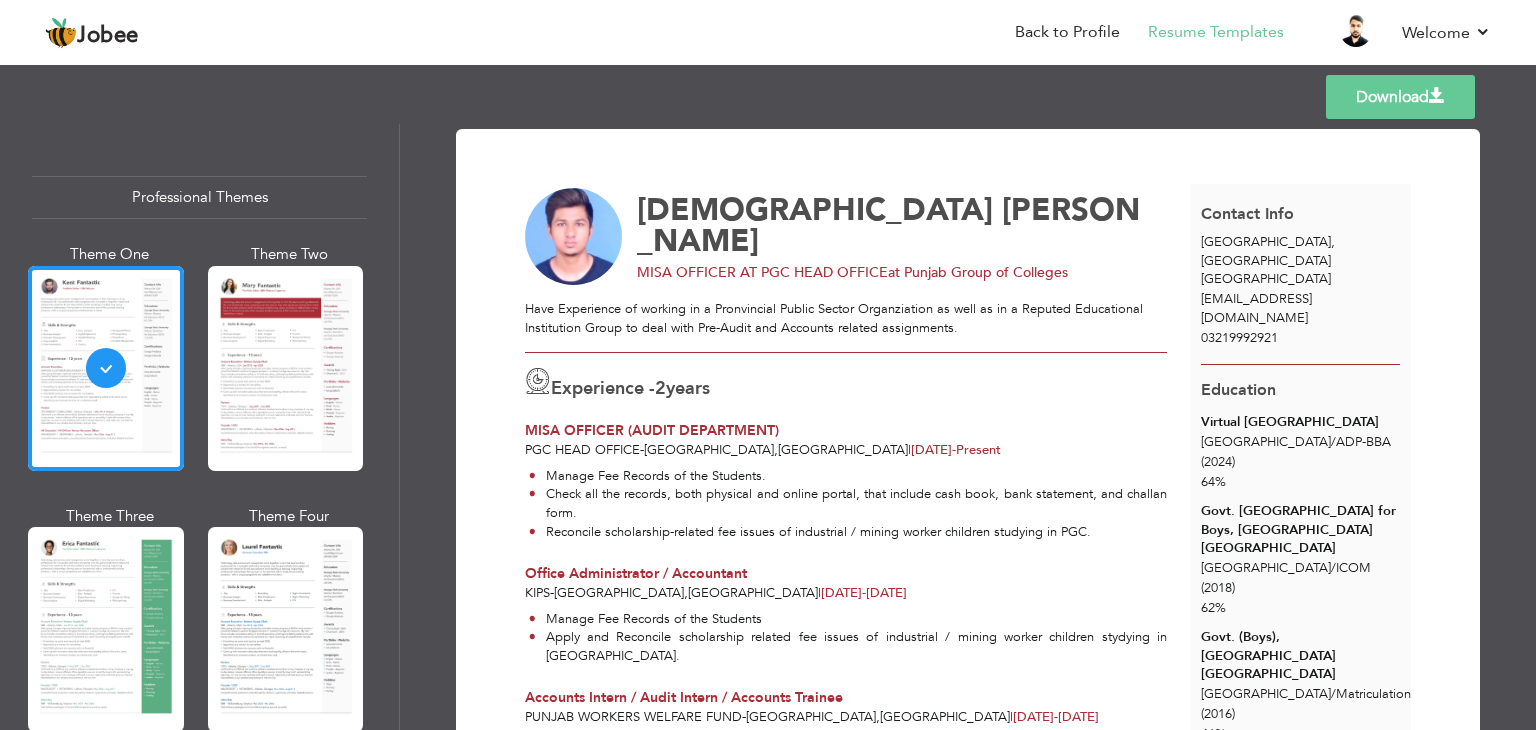 click at bounding box center (574, 237) 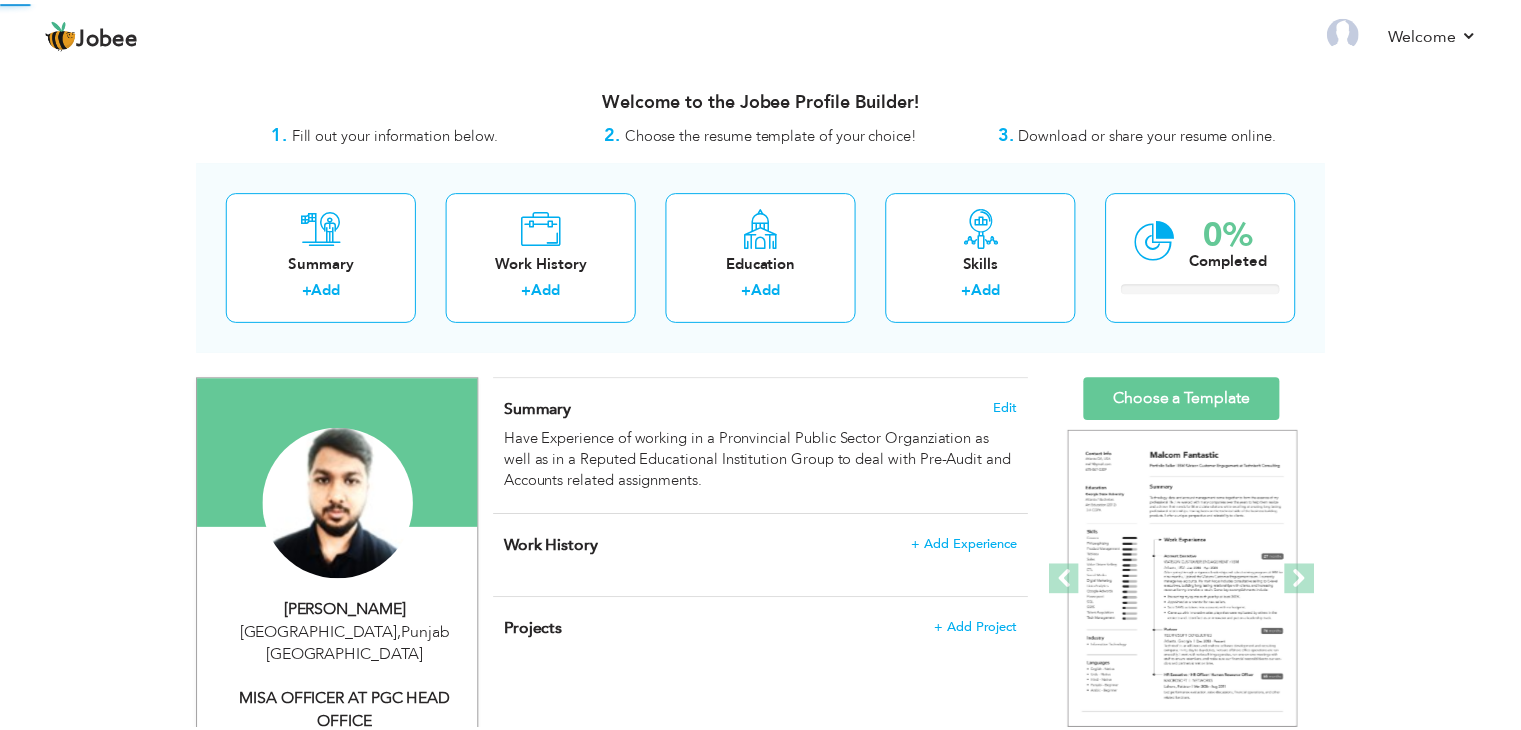 scroll, scrollTop: 0, scrollLeft: 0, axis: both 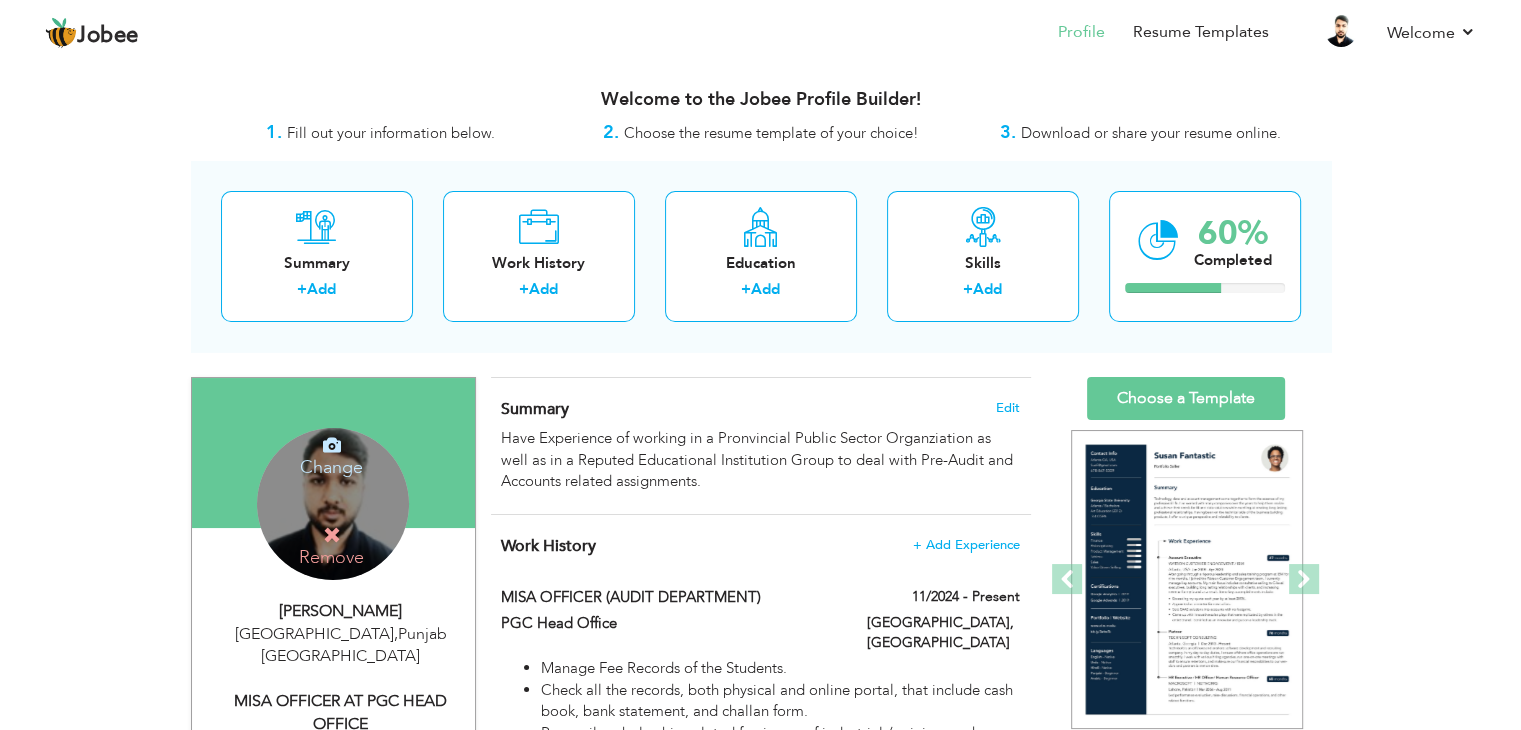 click on "Change" at bounding box center [331, 454] 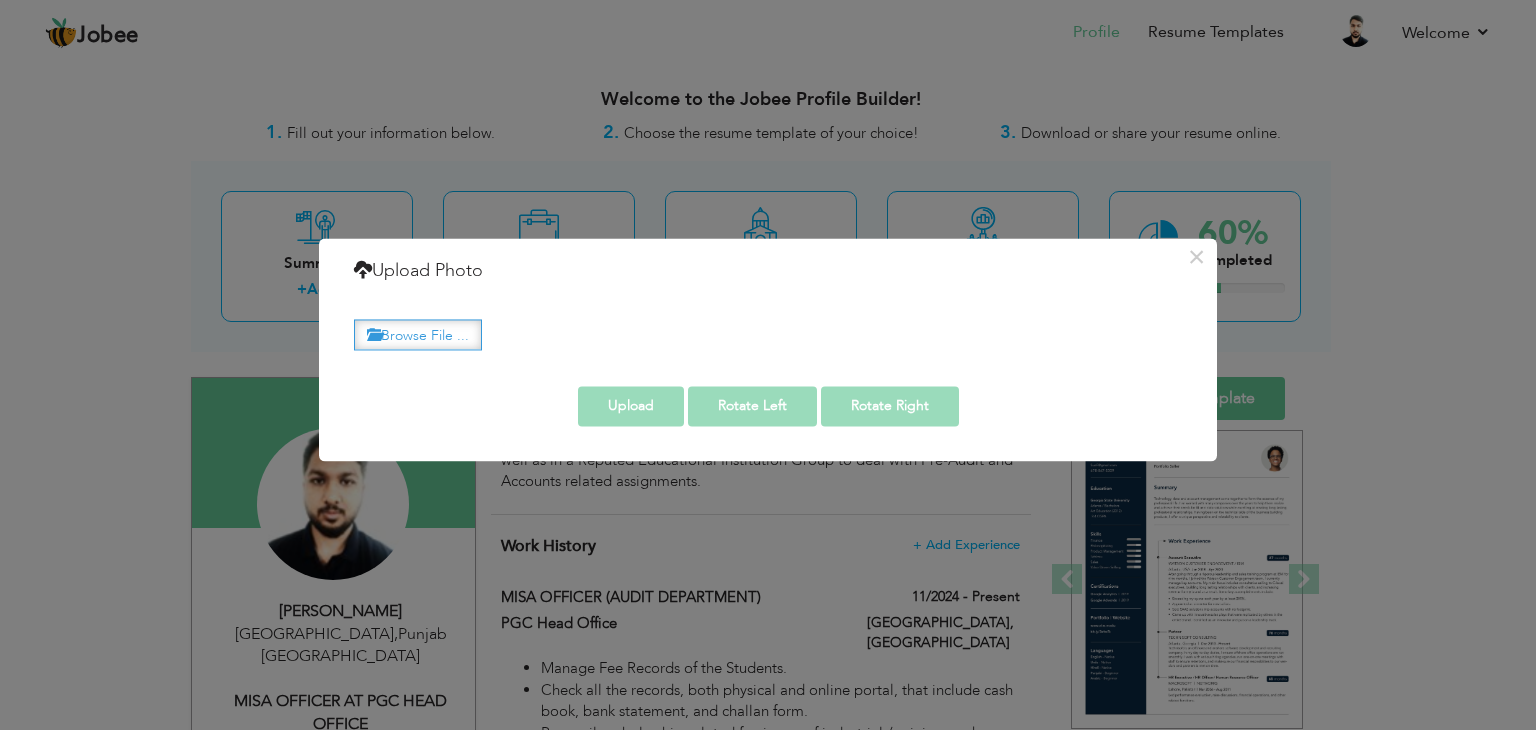 click on "Browse File ..." at bounding box center [418, 334] 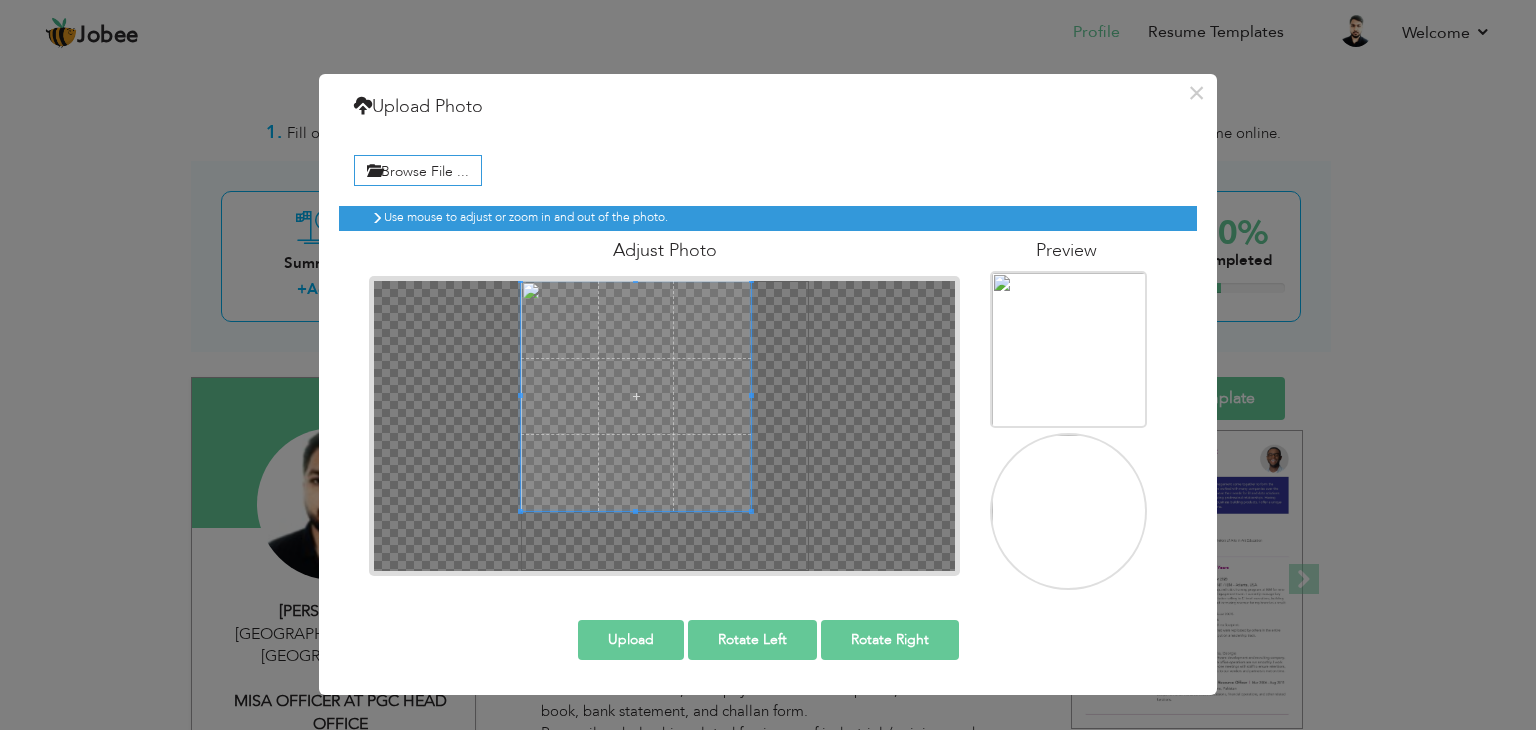 click at bounding box center (636, 396) 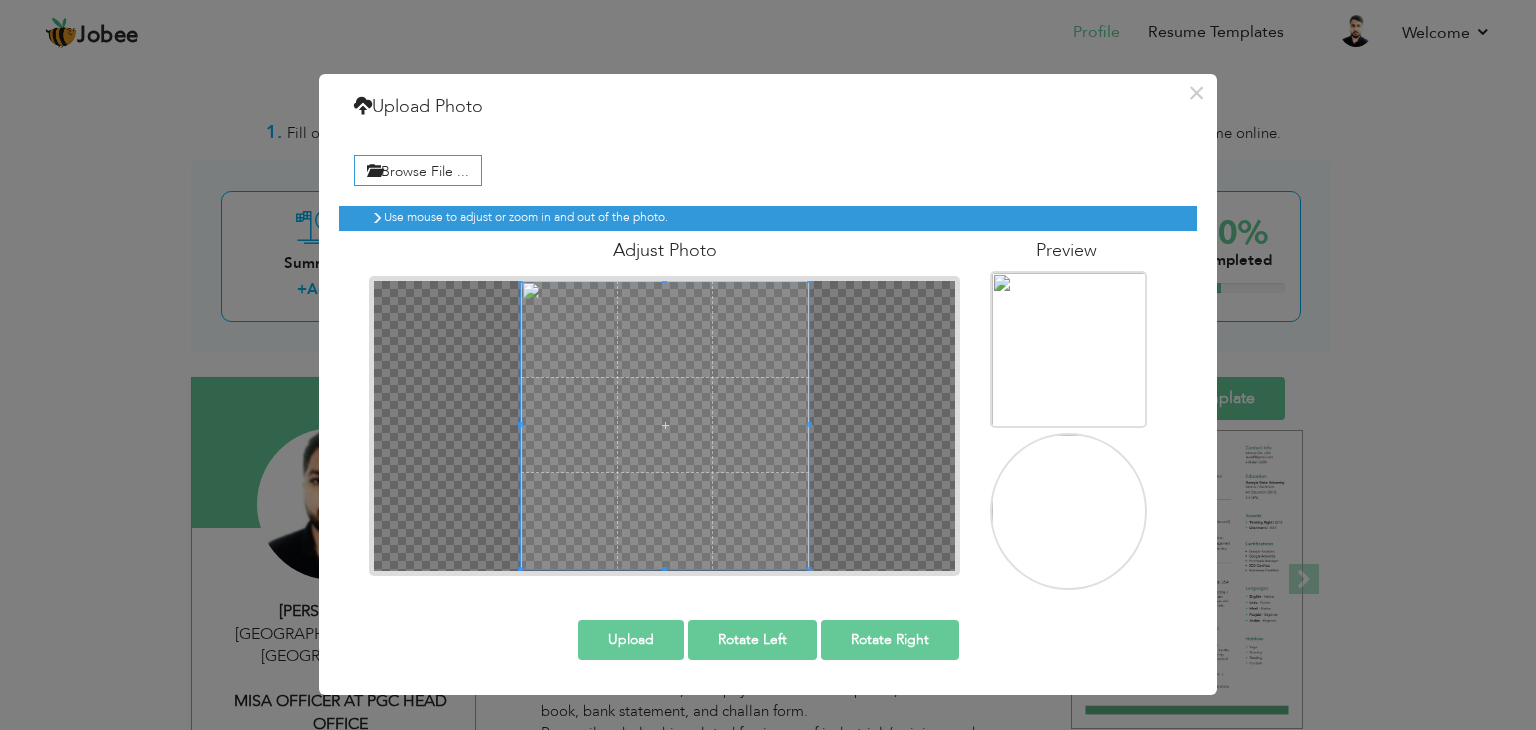 click on "Browse File ...
[GEOGRAPHIC_DATA]" at bounding box center [768, 367] 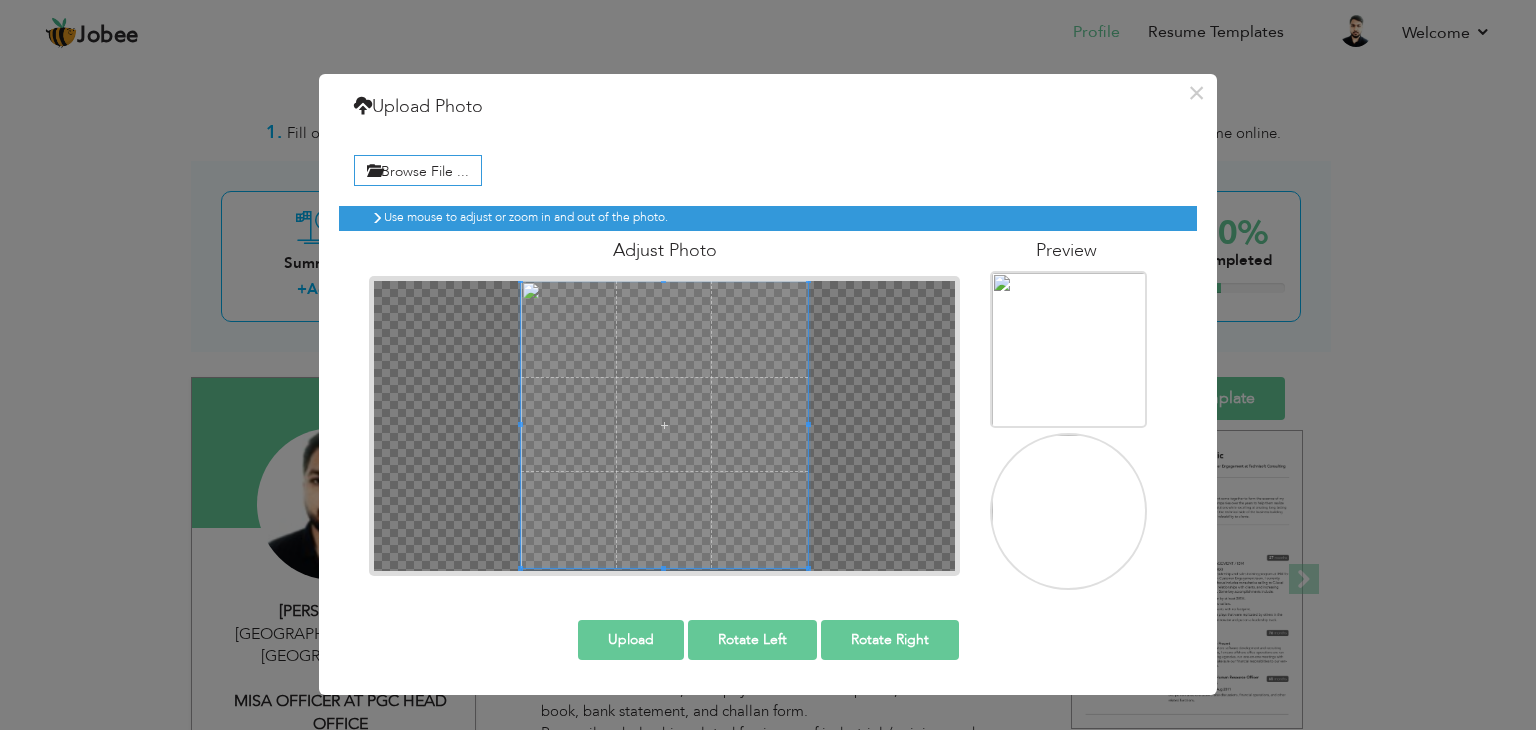 click at bounding box center (1070, 514) 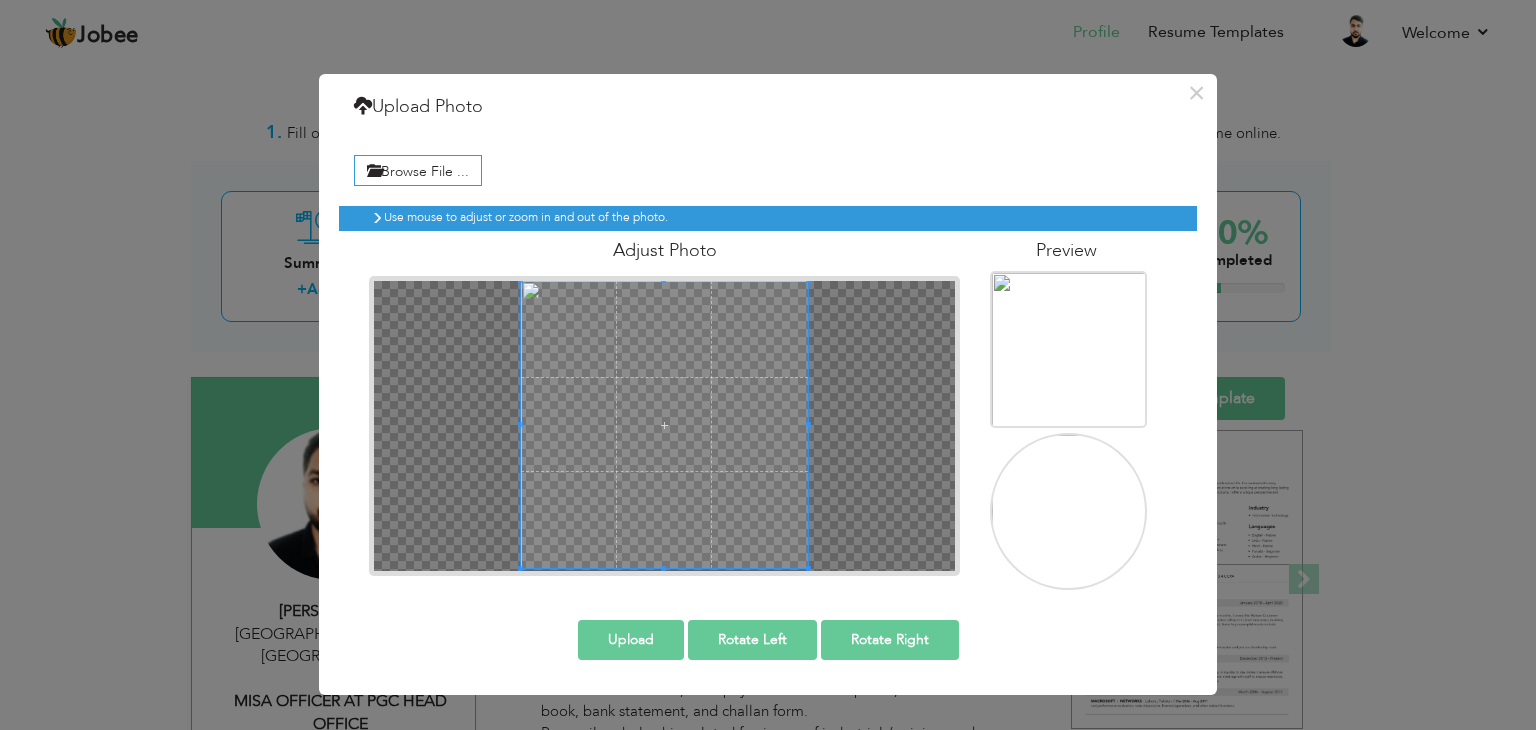 click on "Upload" at bounding box center [631, 640] 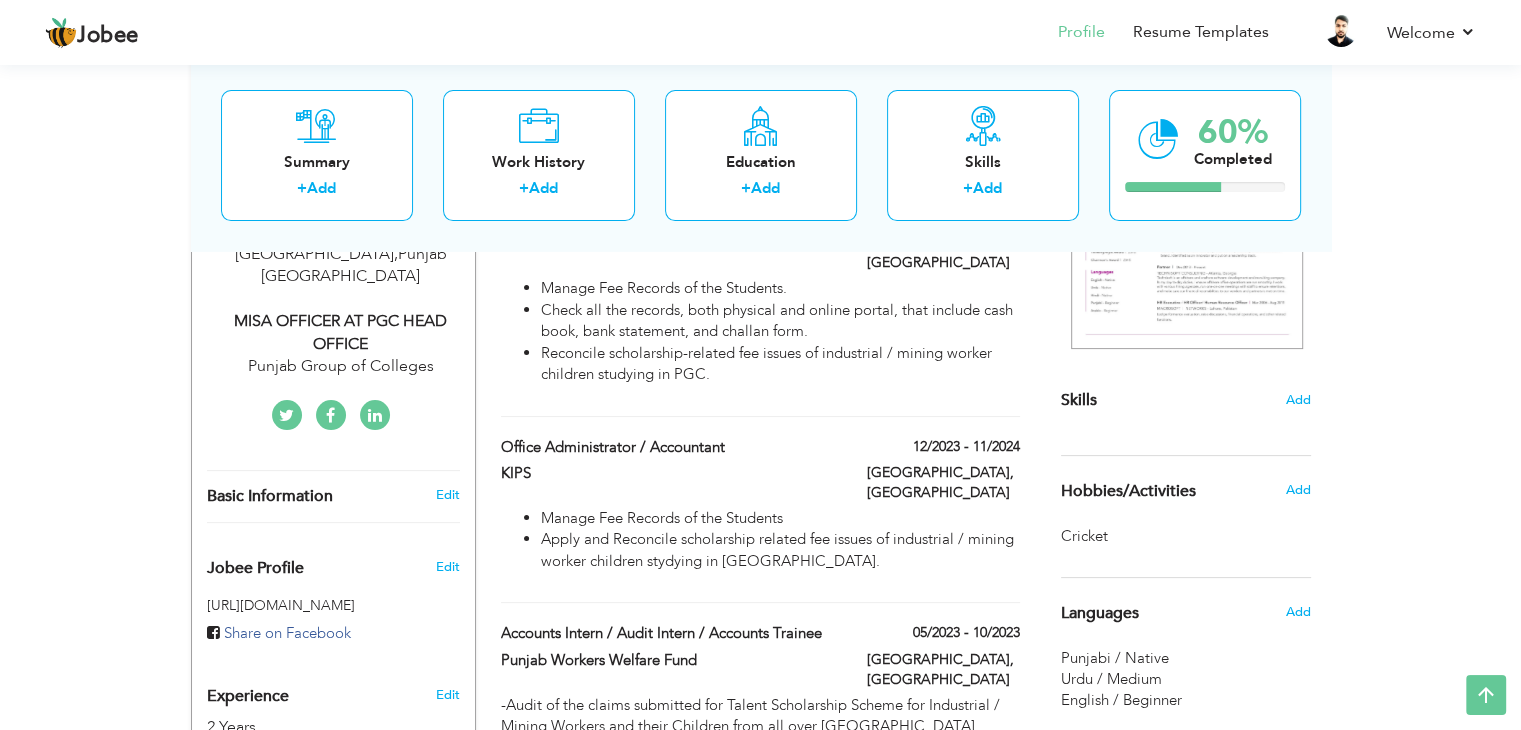 scroll, scrollTop: 0, scrollLeft: 0, axis: both 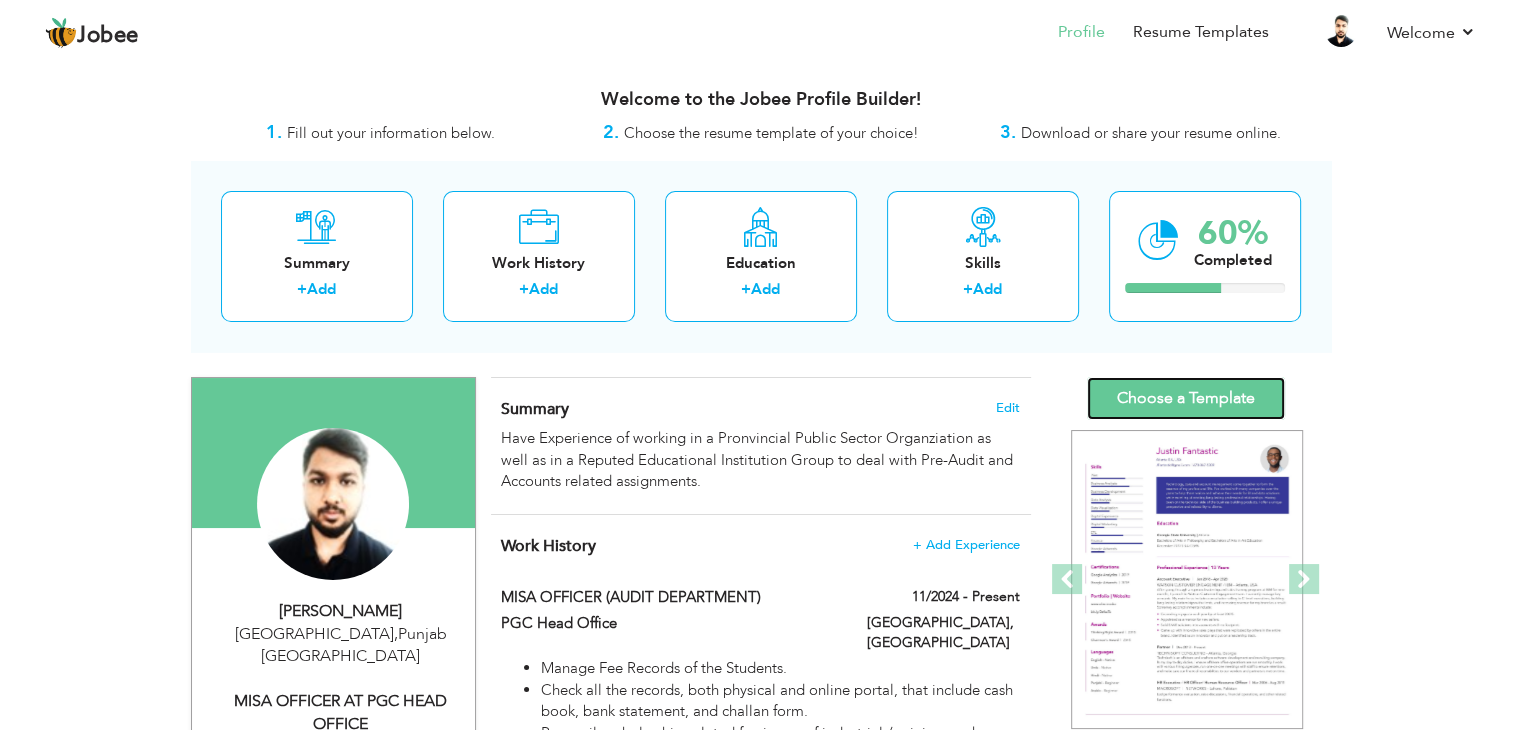click on "Choose a Template" at bounding box center [1186, 398] 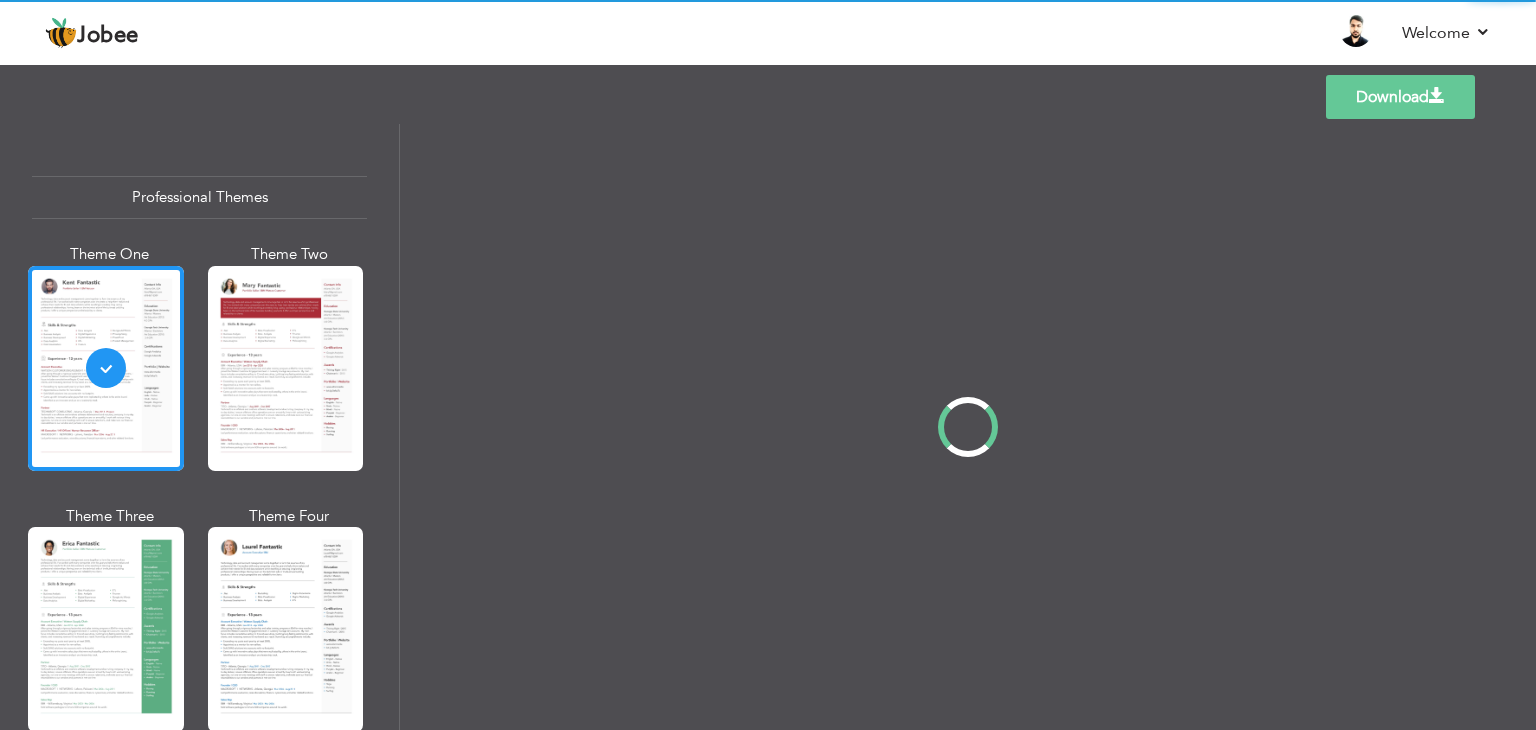 scroll, scrollTop: 0, scrollLeft: 0, axis: both 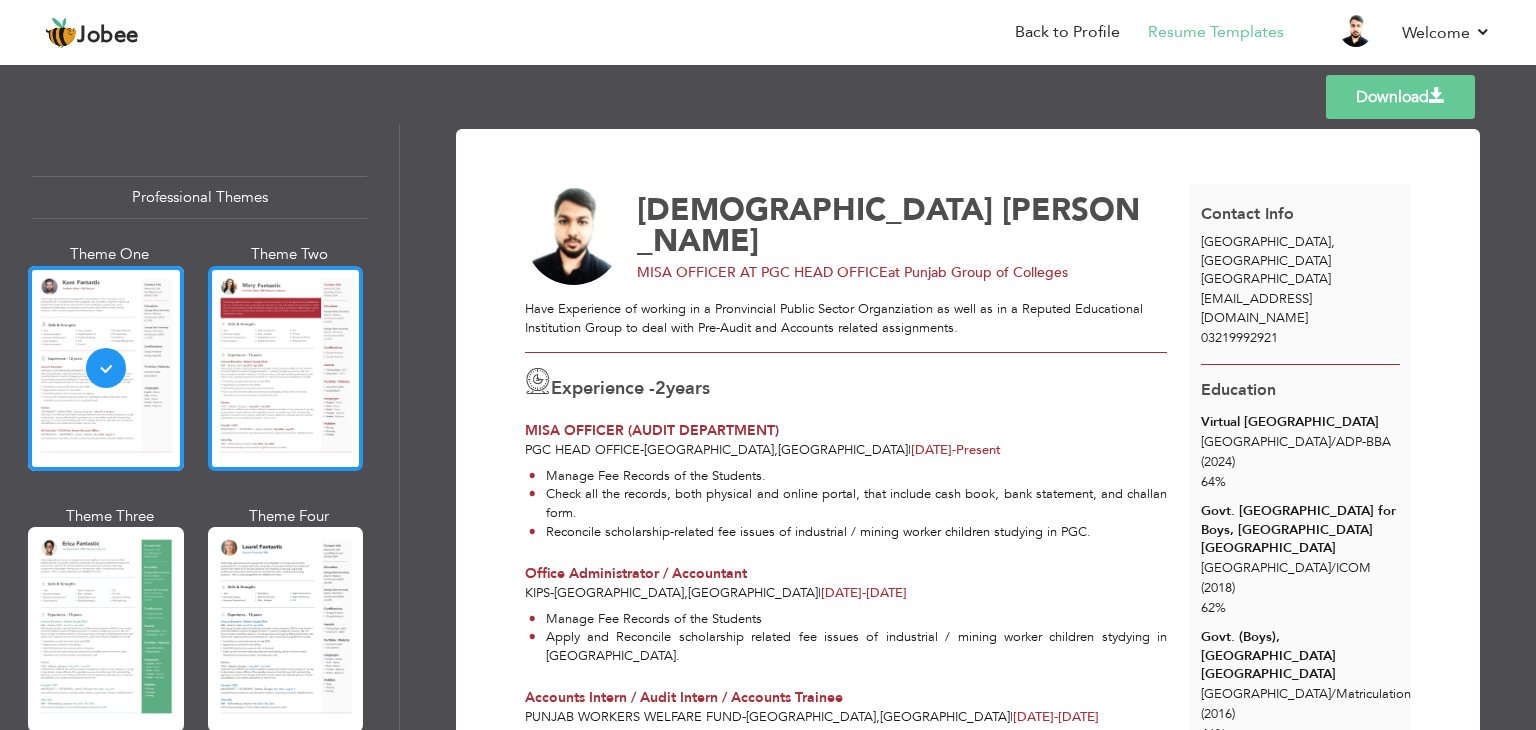 click at bounding box center [286, 368] 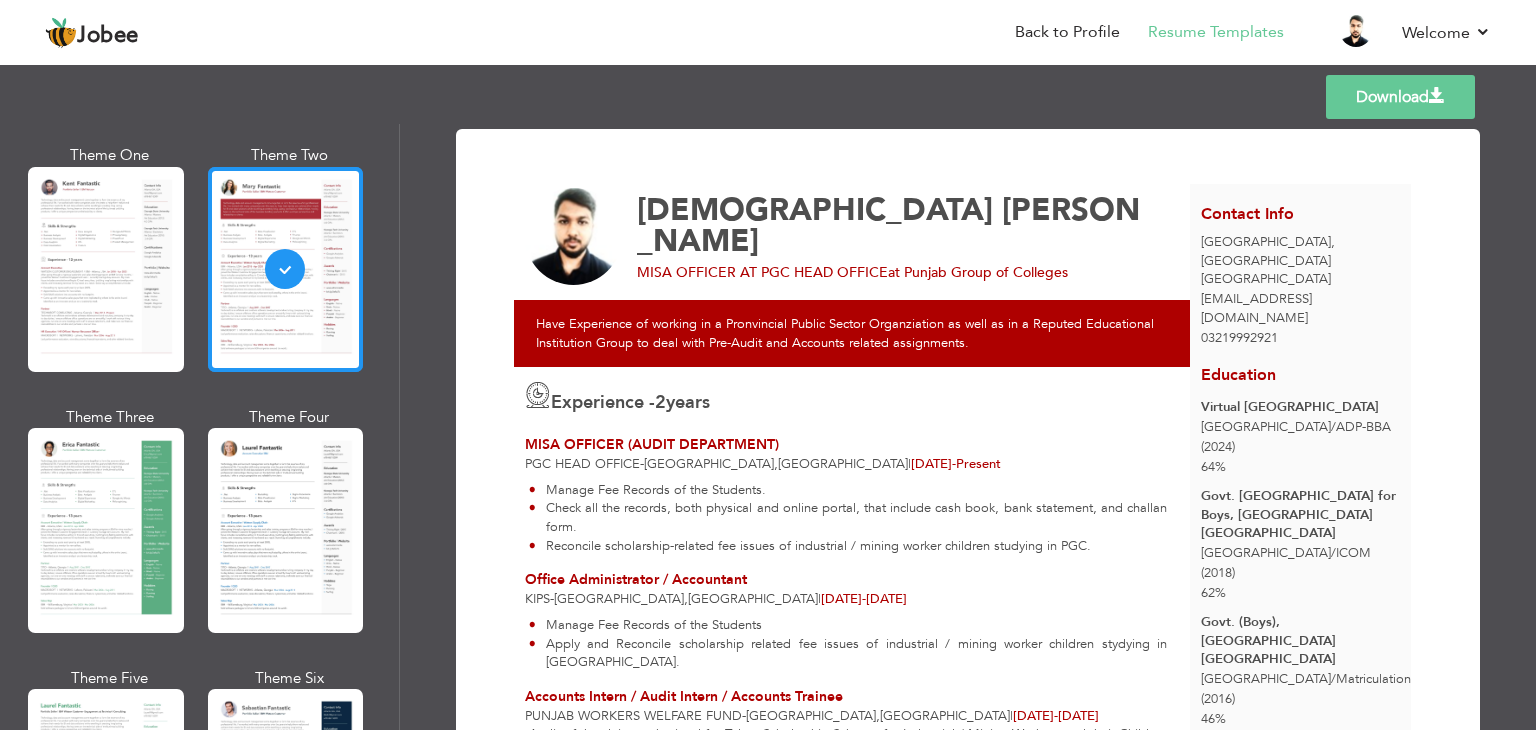scroll, scrollTop: 107, scrollLeft: 0, axis: vertical 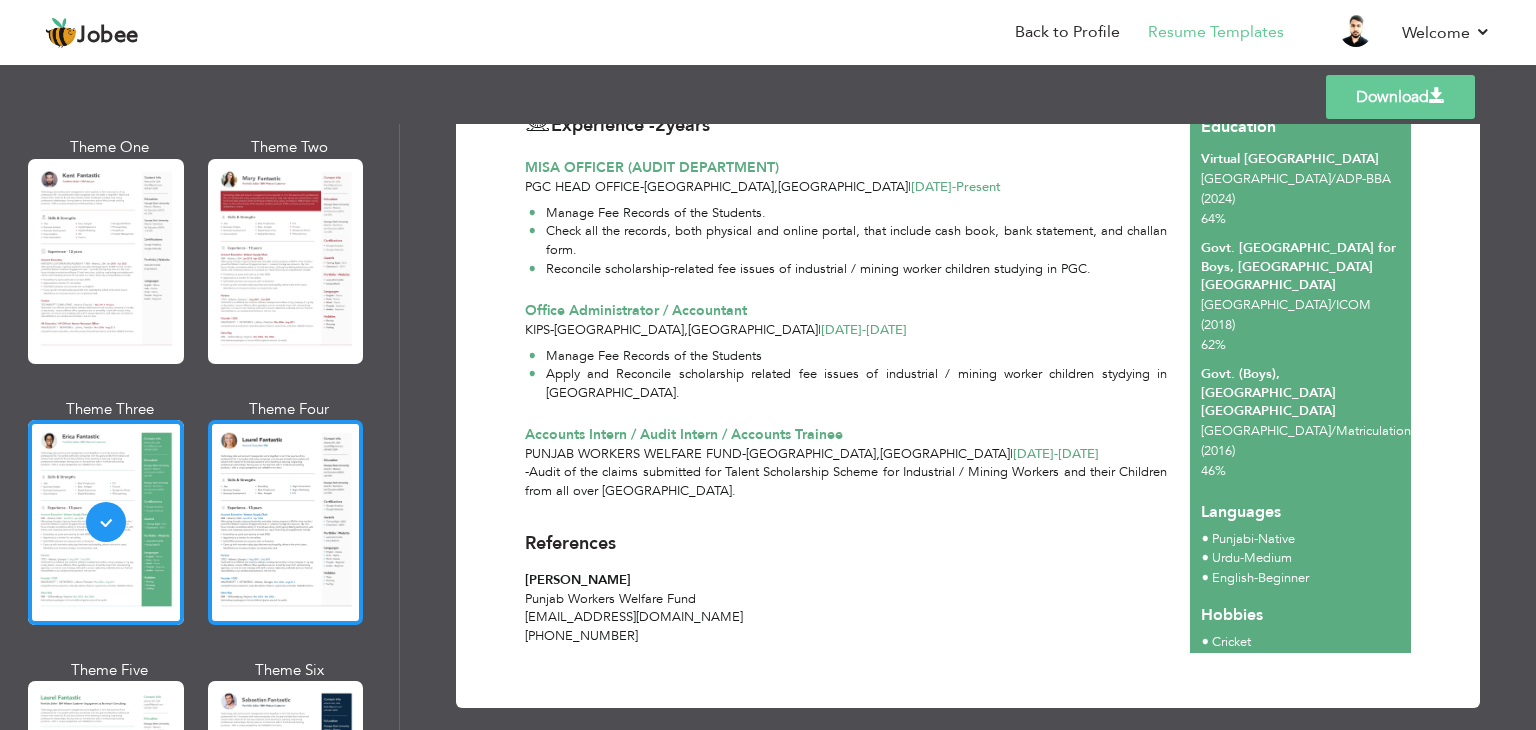 click at bounding box center (286, 522) 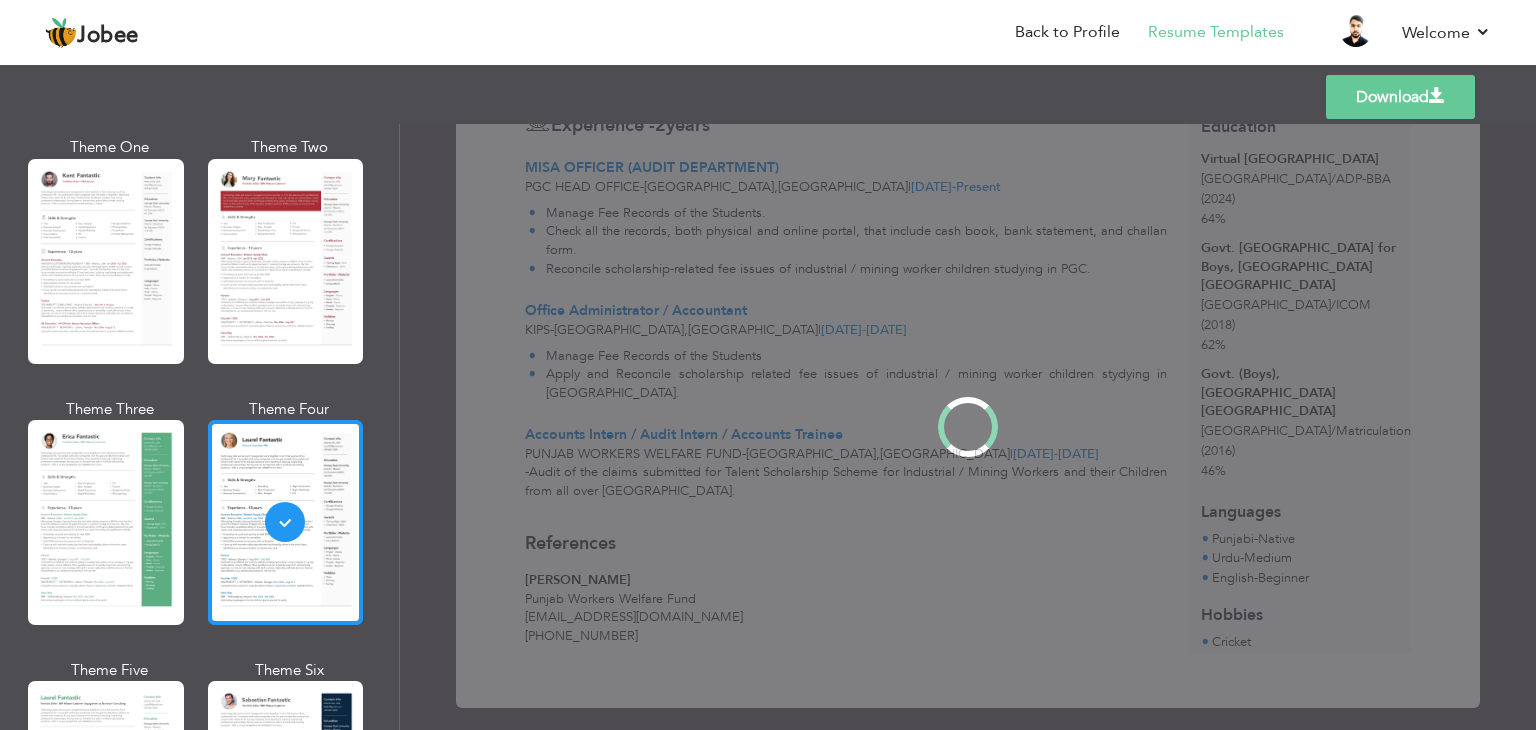 scroll, scrollTop: 0, scrollLeft: 0, axis: both 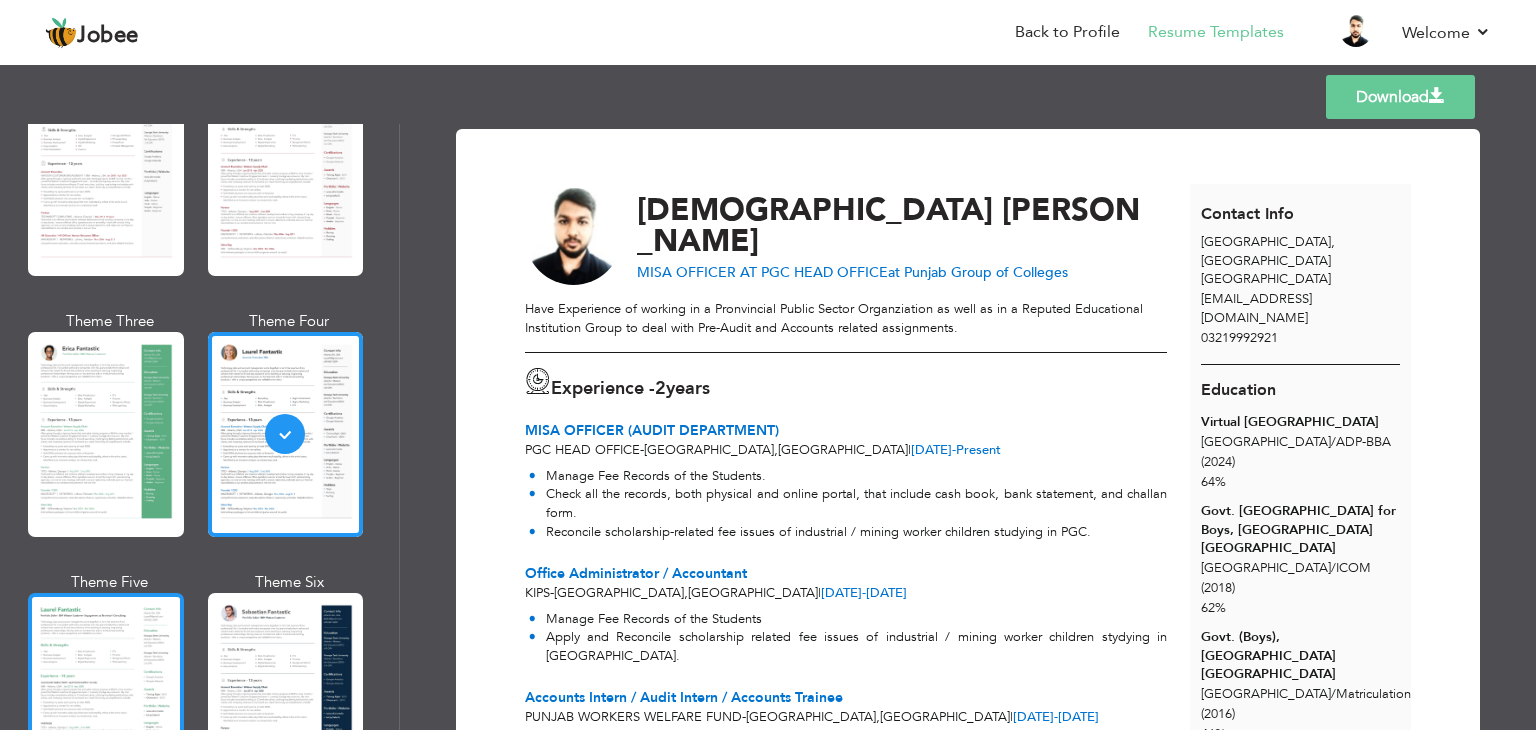 click at bounding box center [106, 695] 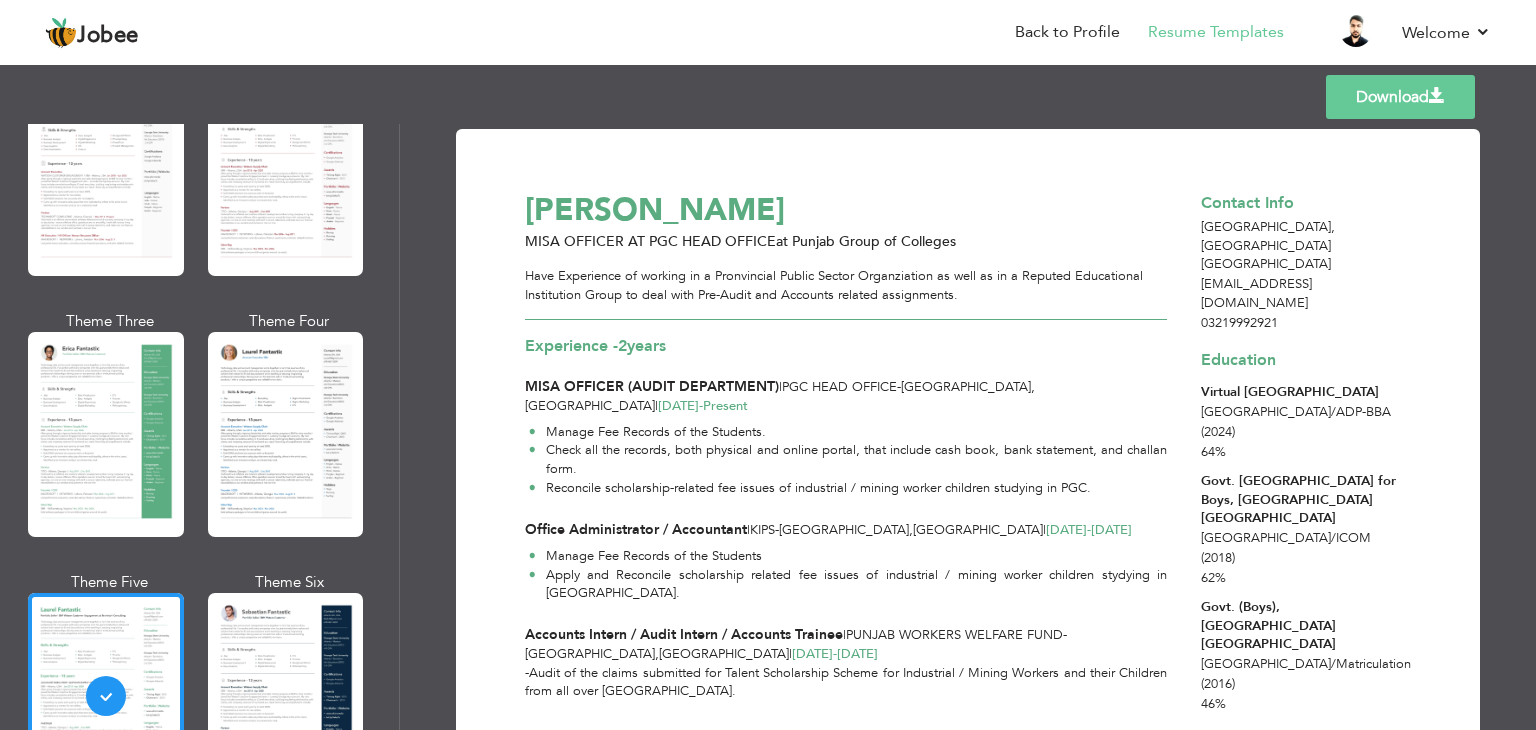 scroll, scrollTop: 106, scrollLeft: 0, axis: vertical 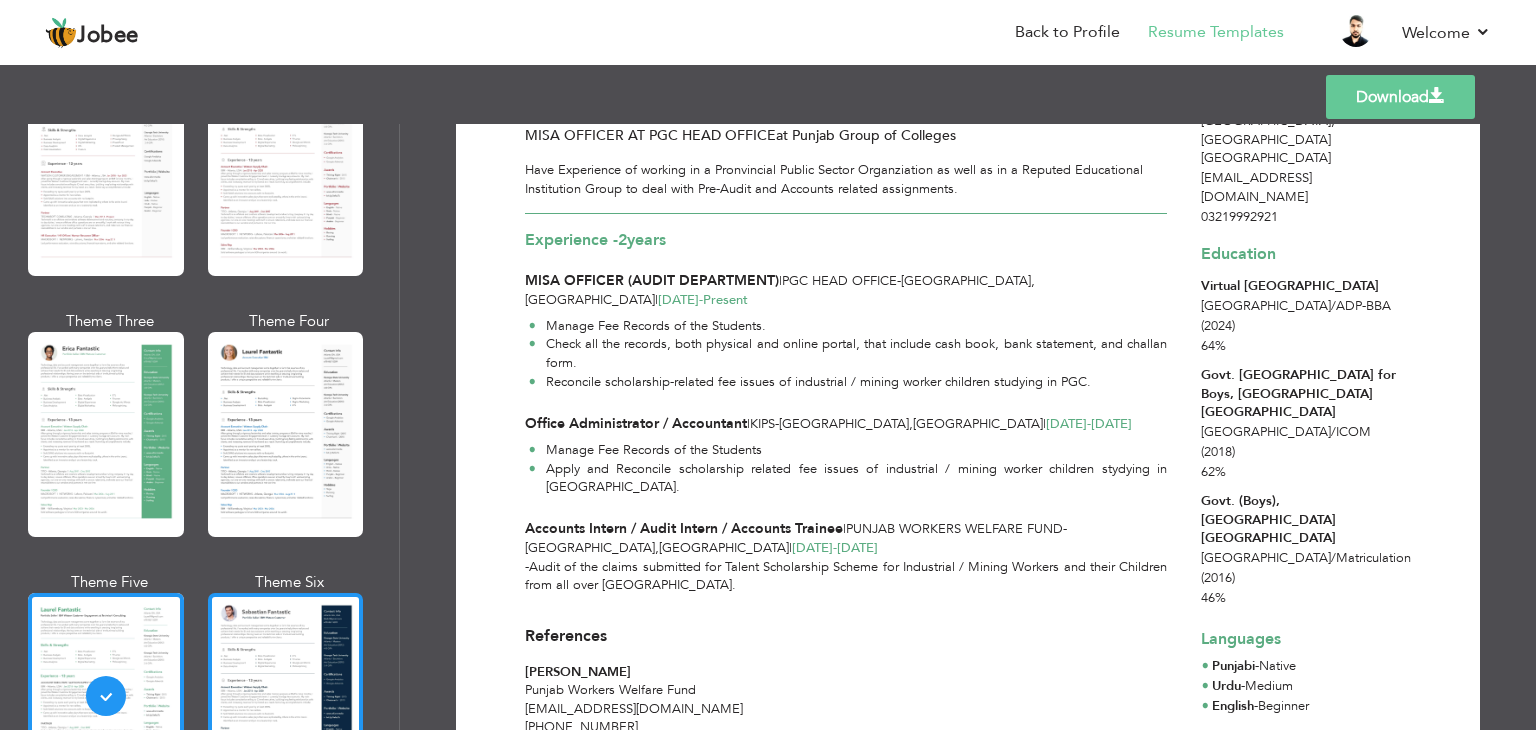 click at bounding box center (286, 695) 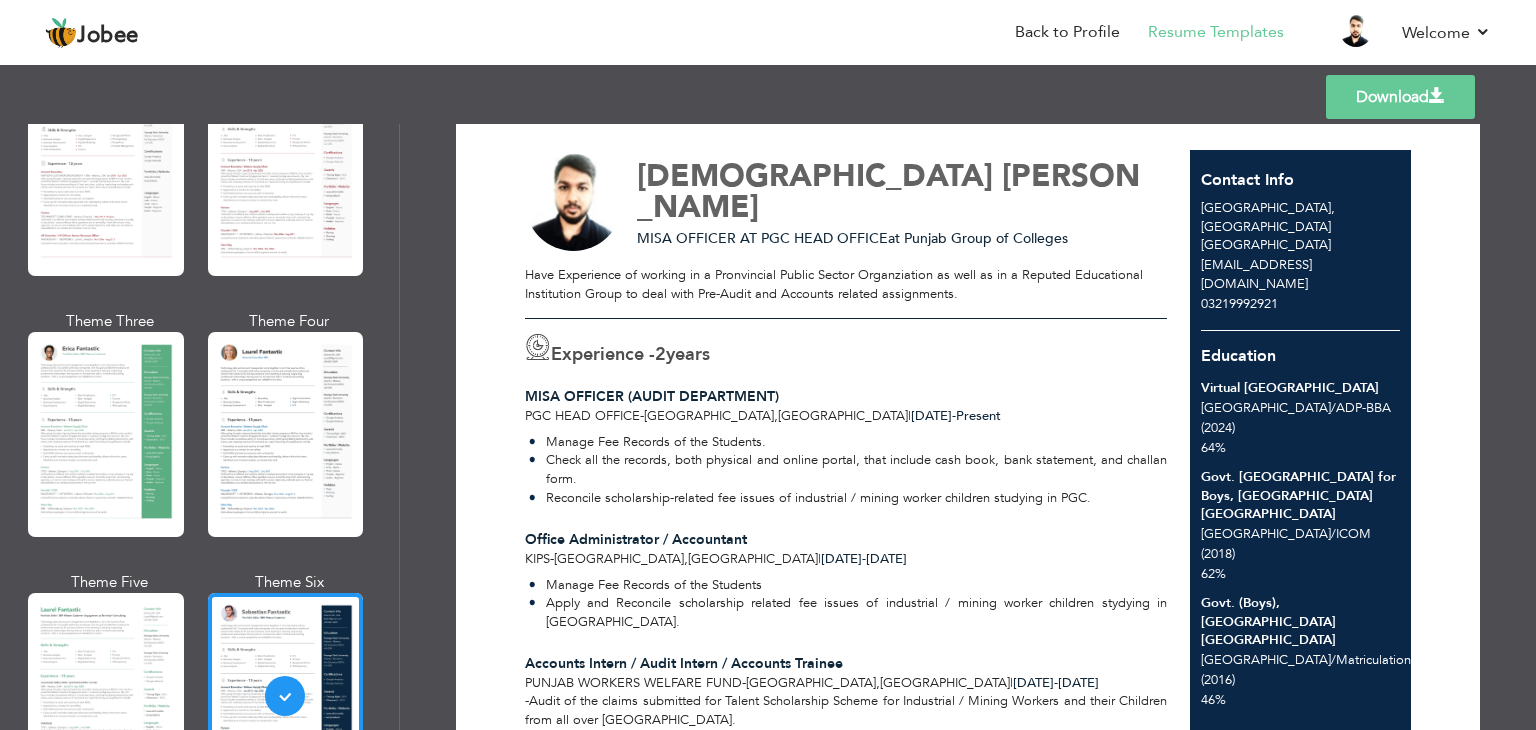 scroll, scrollTop: 0, scrollLeft: 0, axis: both 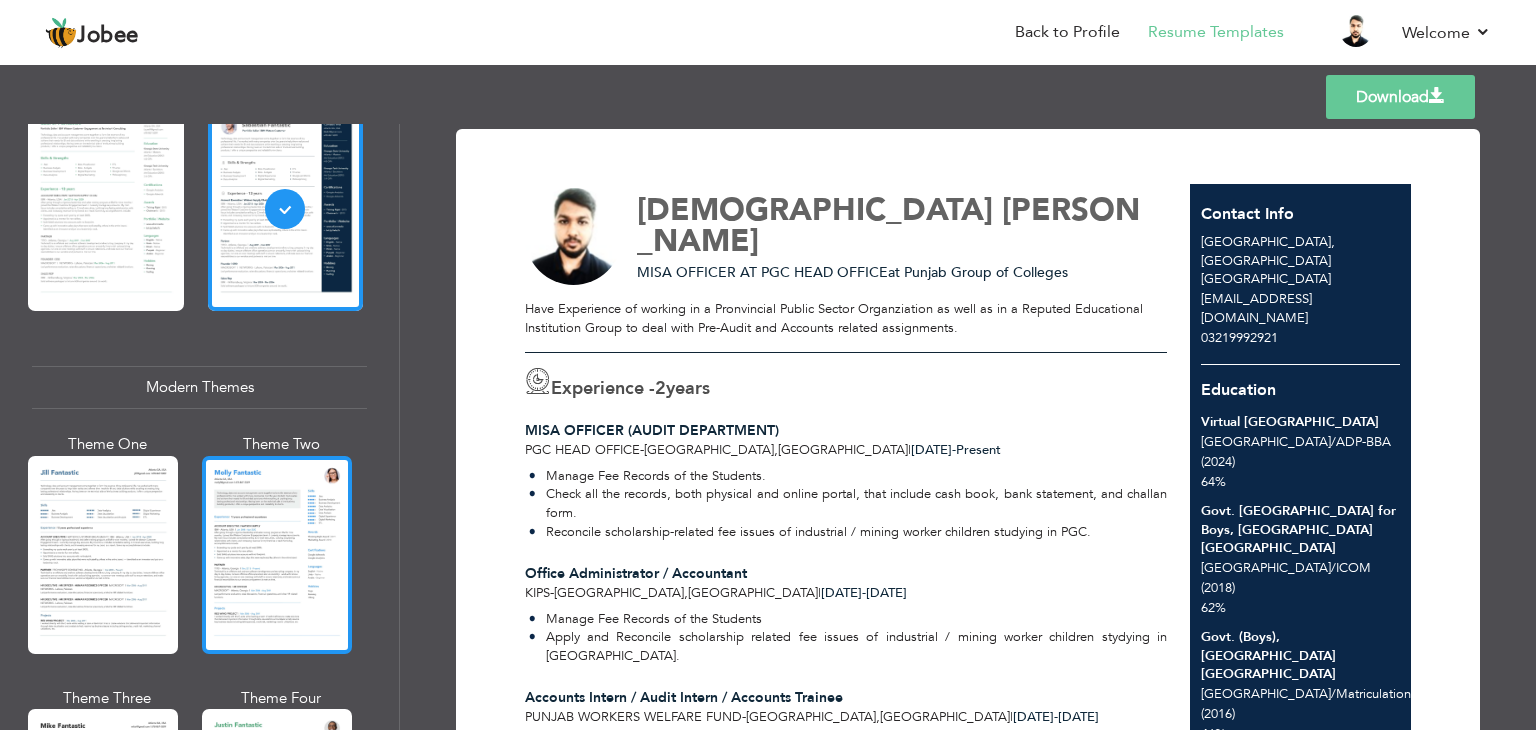 click at bounding box center [277, 555] 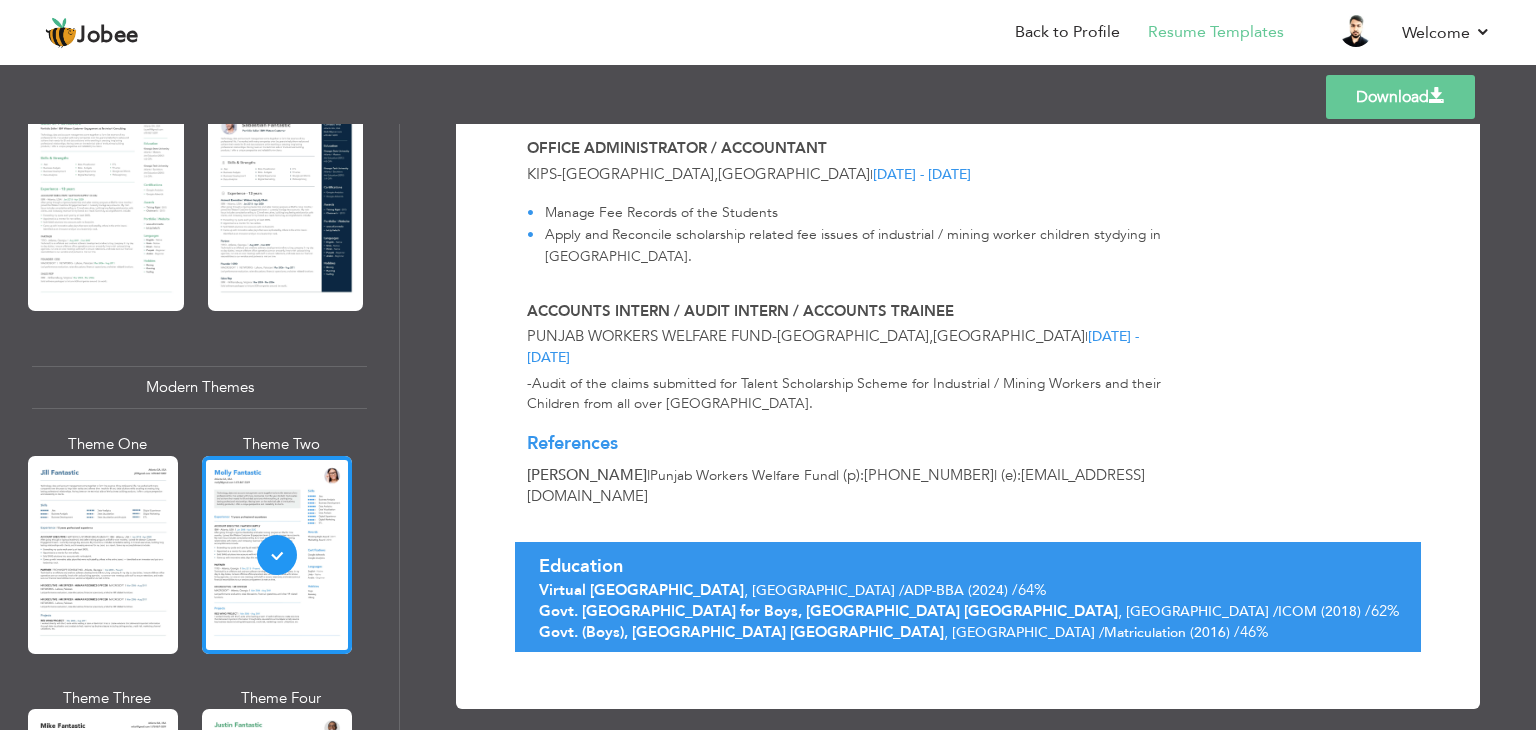scroll, scrollTop: 521, scrollLeft: 0, axis: vertical 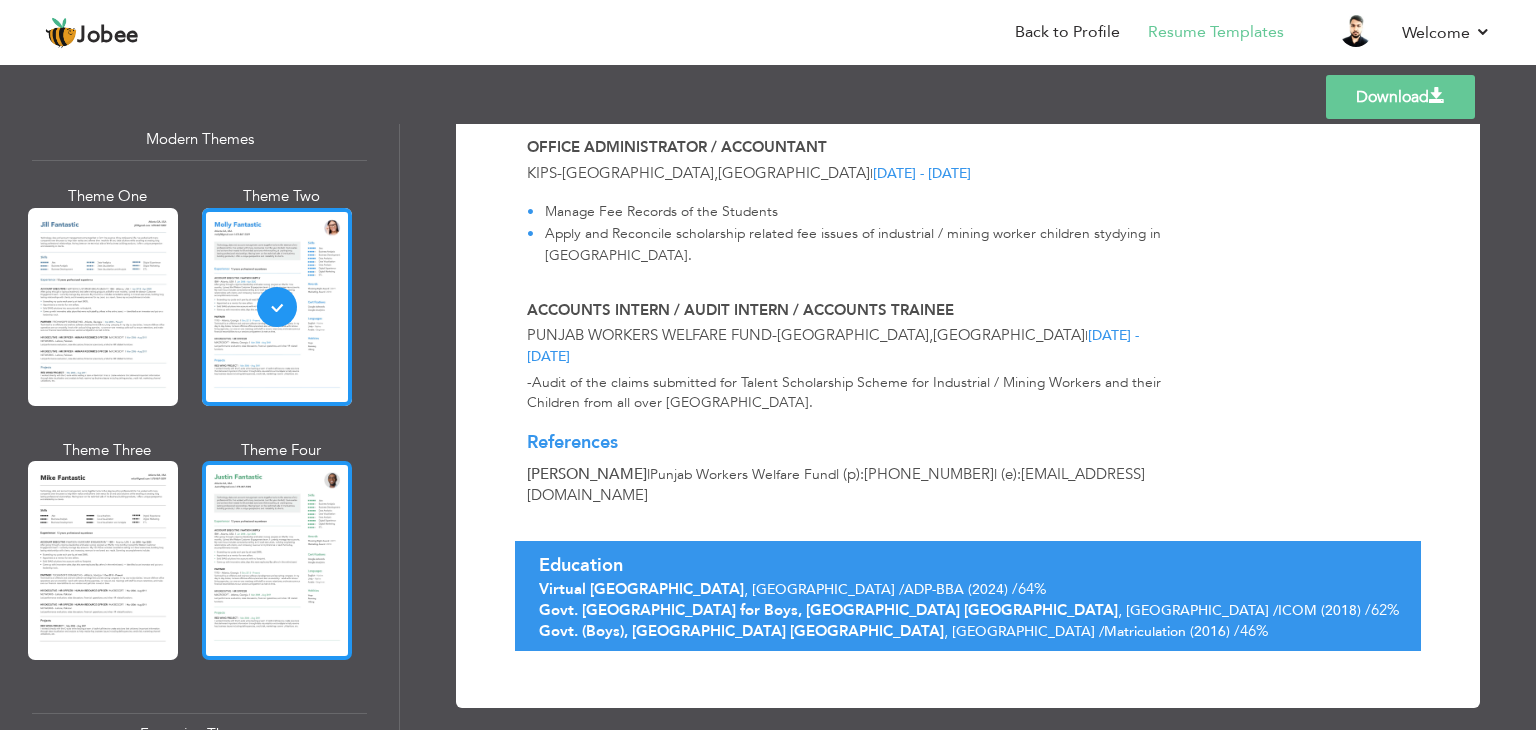 click at bounding box center (277, 560) 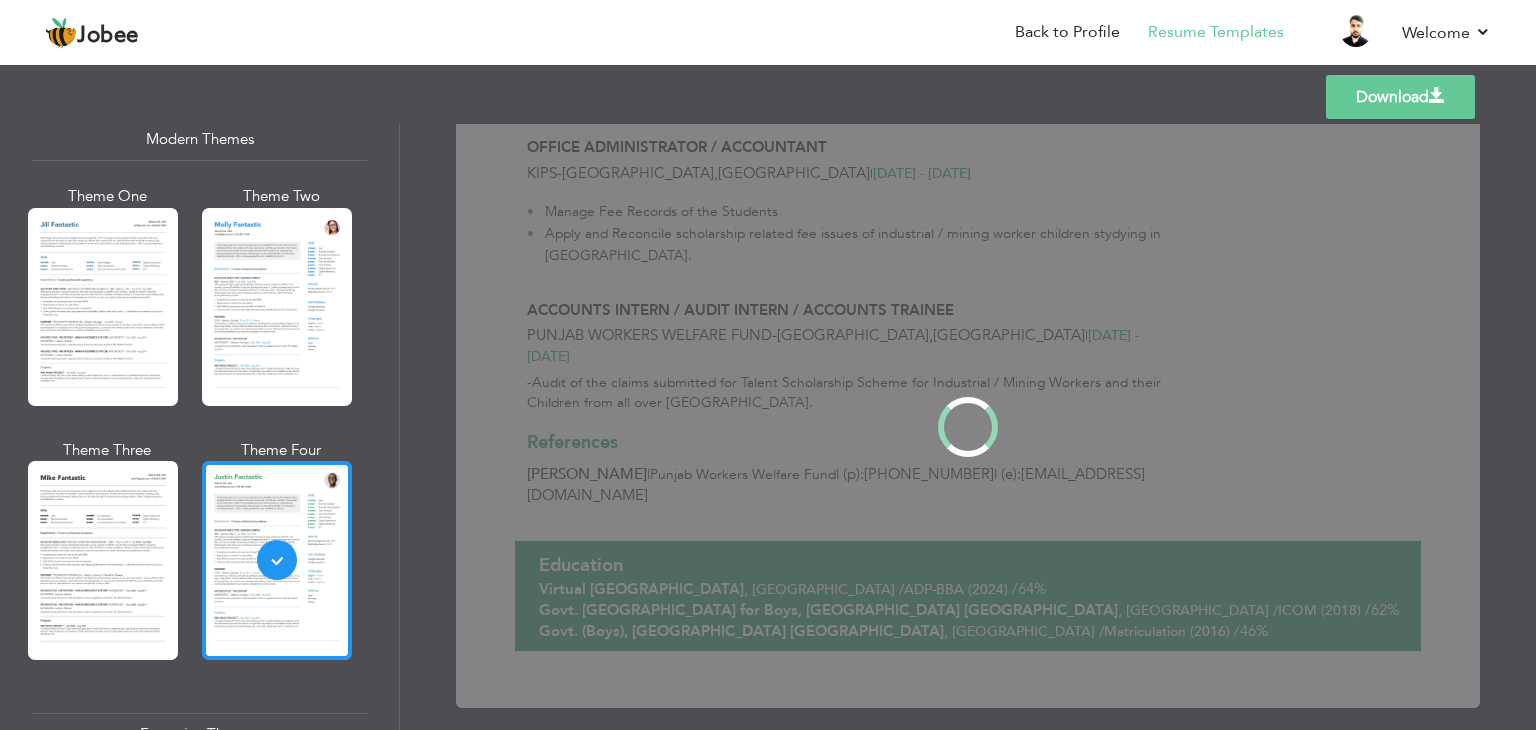scroll, scrollTop: 0, scrollLeft: 0, axis: both 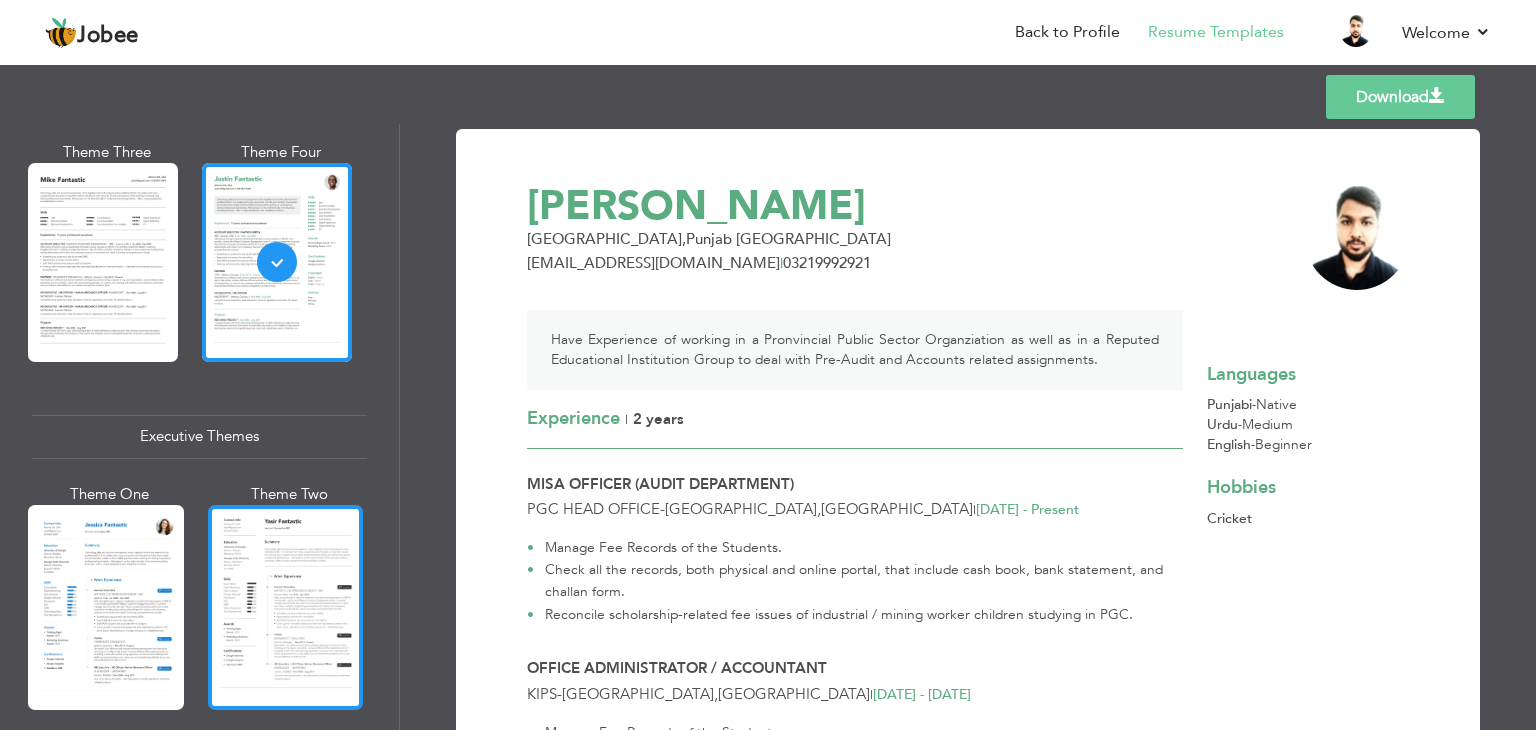 click at bounding box center (286, 607) 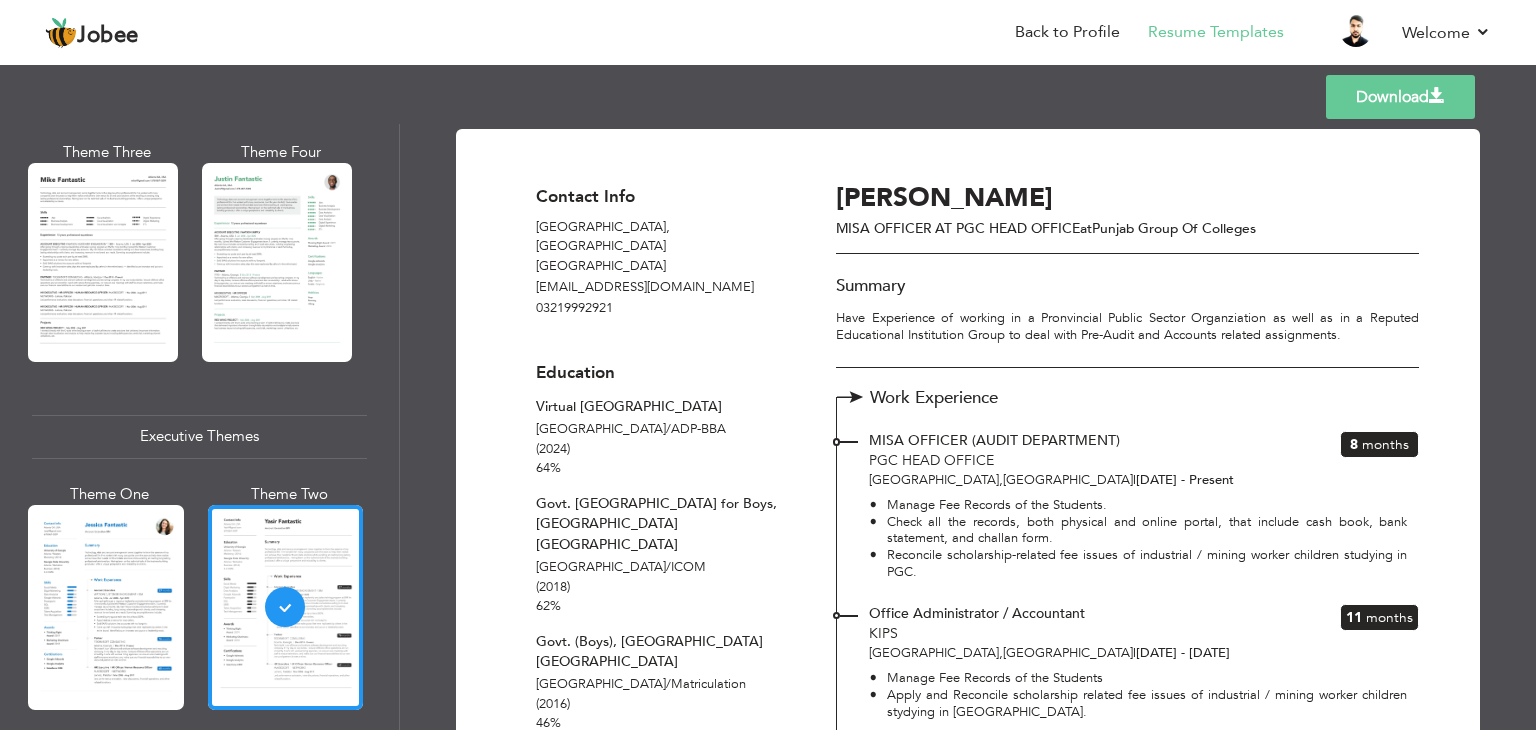 scroll, scrollTop: 0, scrollLeft: 0, axis: both 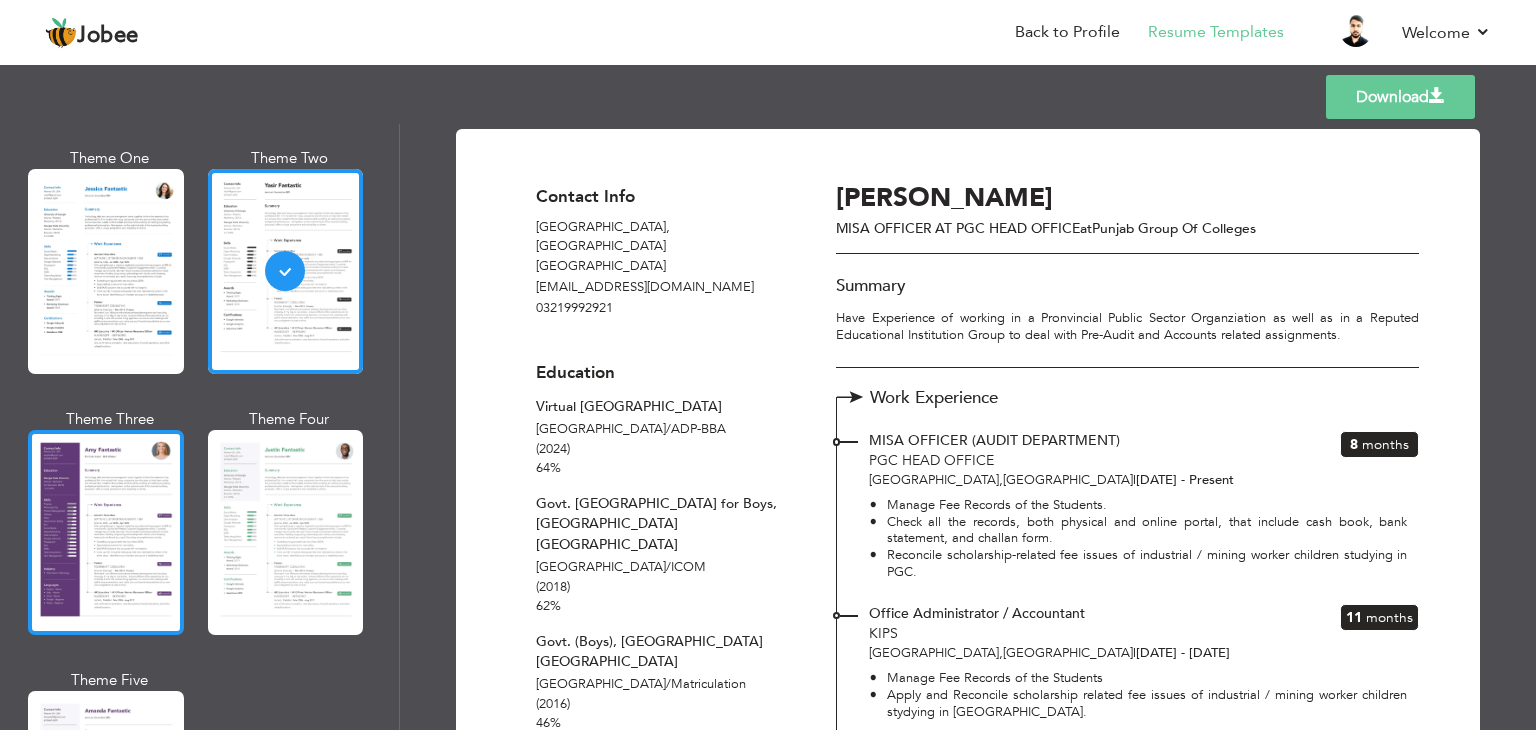 click at bounding box center [106, 532] 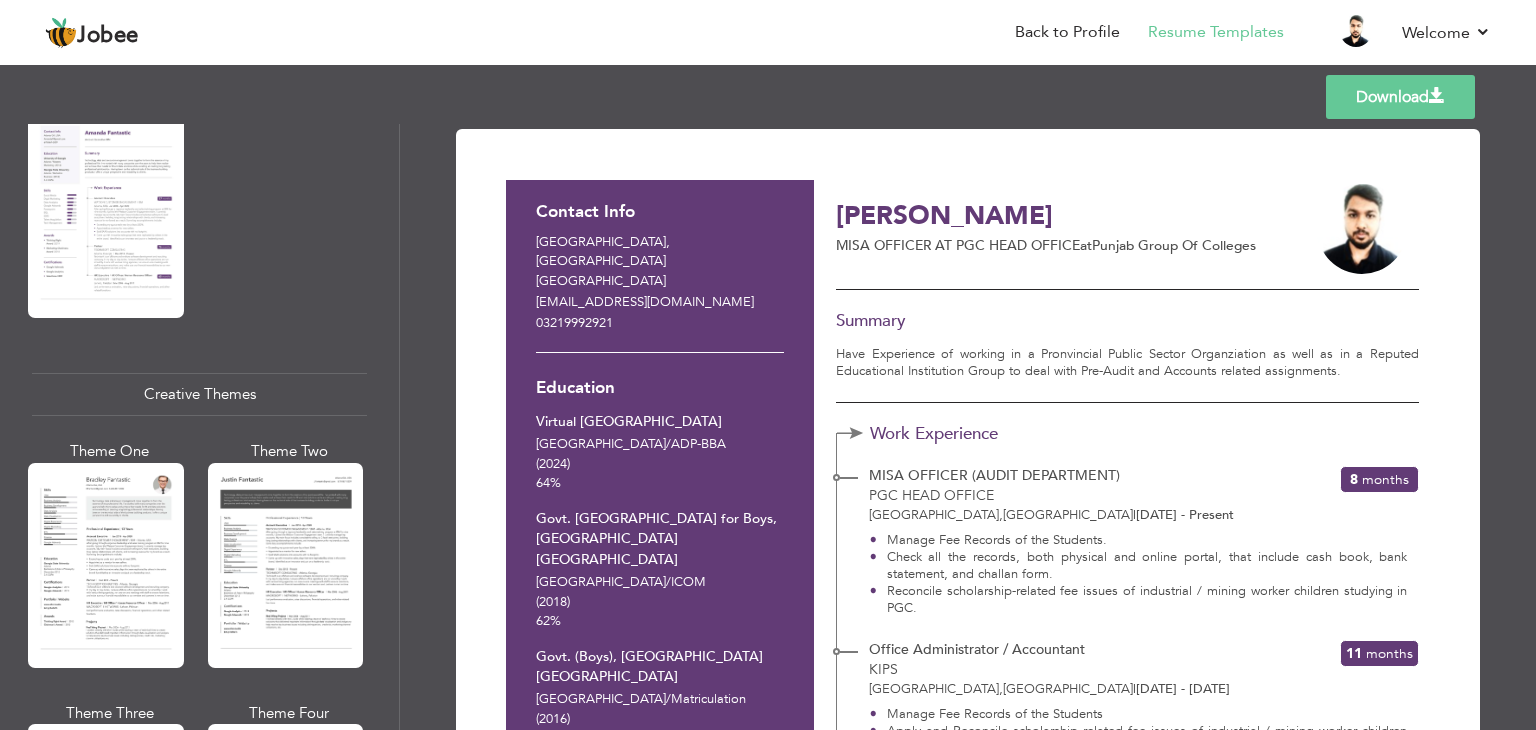 scroll, scrollTop: 2143, scrollLeft: 0, axis: vertical 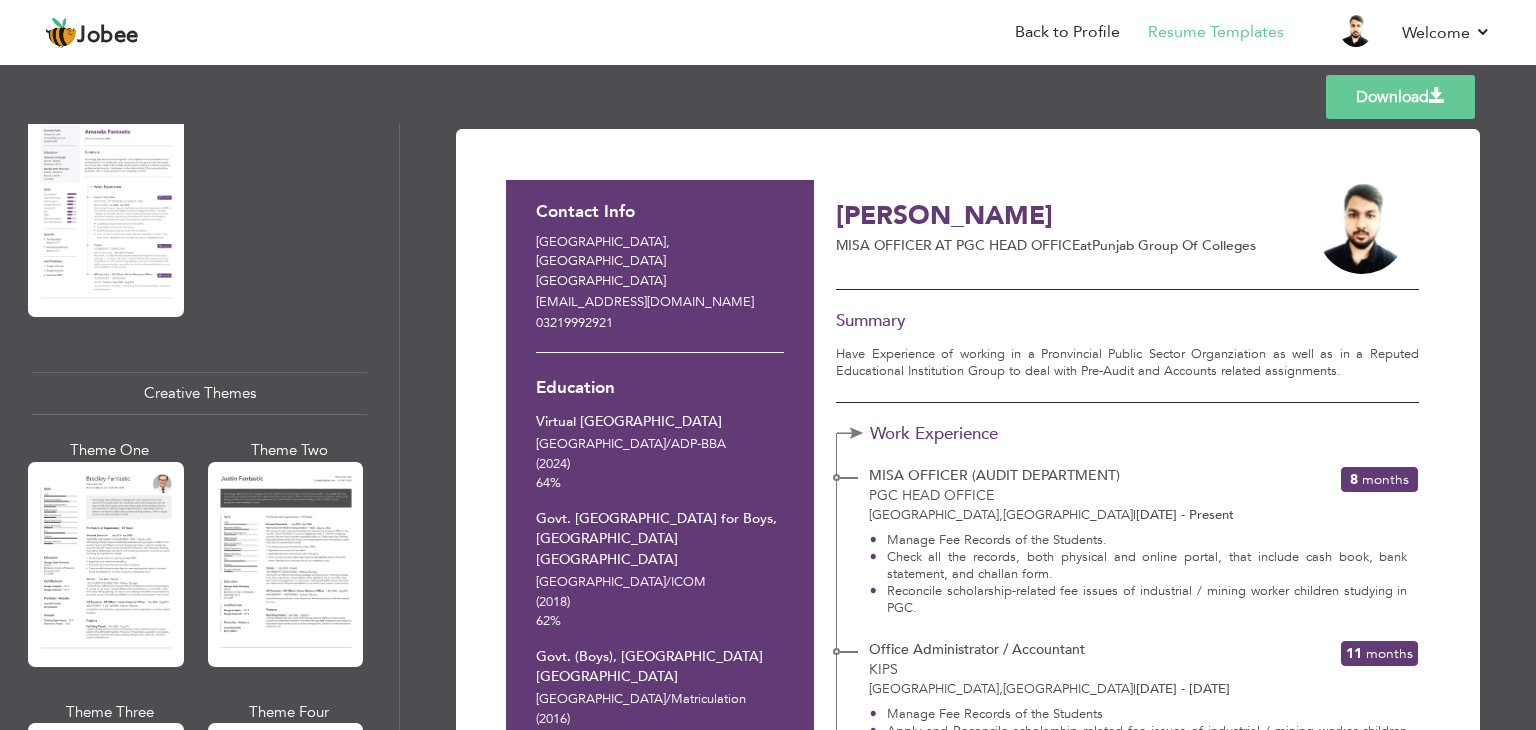 click at bounding box center (106, 564) 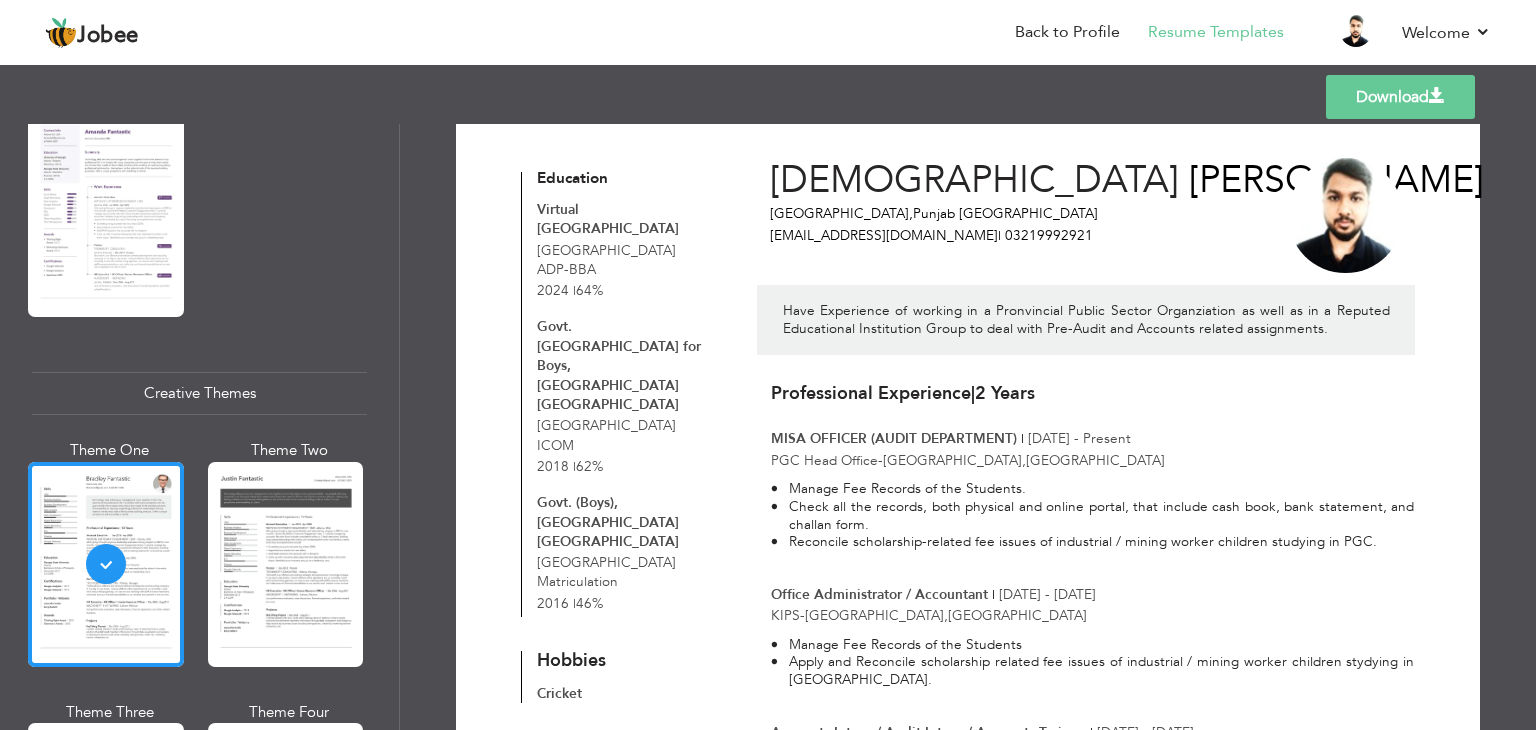 scroll, scrollTop: 0, scrollLeft: 0, axis: both 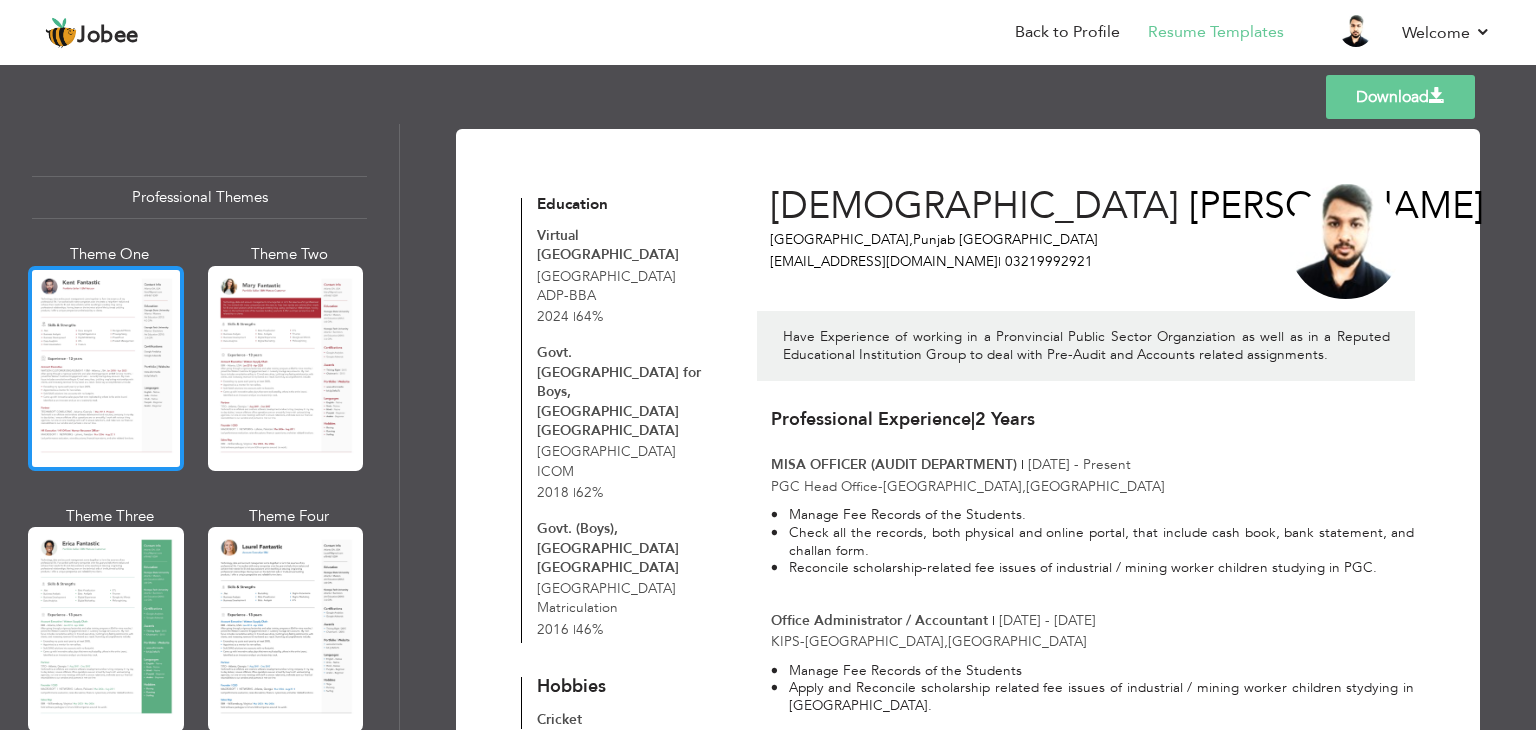 click at bounding box center [106, 368] 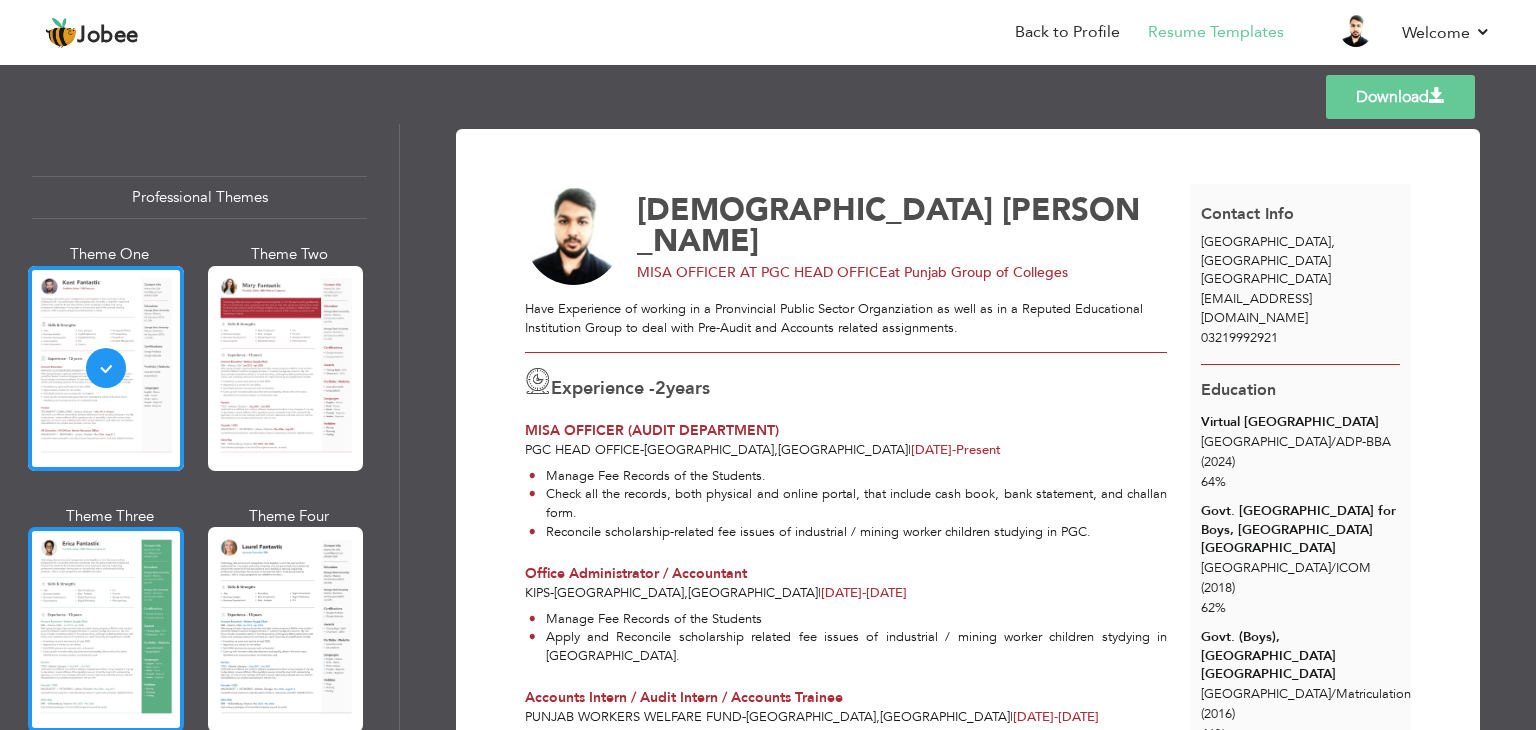 click at bounding box center (106, 629) 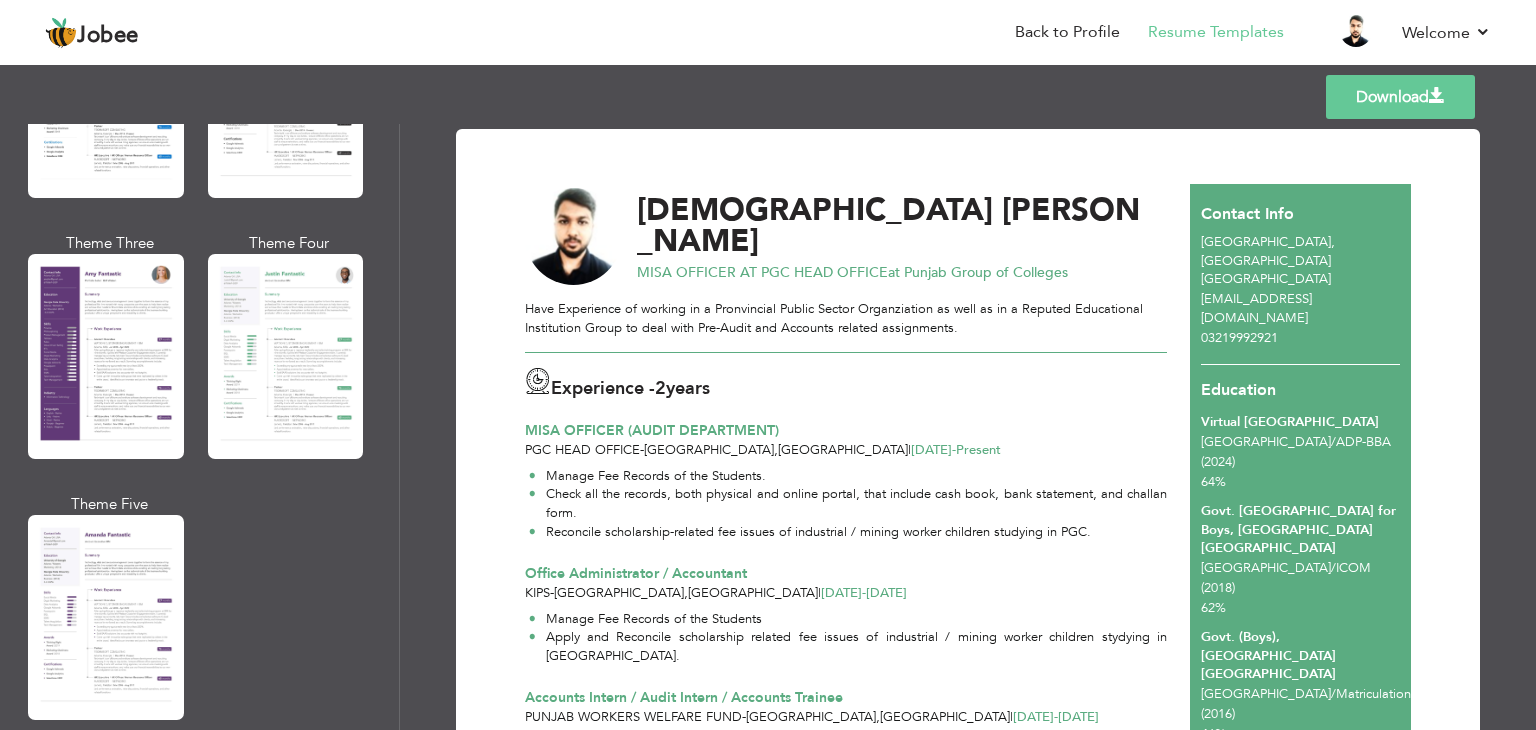 scroll, scrollTop: 1732, scrollLeft: 0, axis: vertical 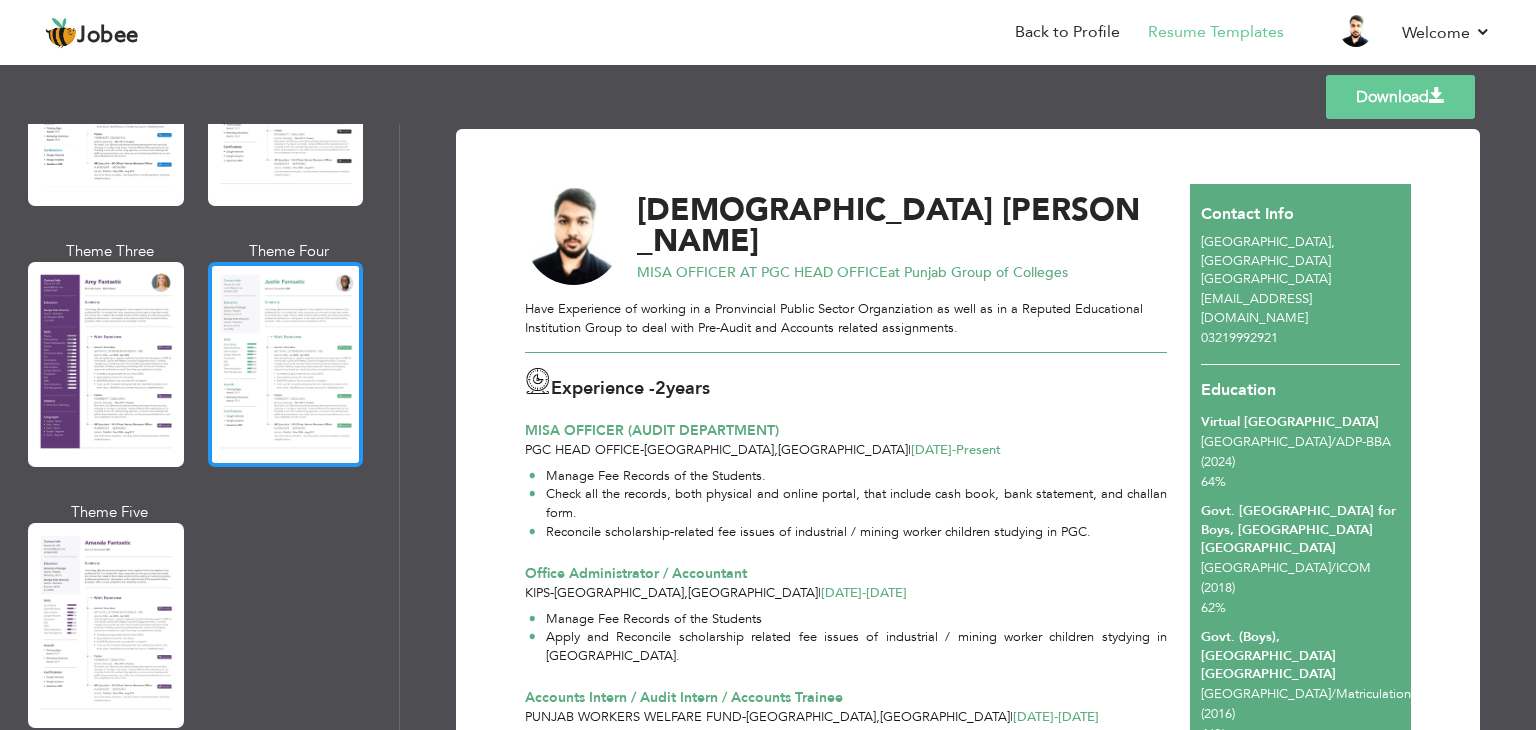 click at bounding box center [286, 364] 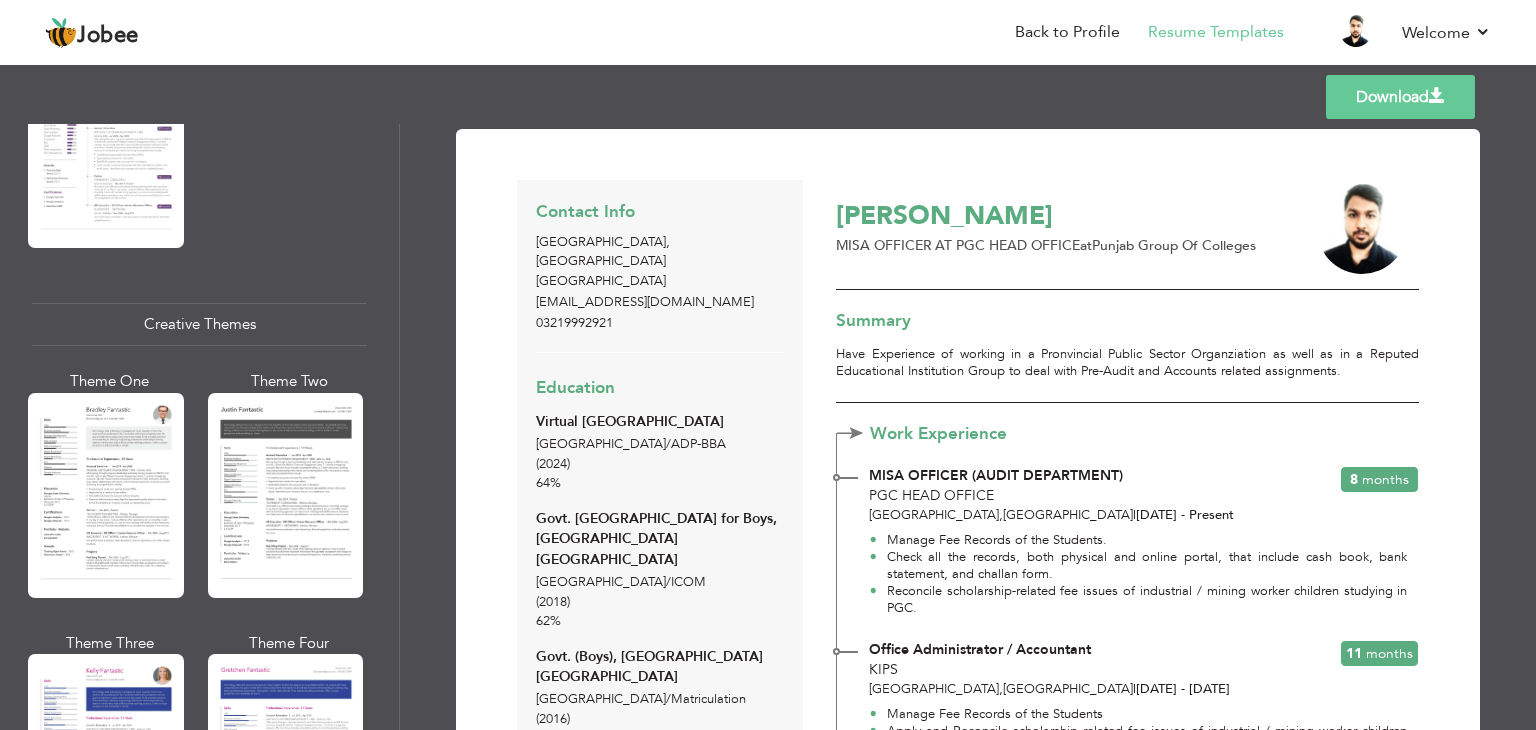 scroll, scrollTop: 2215, scrollLeft: 0, axis: vertical 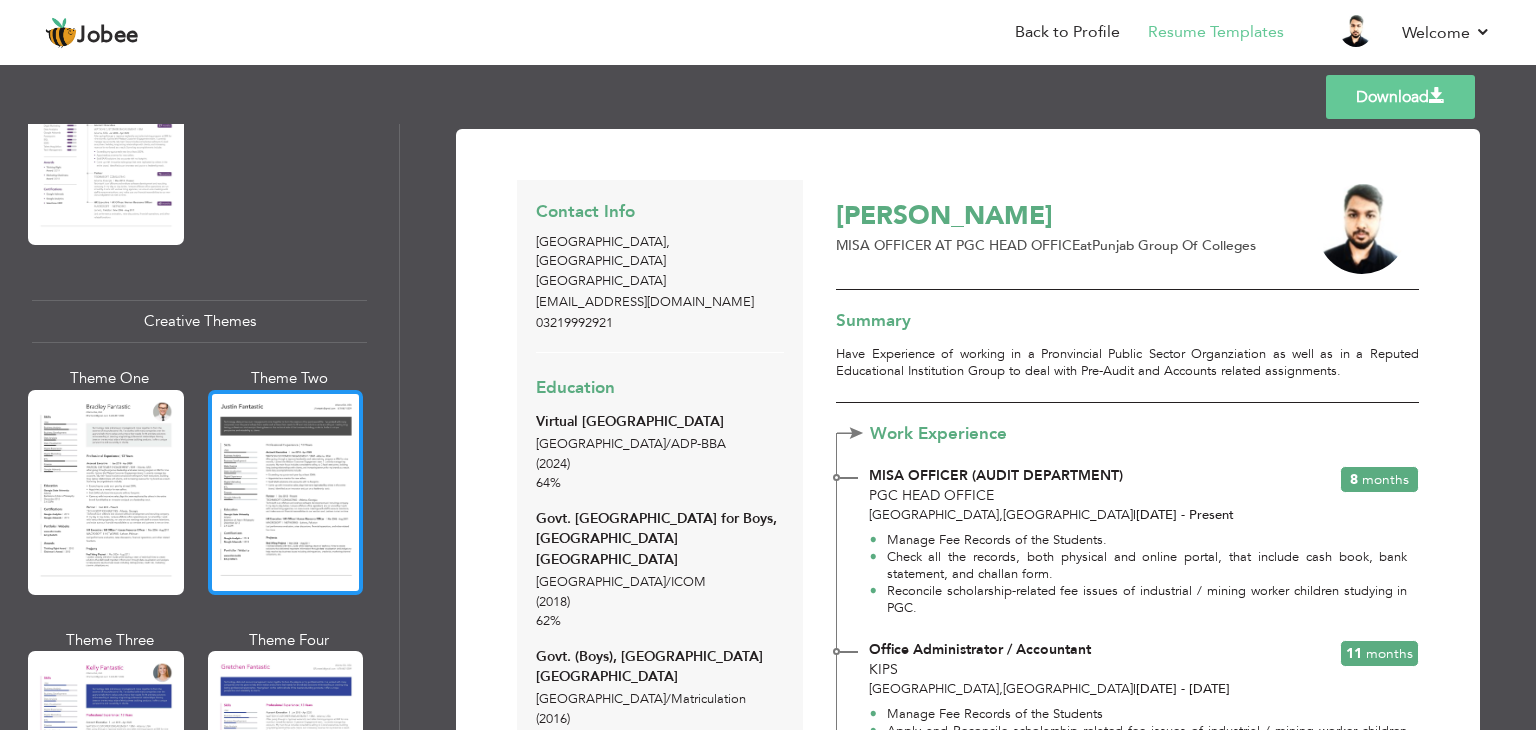 click at bounding box center (286, 492) 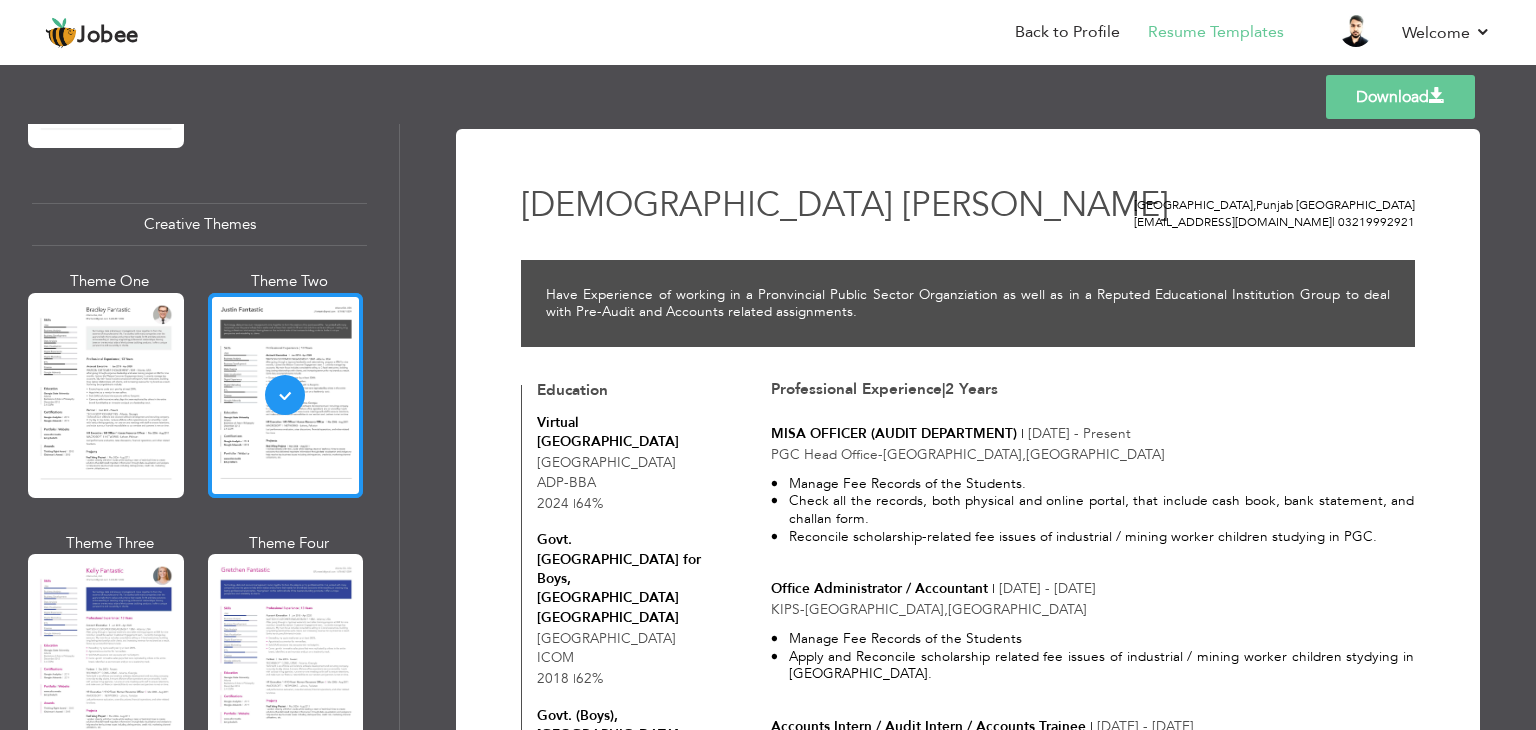 scroll, scrollTop: 2324, scrollLeft: 0, axis: vertical 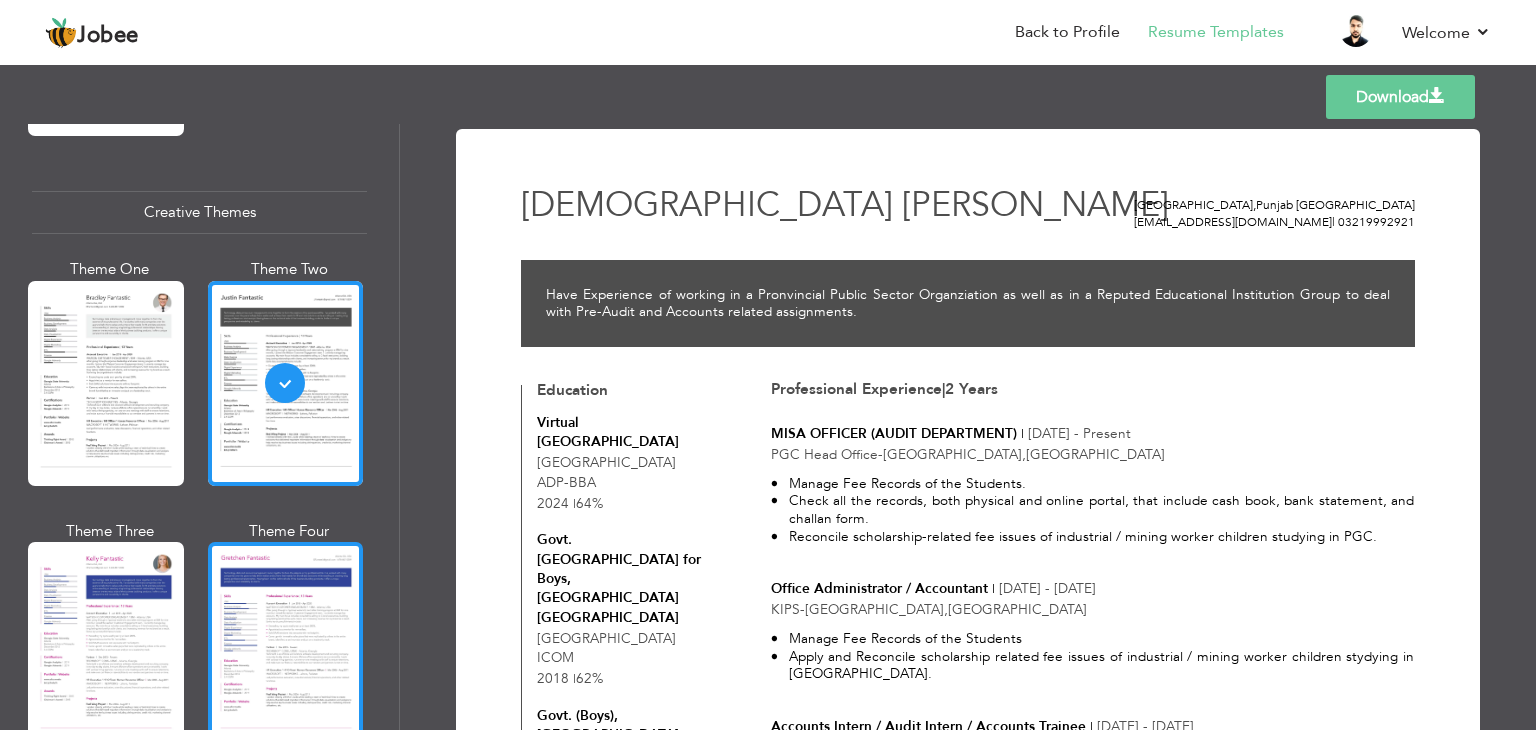 click at bounding box center [286, 644] 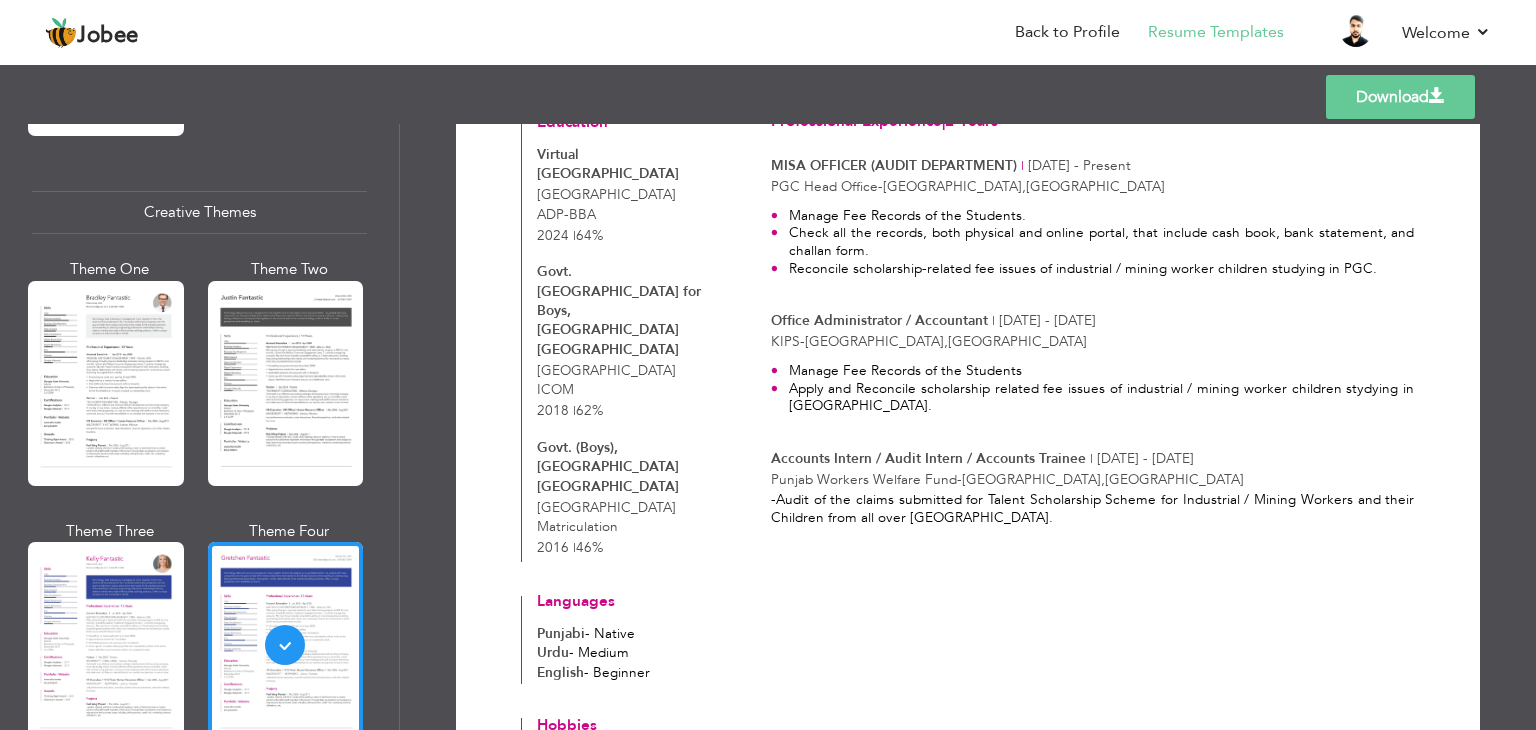 scroll, scrollTop: 268, scrollLeft: 0, axis: vertical 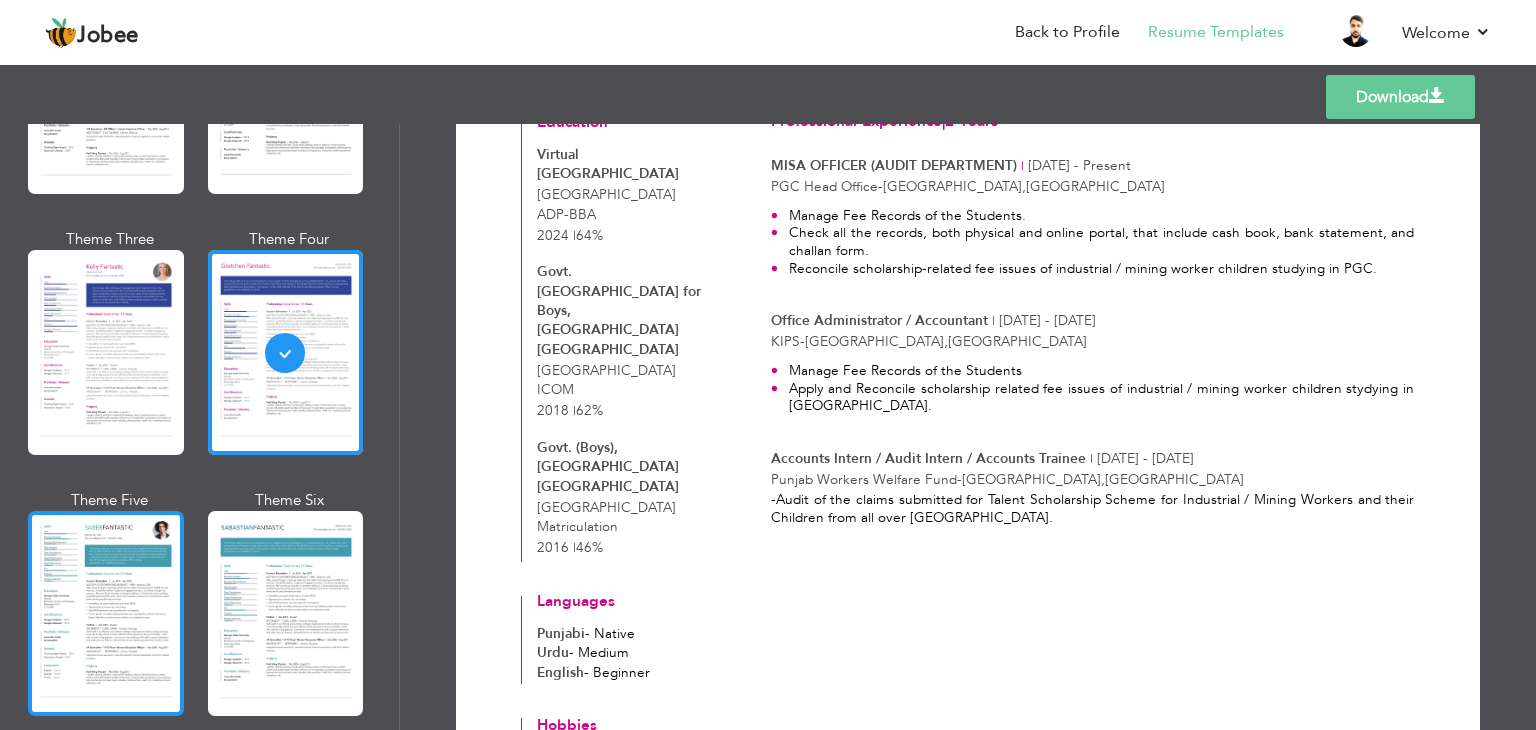 click at bounding box center (106, 613) 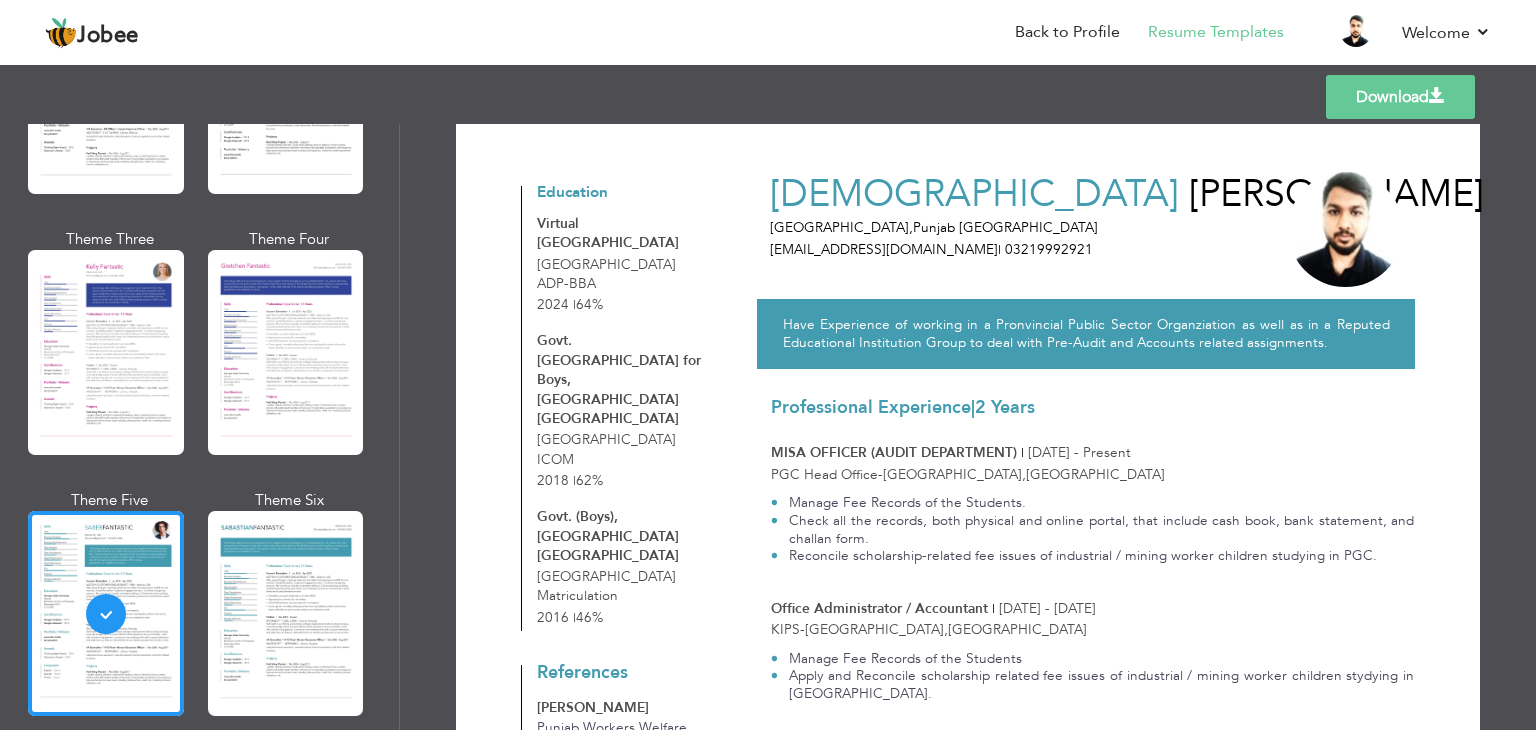 scroll, scrollTop: 0, scrollLeft: 0, axis: both 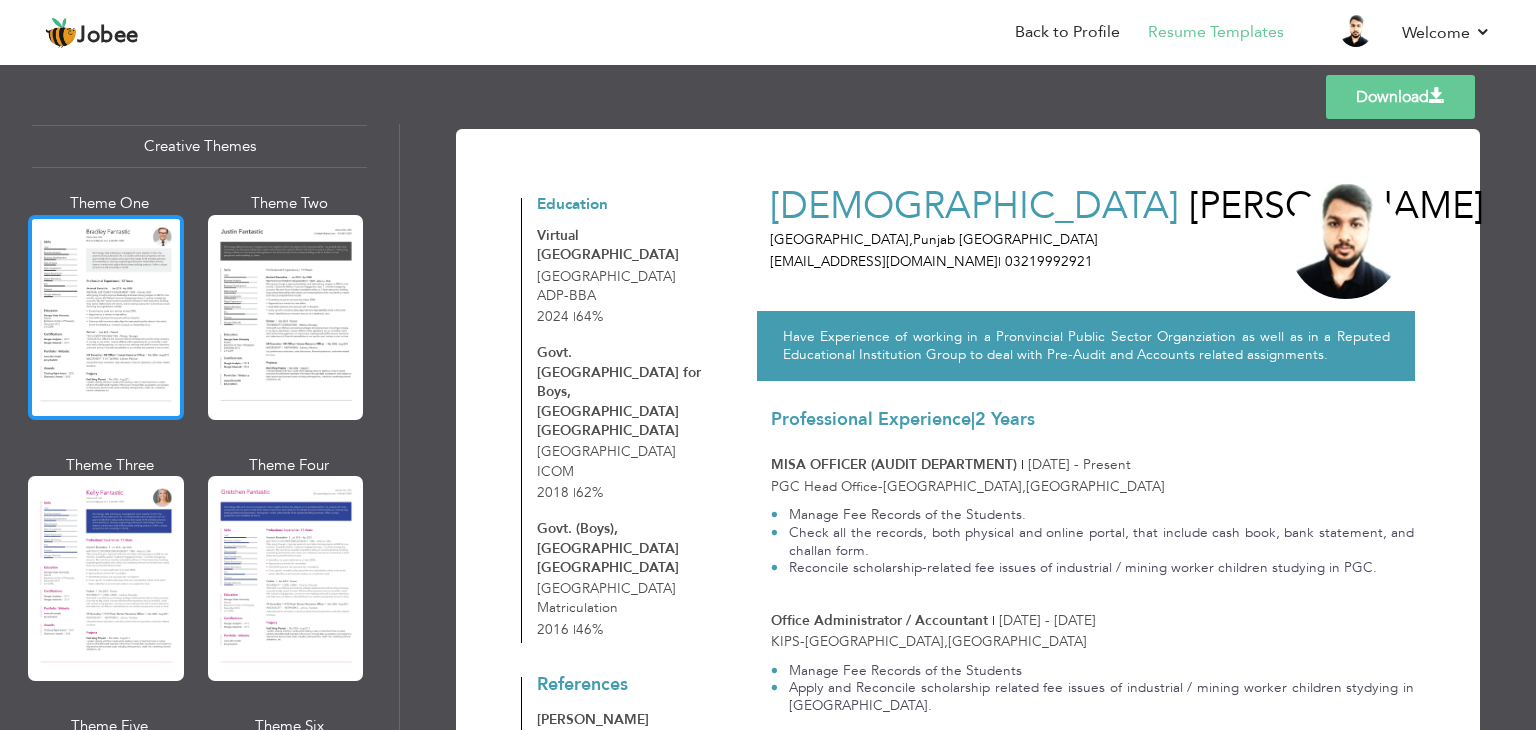 click at bounding box center [106, 317] 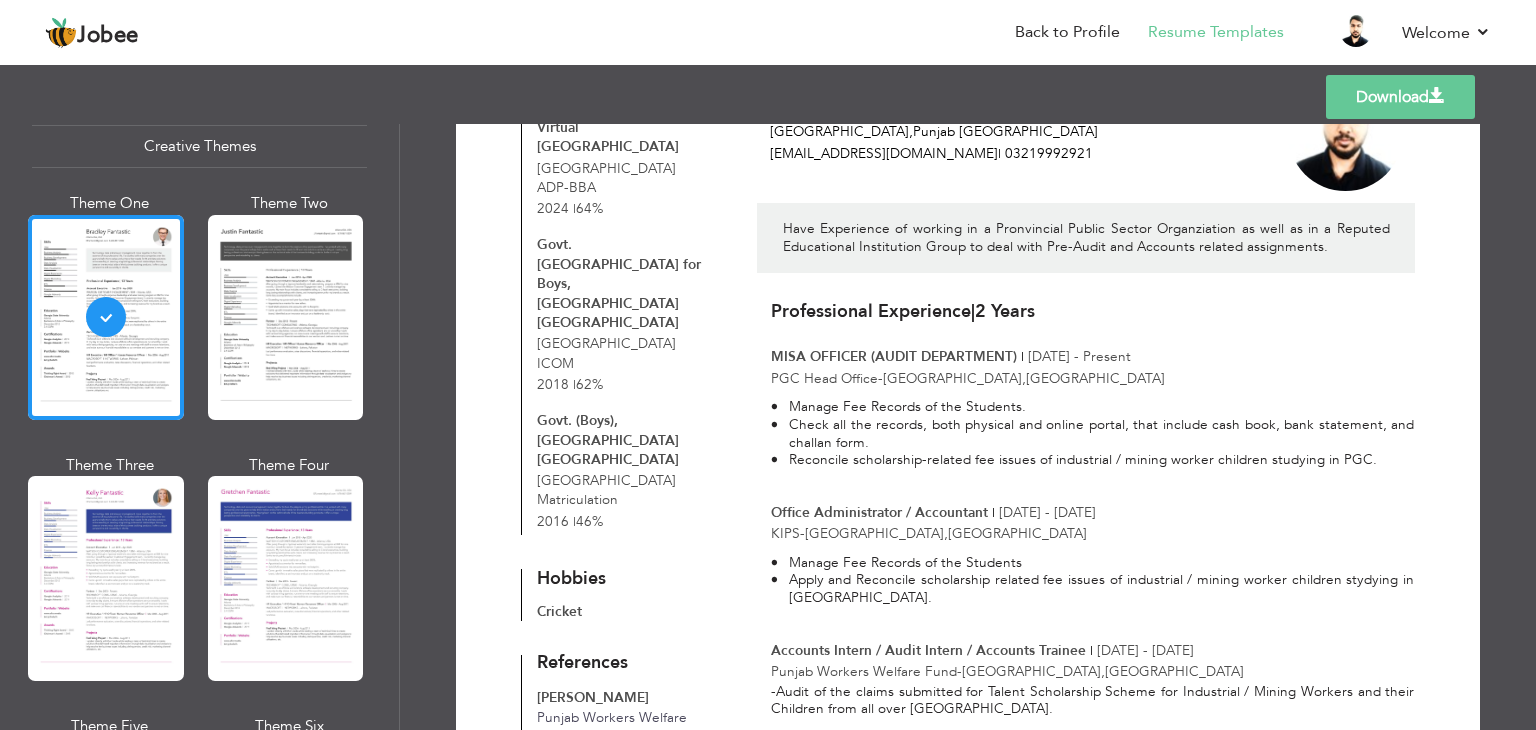 scroll, scrollTop: 0, scrollLeft: 0, axis: both 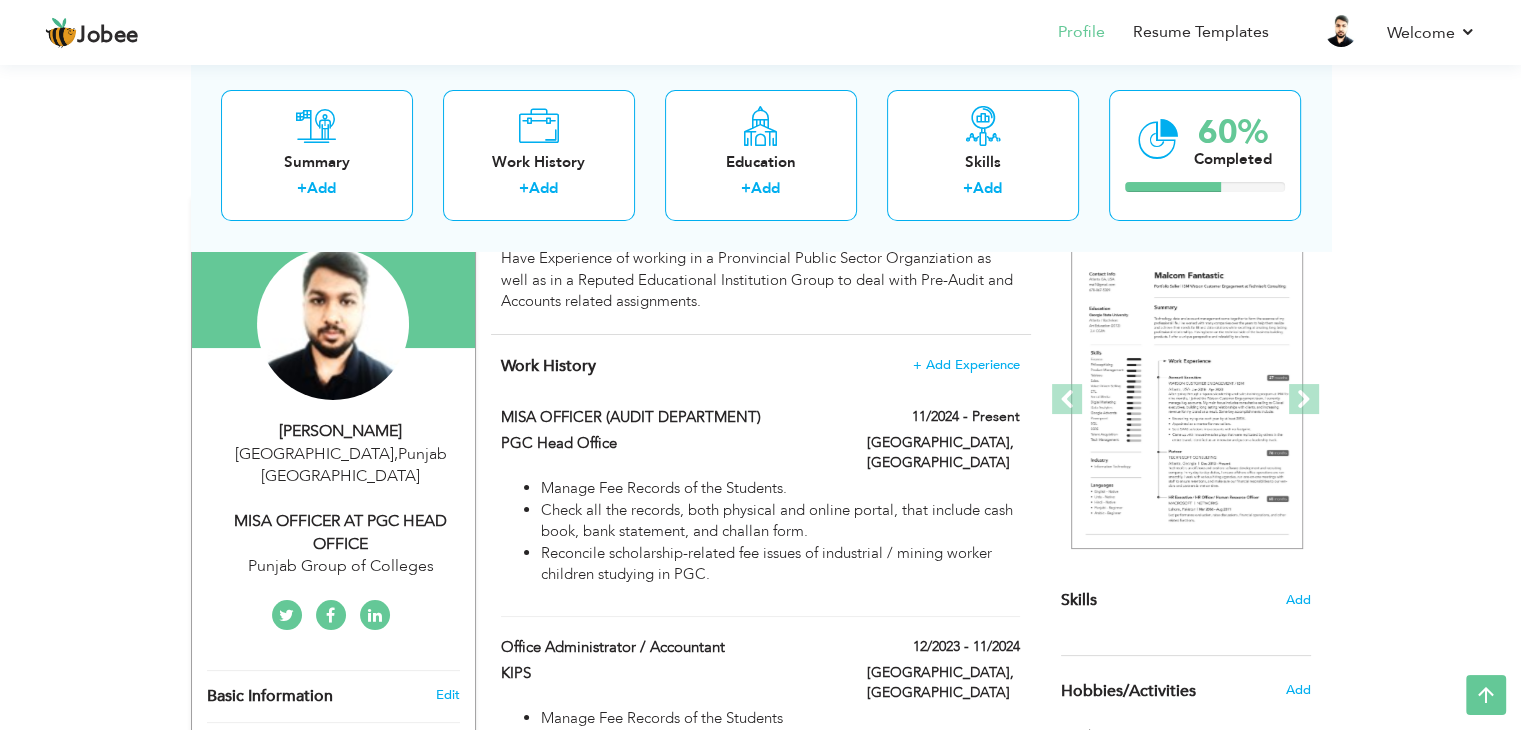 click on "[PERSON_NAME]" at bounding box center [341, 431] 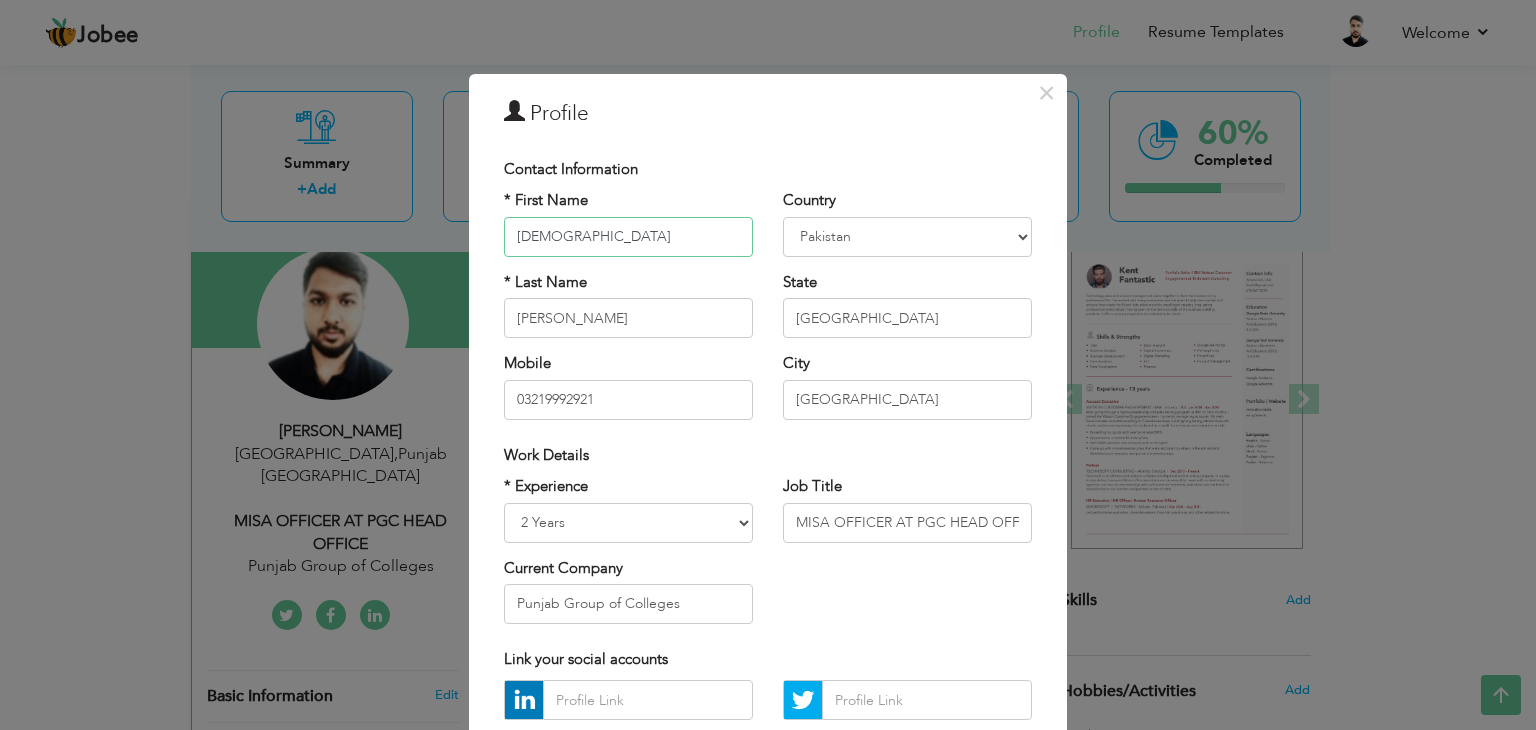 type on "[DEMOGRAPHIC_DATA]" 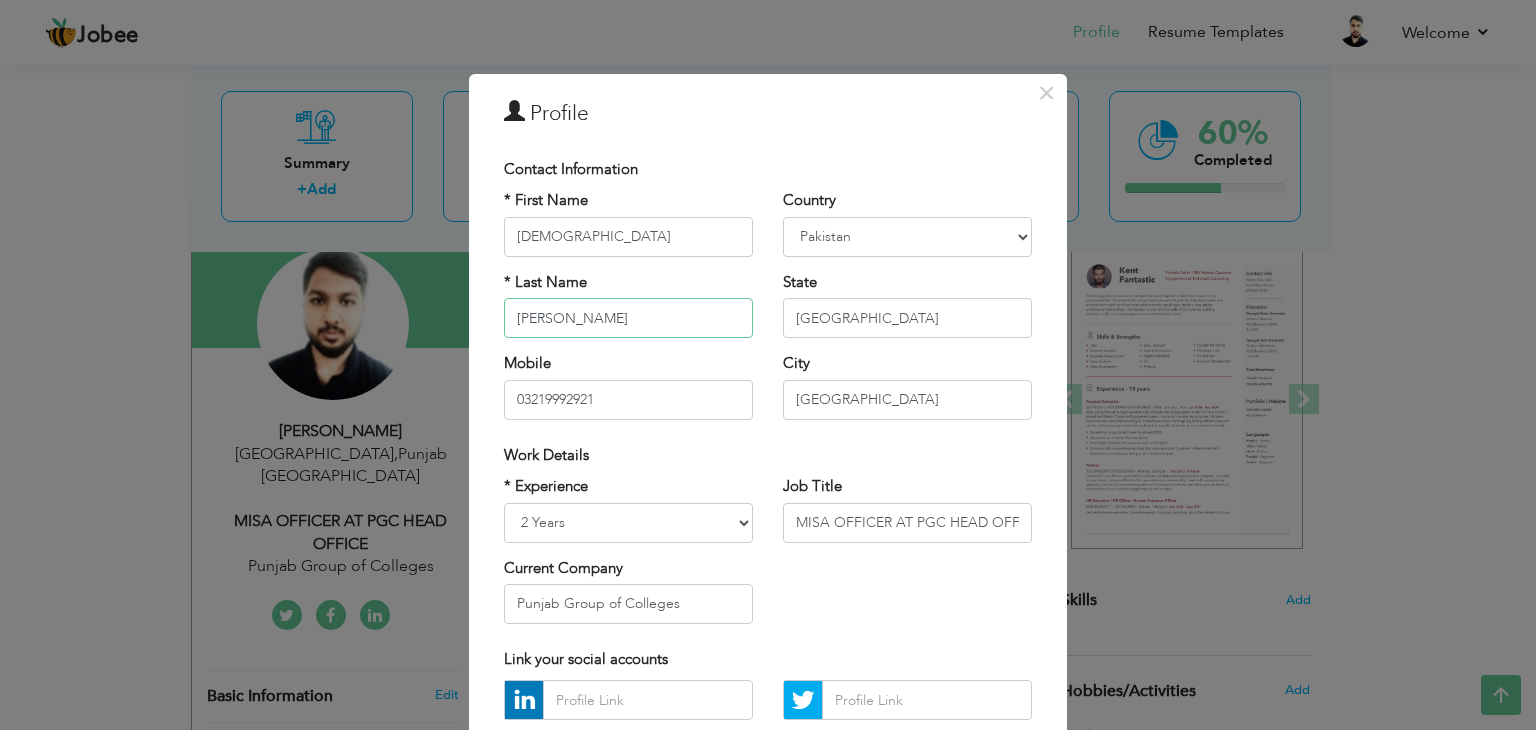 click on "TAUQEER ASHRAF" at bounding box center [628, 318] 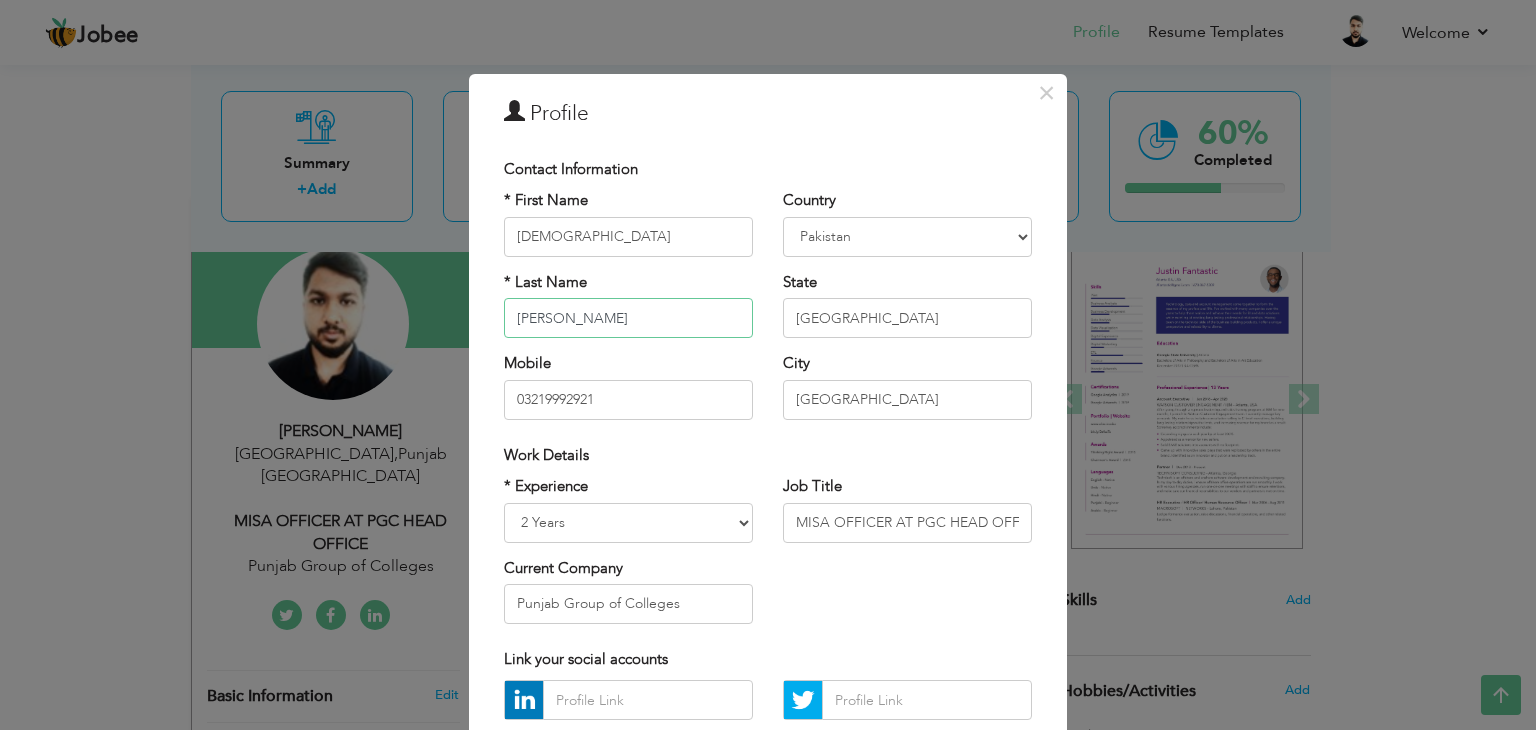 type on "[PERSON_NAME]" 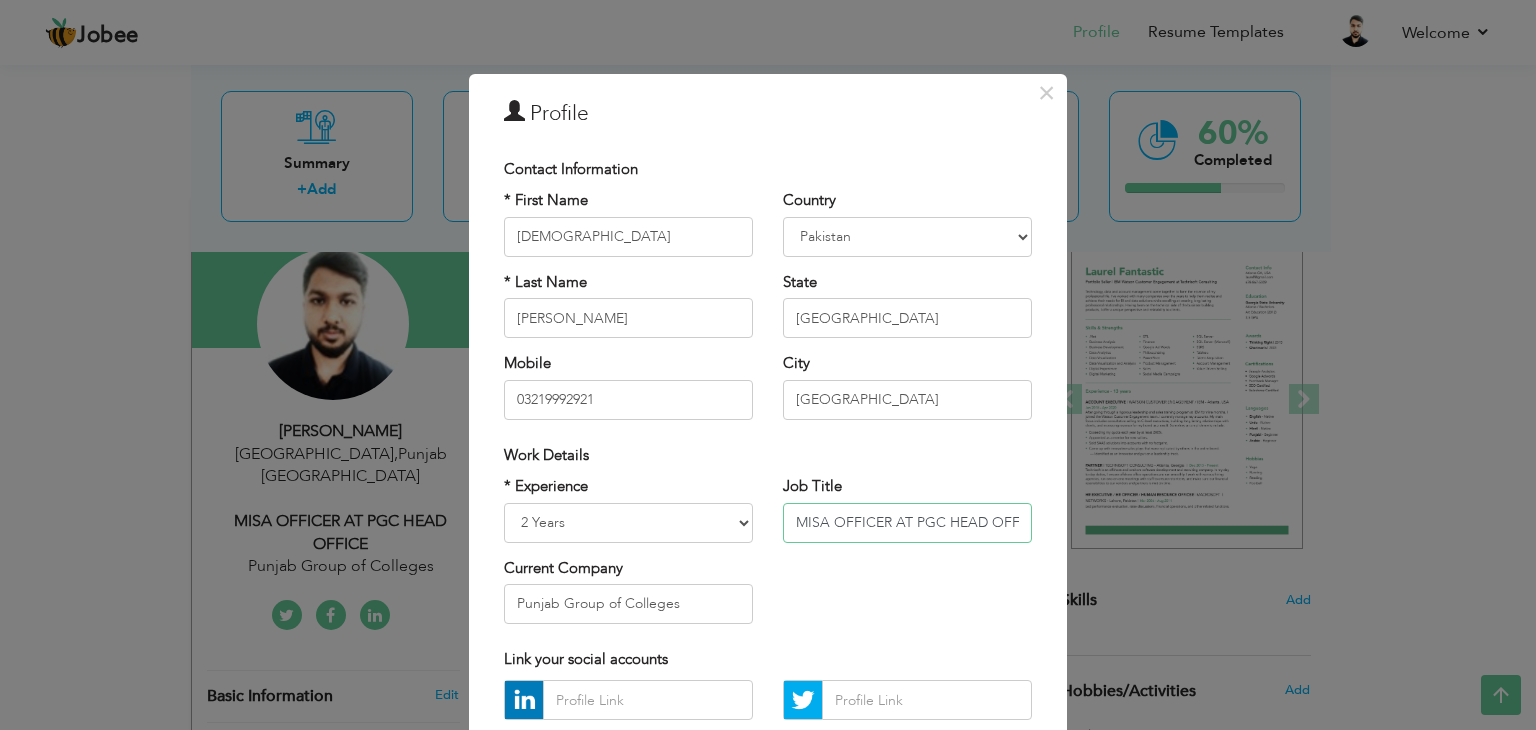 click on "MISA OFFICER AT PGC HEAD OFFICE" at bounding box center [907, 523] 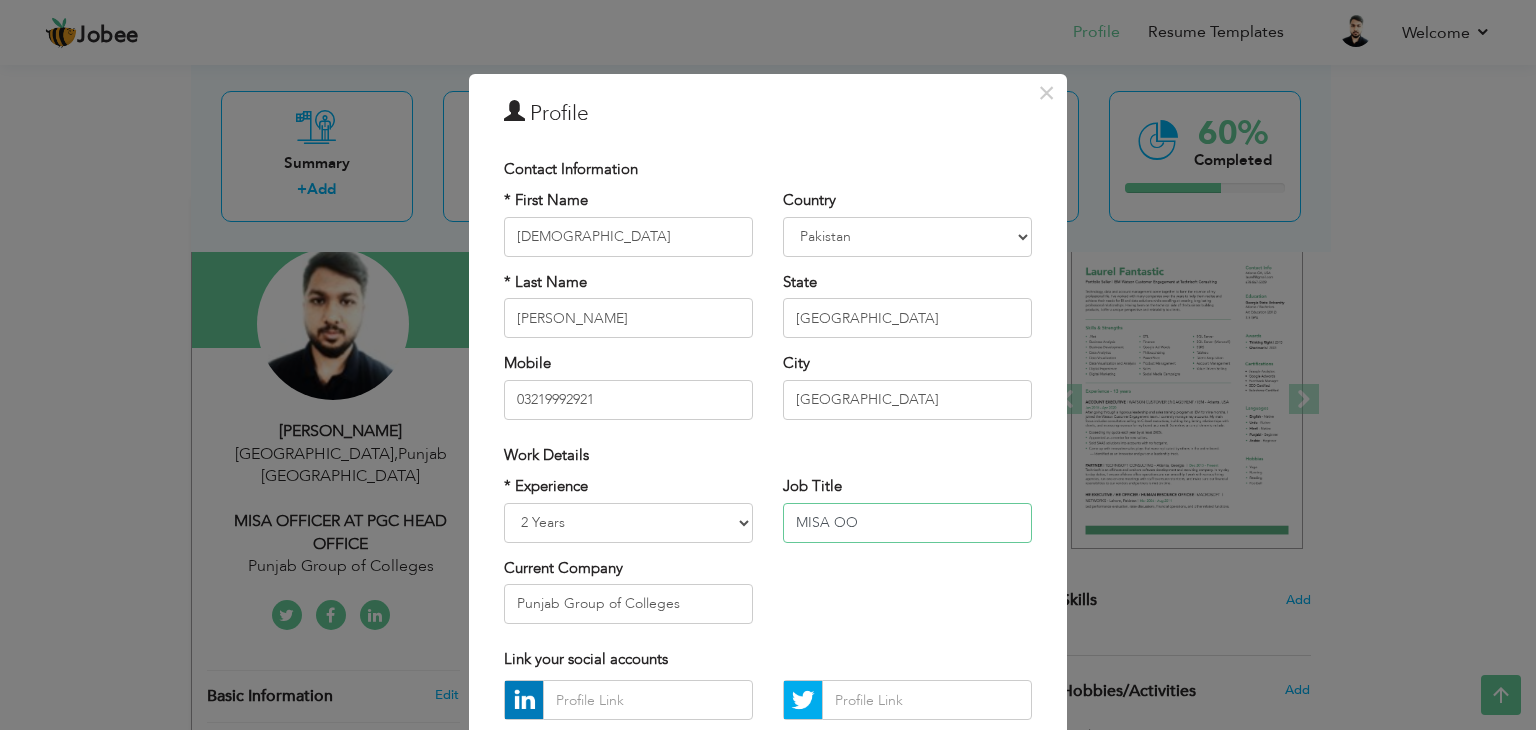 scroll, scrollTop: 0, scrollLeft: 0, axis: both 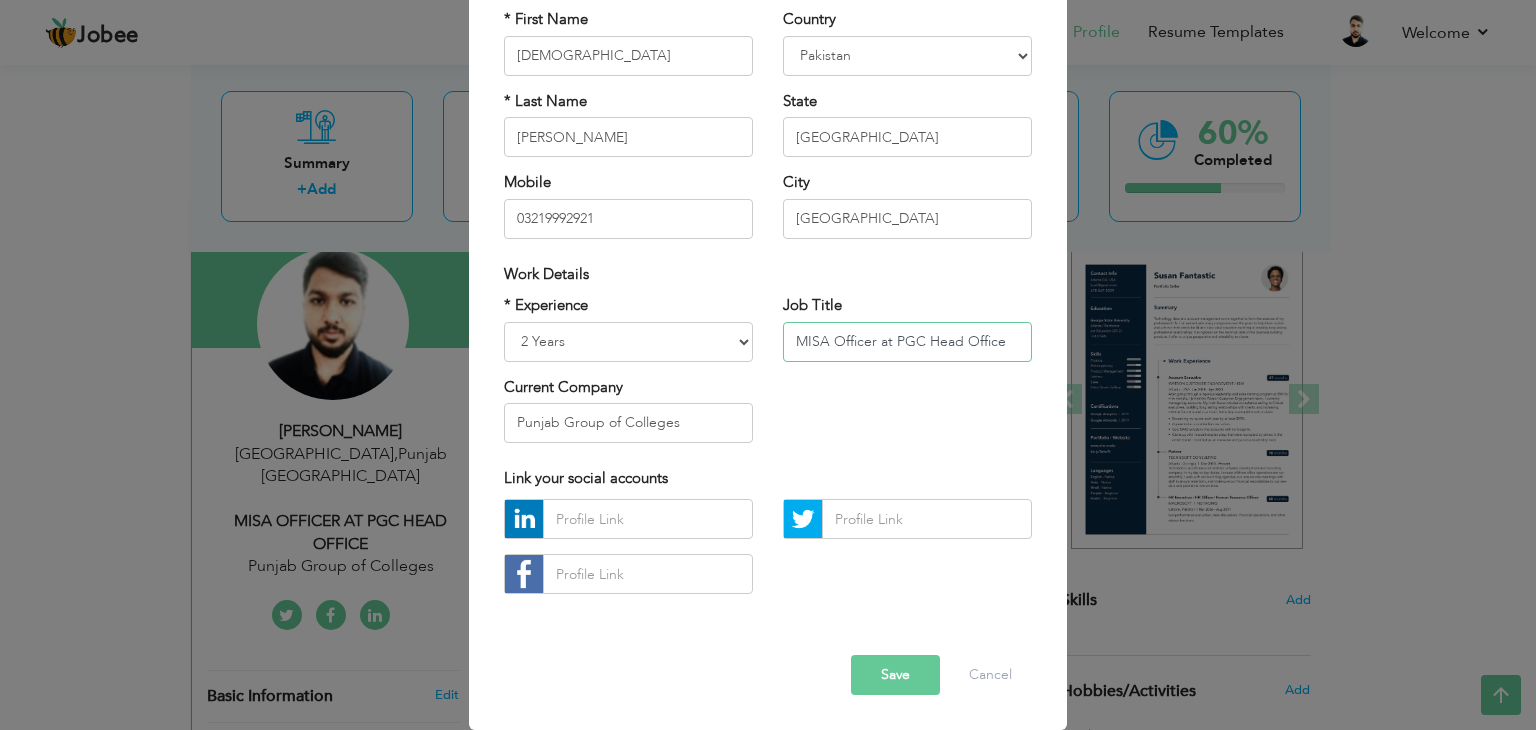 type on "MISA Officer at PGC Head Office" 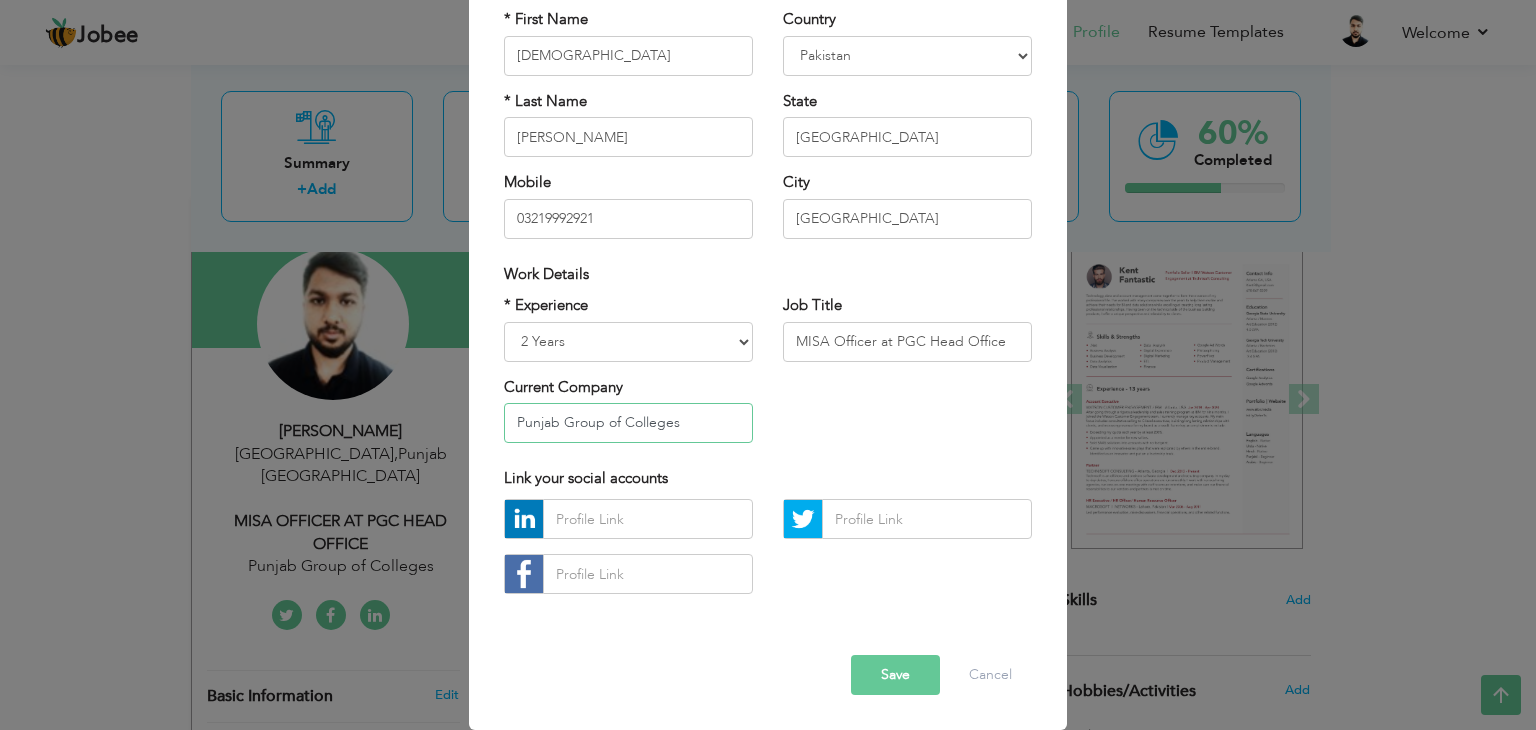 click on "Punjab Group of Colleges" at bounding box center (628, 423) 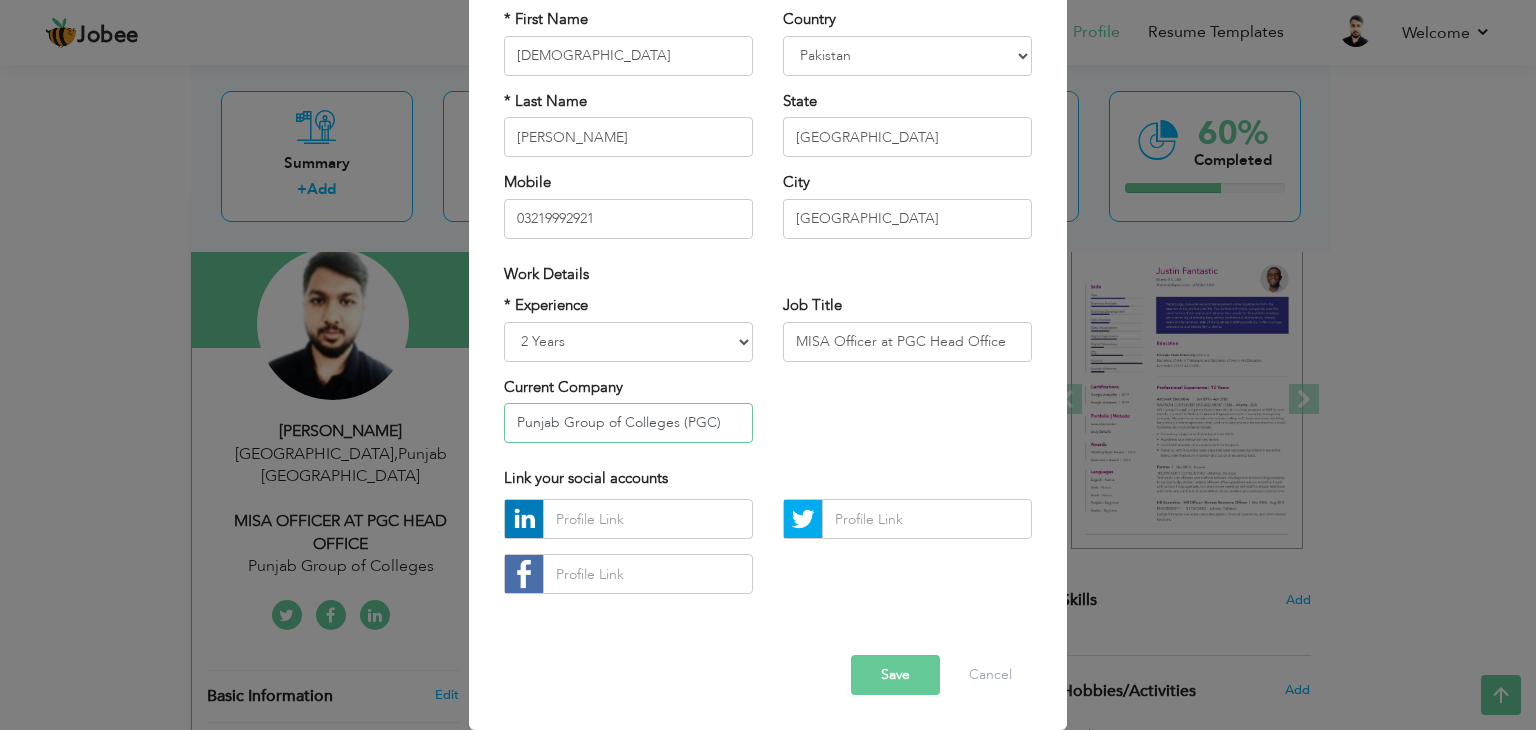 type on "Punjab Group of Colleges (PGC)" 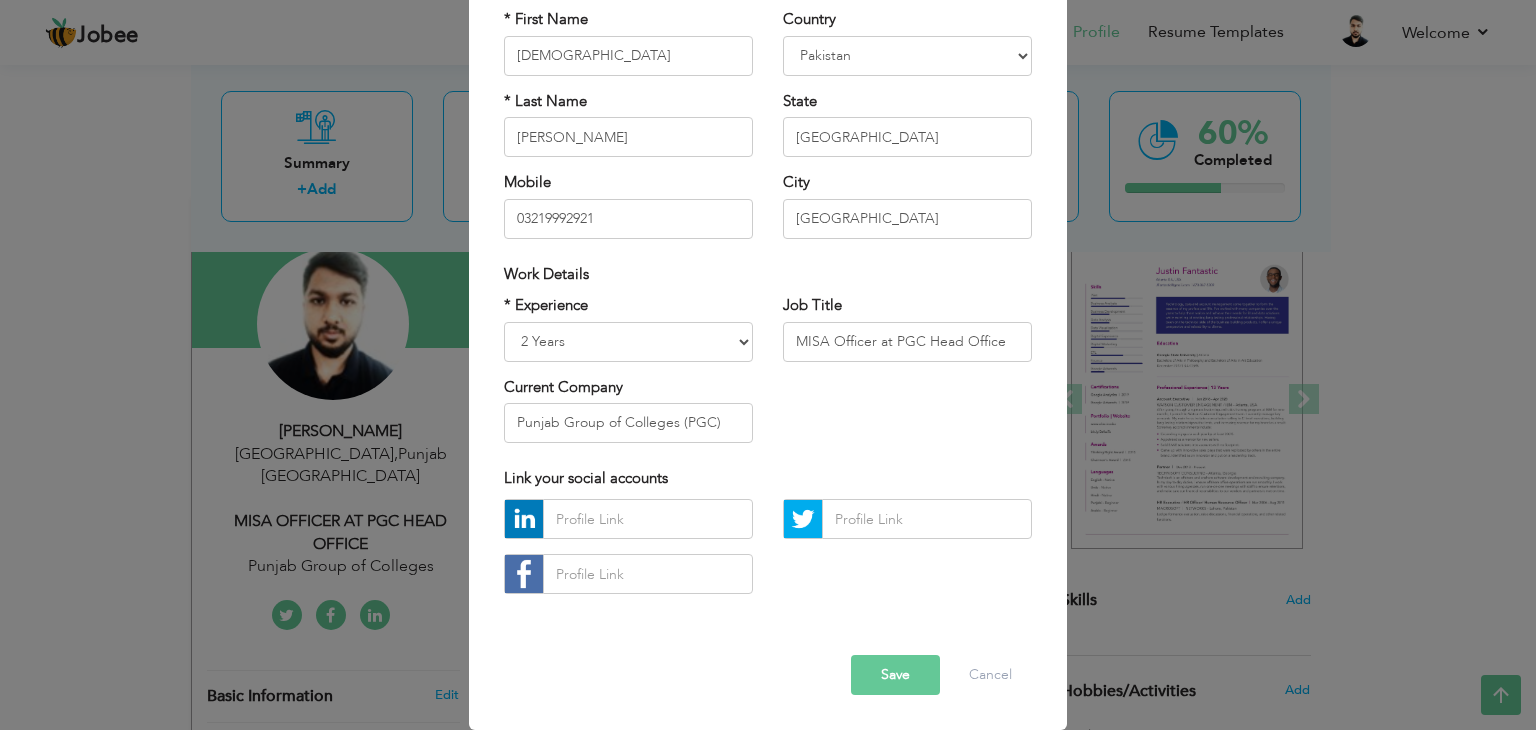 click on "Save" at bounding box center [895, 675] 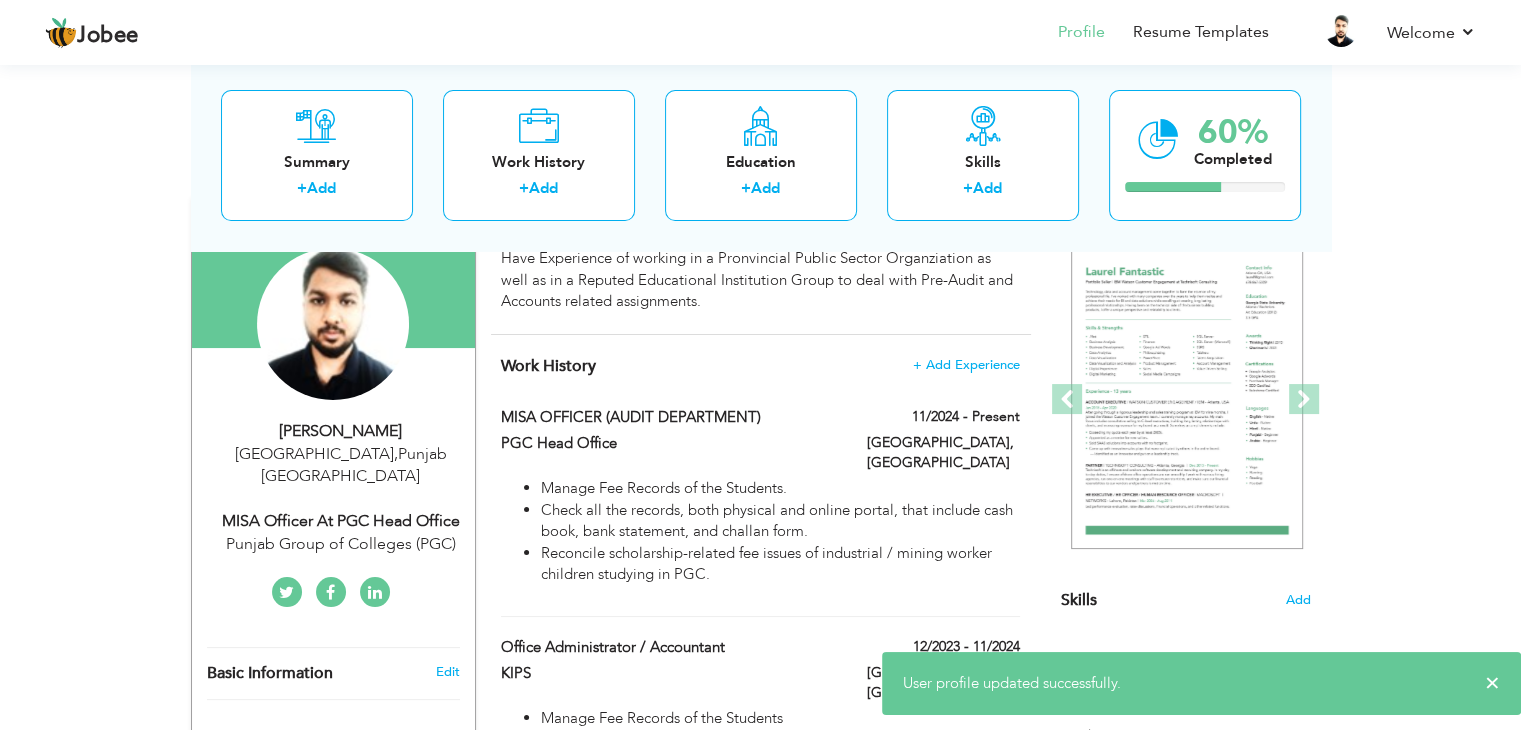 click on "MISA Officer at PGC Head Office" at bounding box center [341, 521] 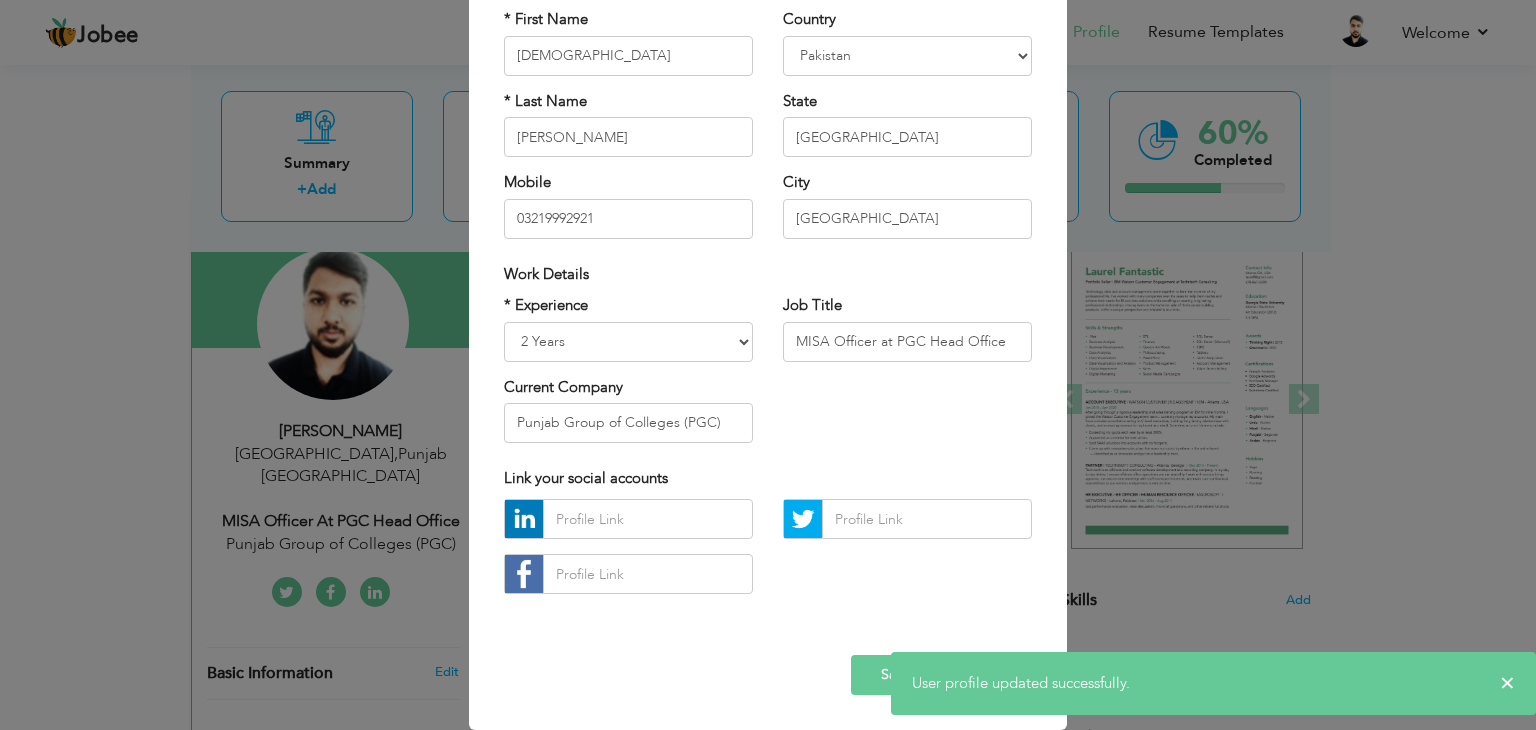 scroll, scrollTop: 0, scrollLeft: 0, axis: both 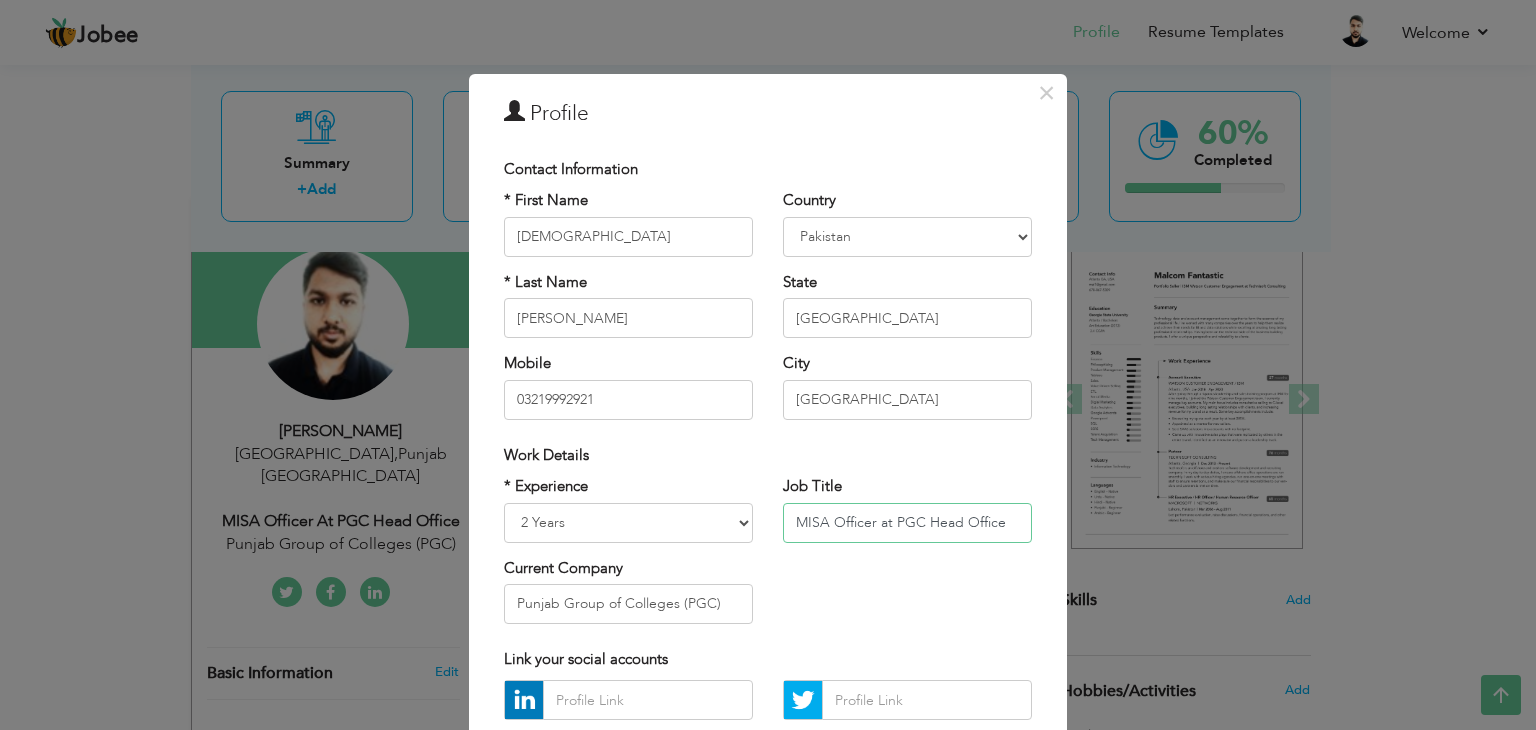 click on "MISA Officer at PGC Head Office" at bounding box center [907, 523] 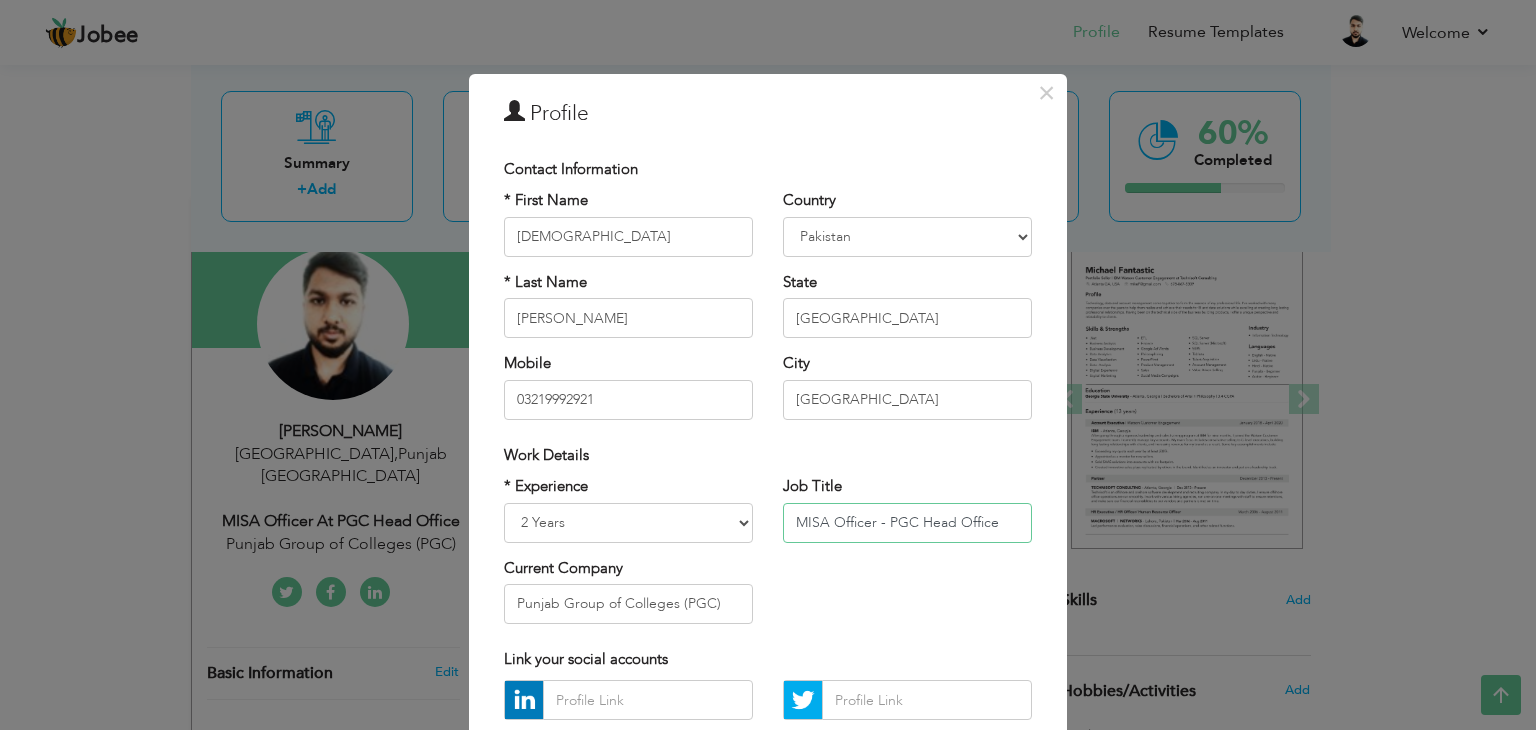 scroll, scrollTop: 181, scrollLeft: 0, axis: vertical 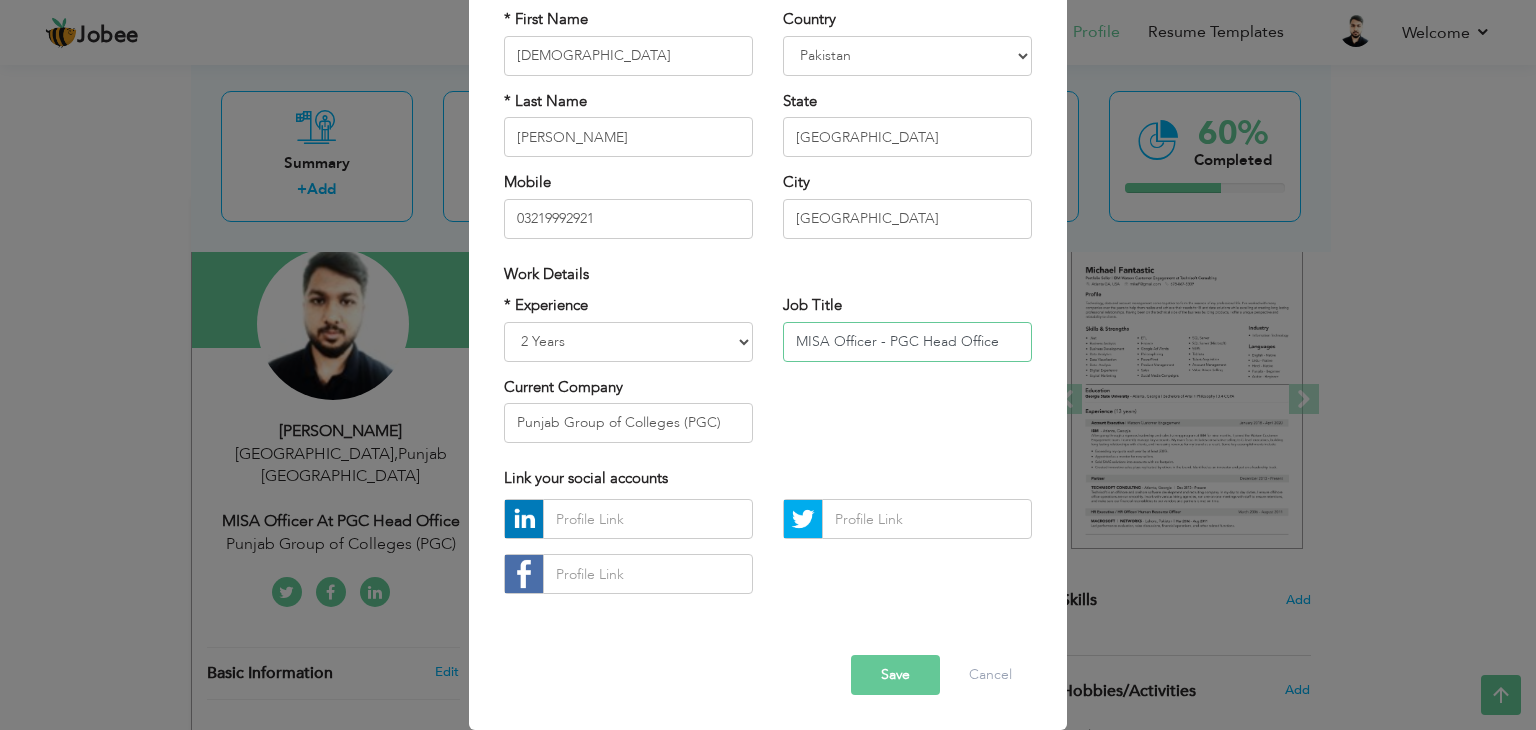type on "MISA Officer - PGC Head Office" 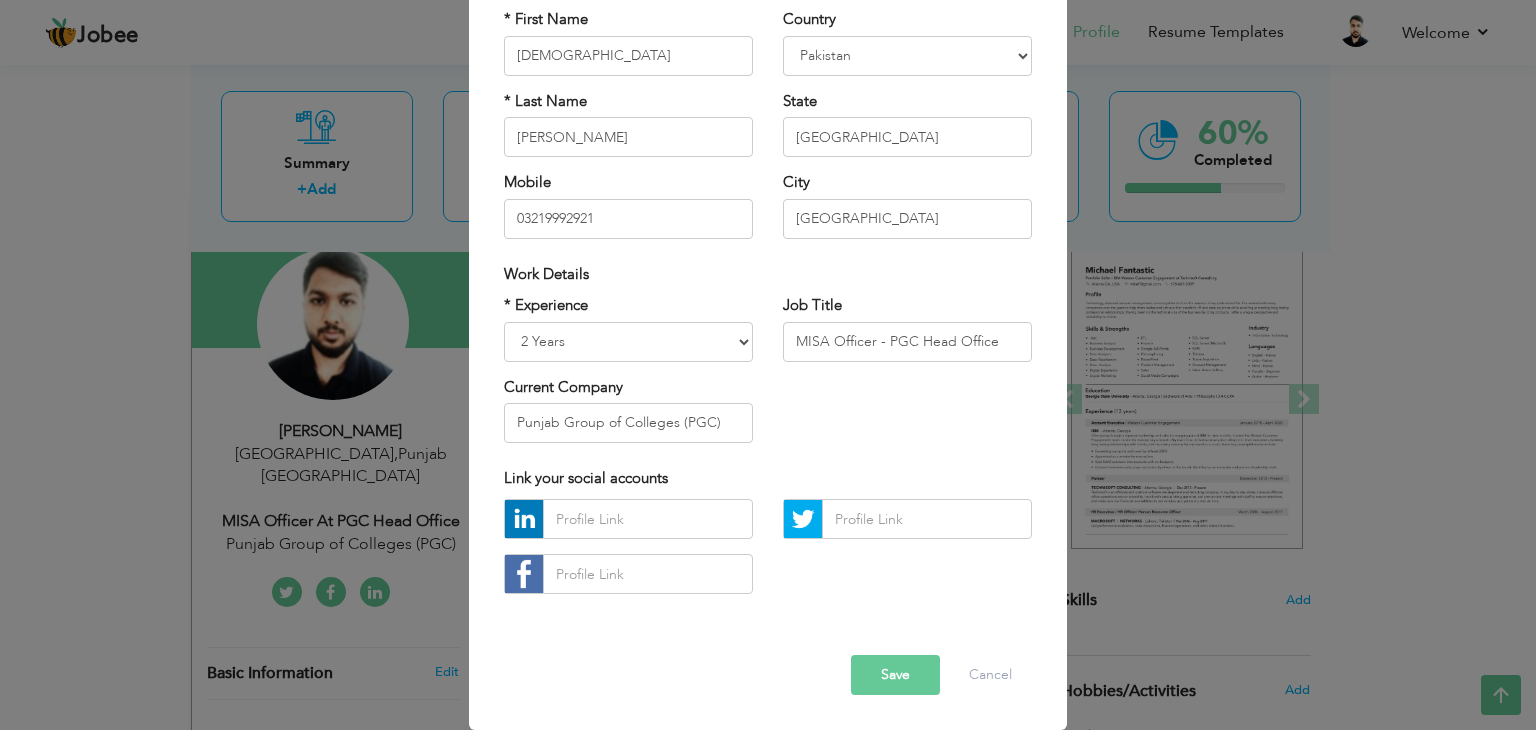 click on "Save" at bounding box center (895, 675) 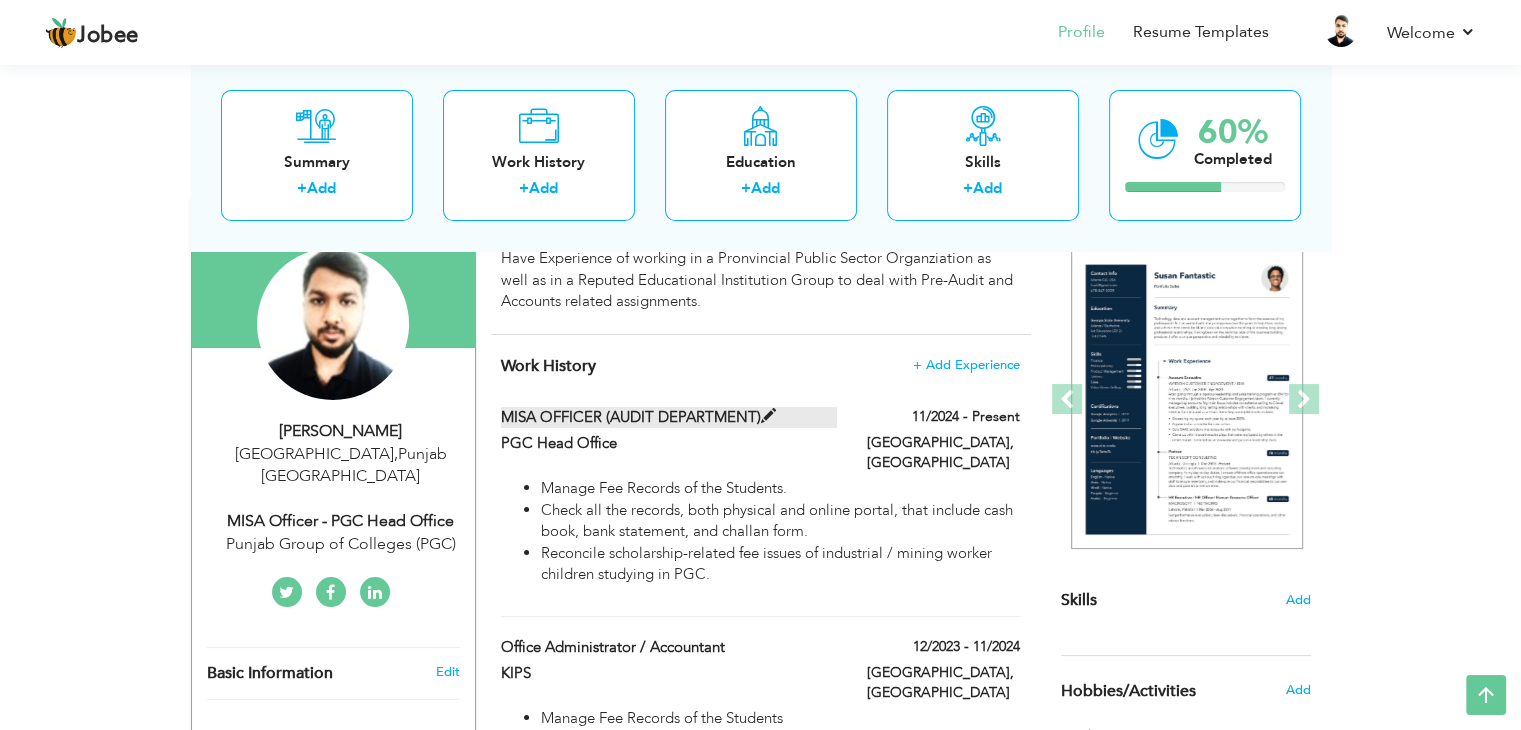 click at bounding box center (768, 416) 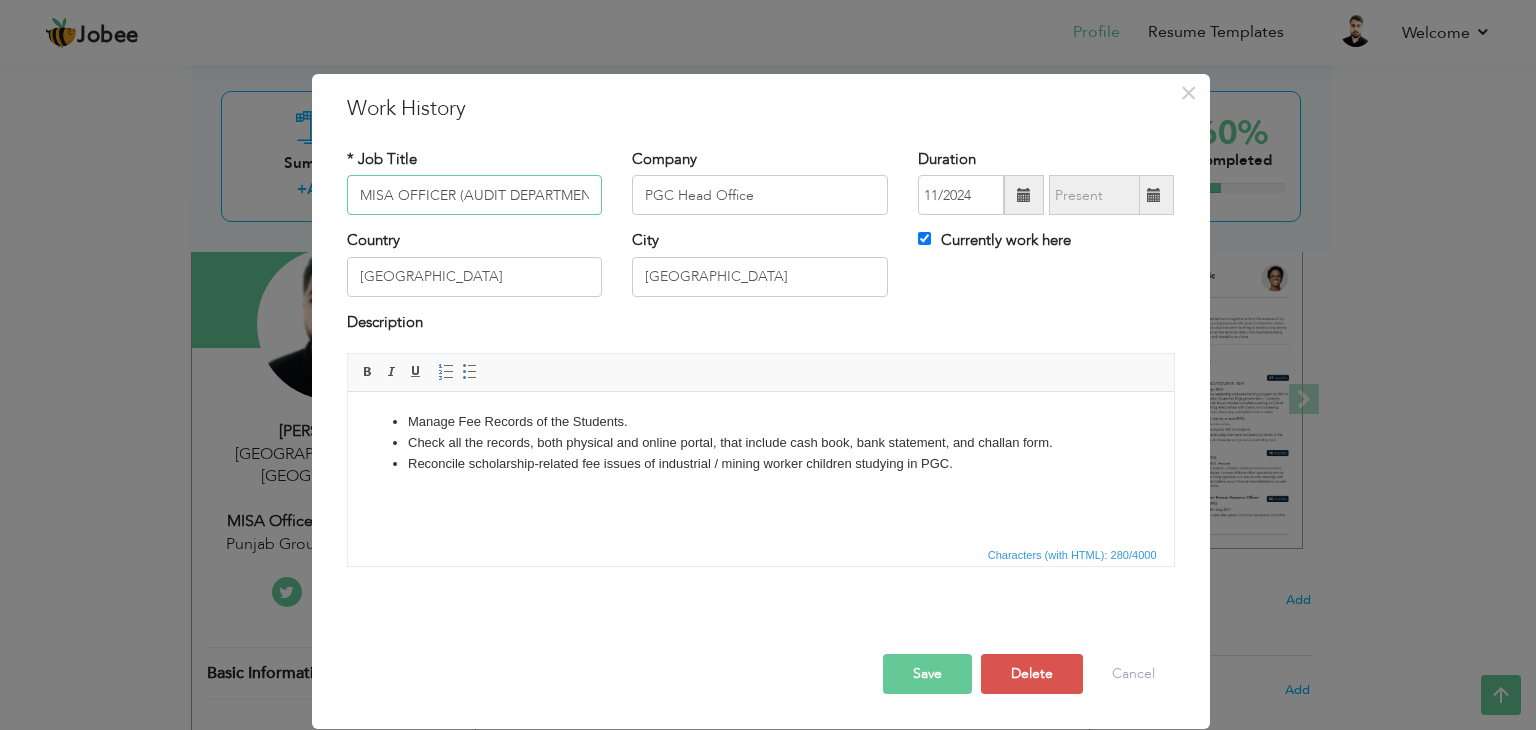 scroll, scrollTop: 0, scrollLeft: 11, axis: horizontal 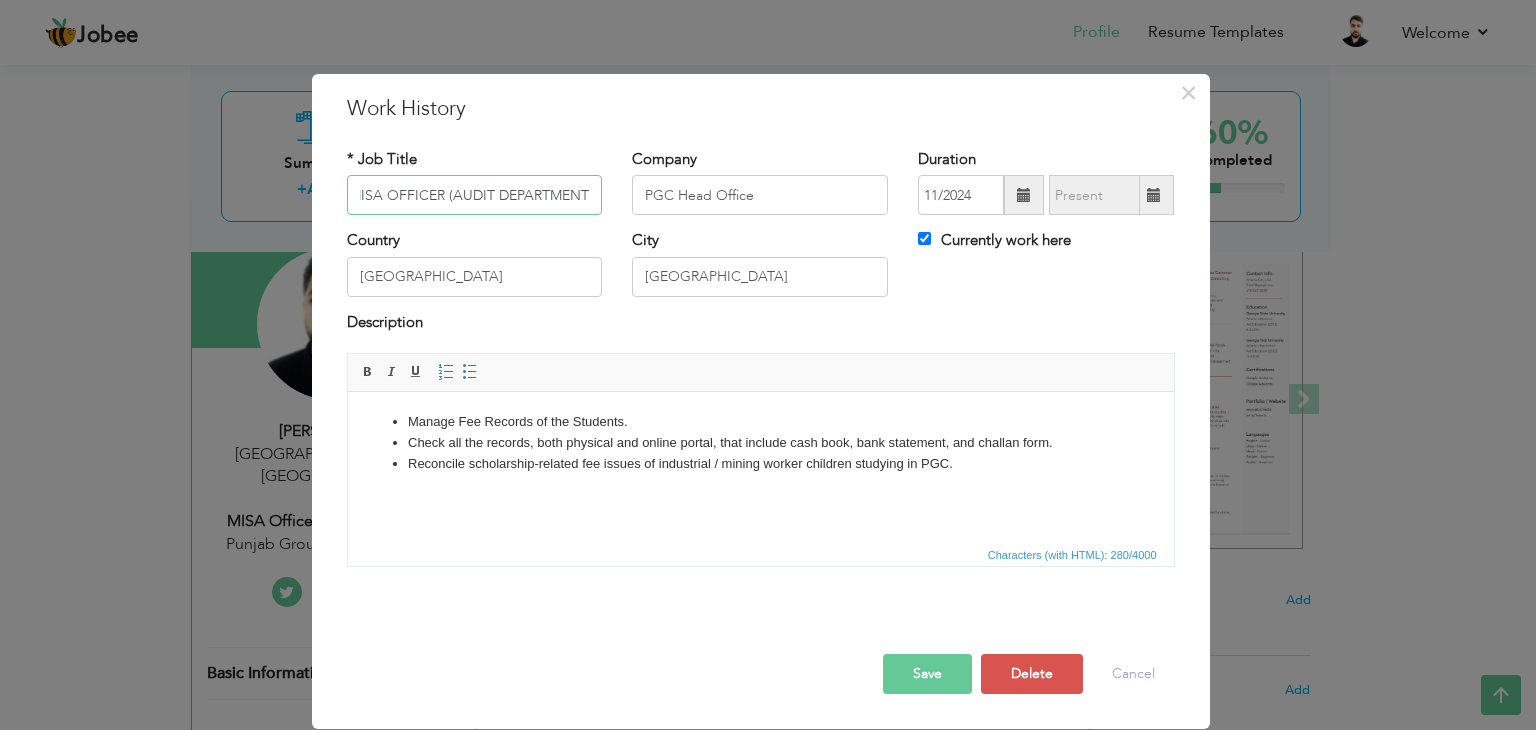 drag, startPoint x: 456, startPoint y: 190, endPoint x: 584, endPoint y: 184, distance: 128.14055 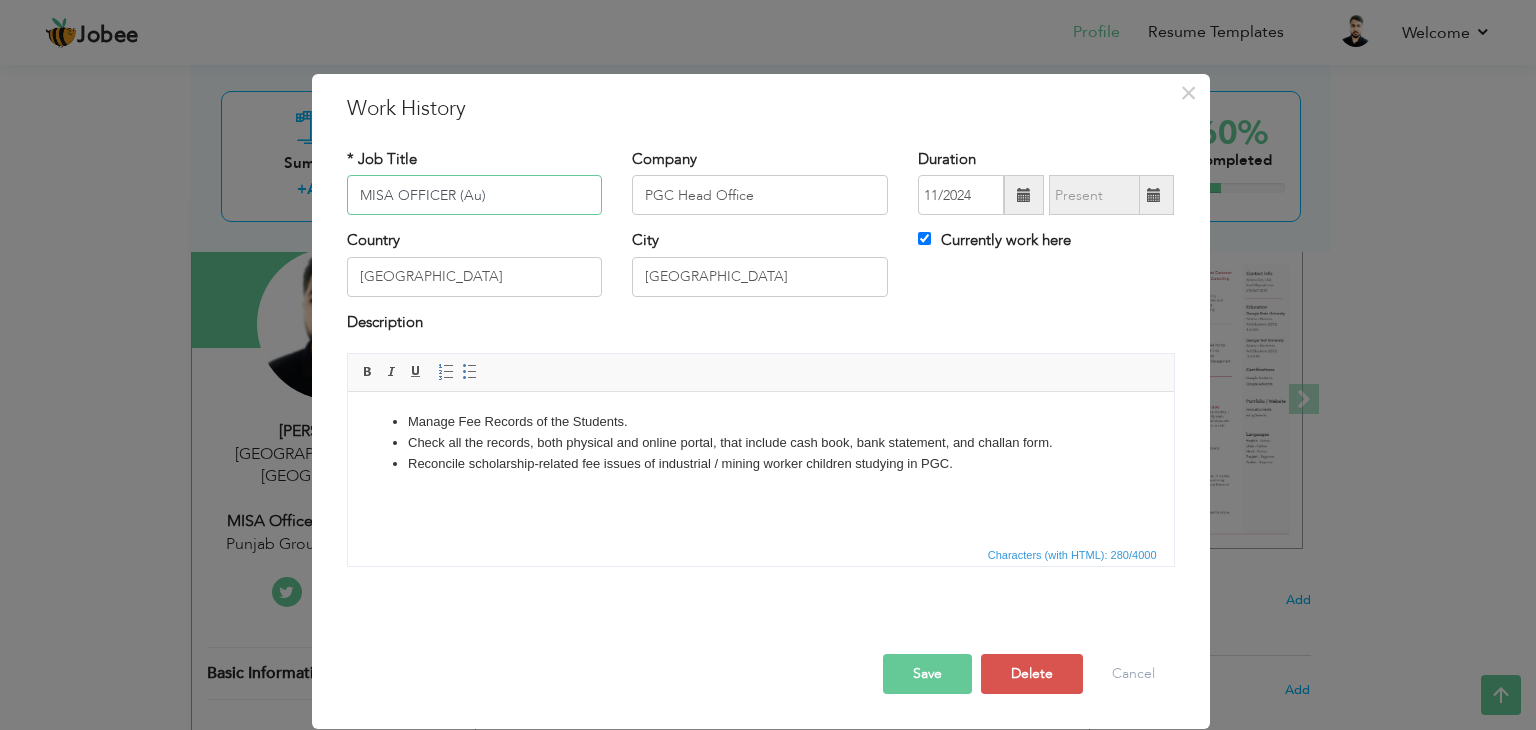 scroll, scrollTop: 0, scrollLeft: 0, axis: both 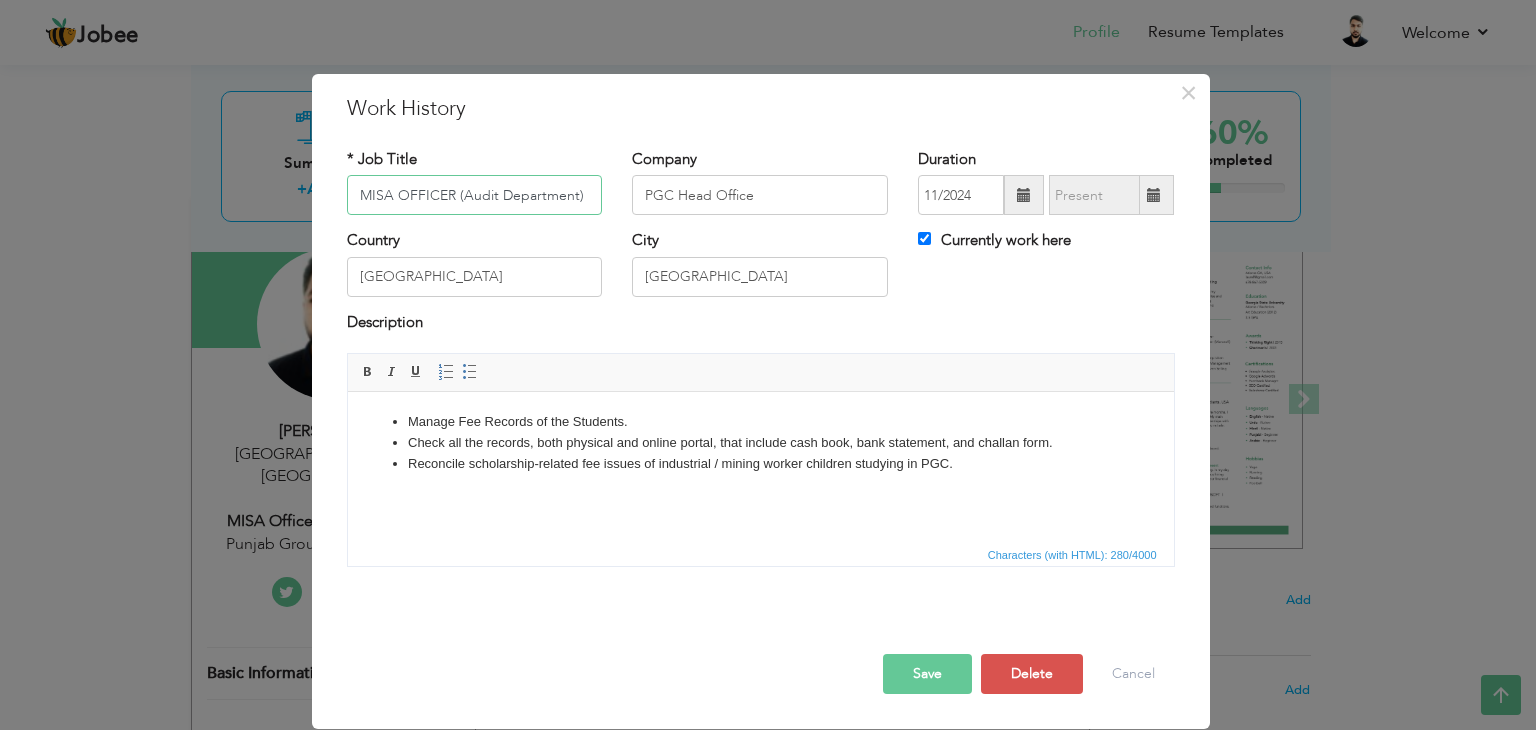 click on "MISA OFFICER (Audit Department)" at bounding box center (475, 195) 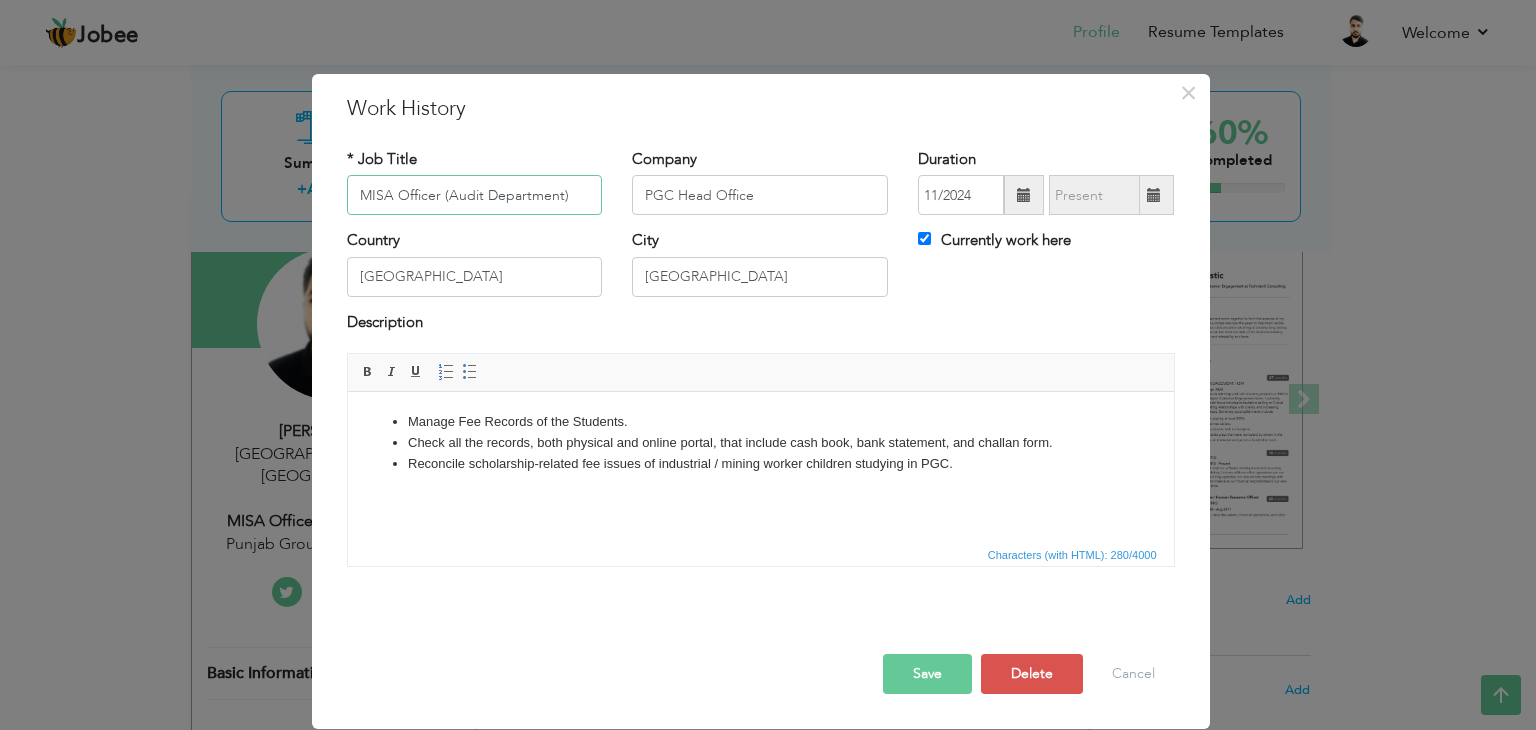 type on "MISA Officer (Audit Department)" 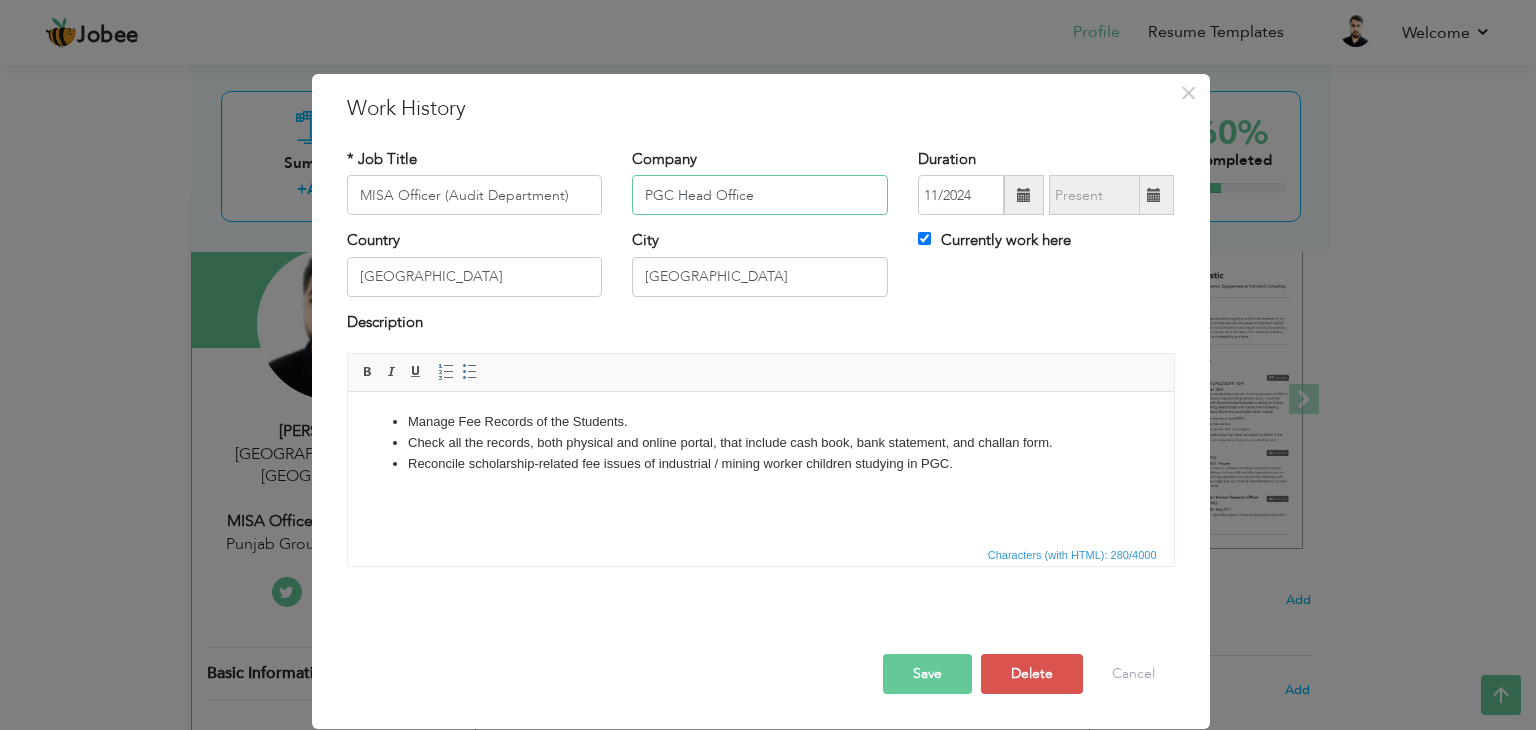 click on "PGC Head Office" at bounding box center [760, 195] 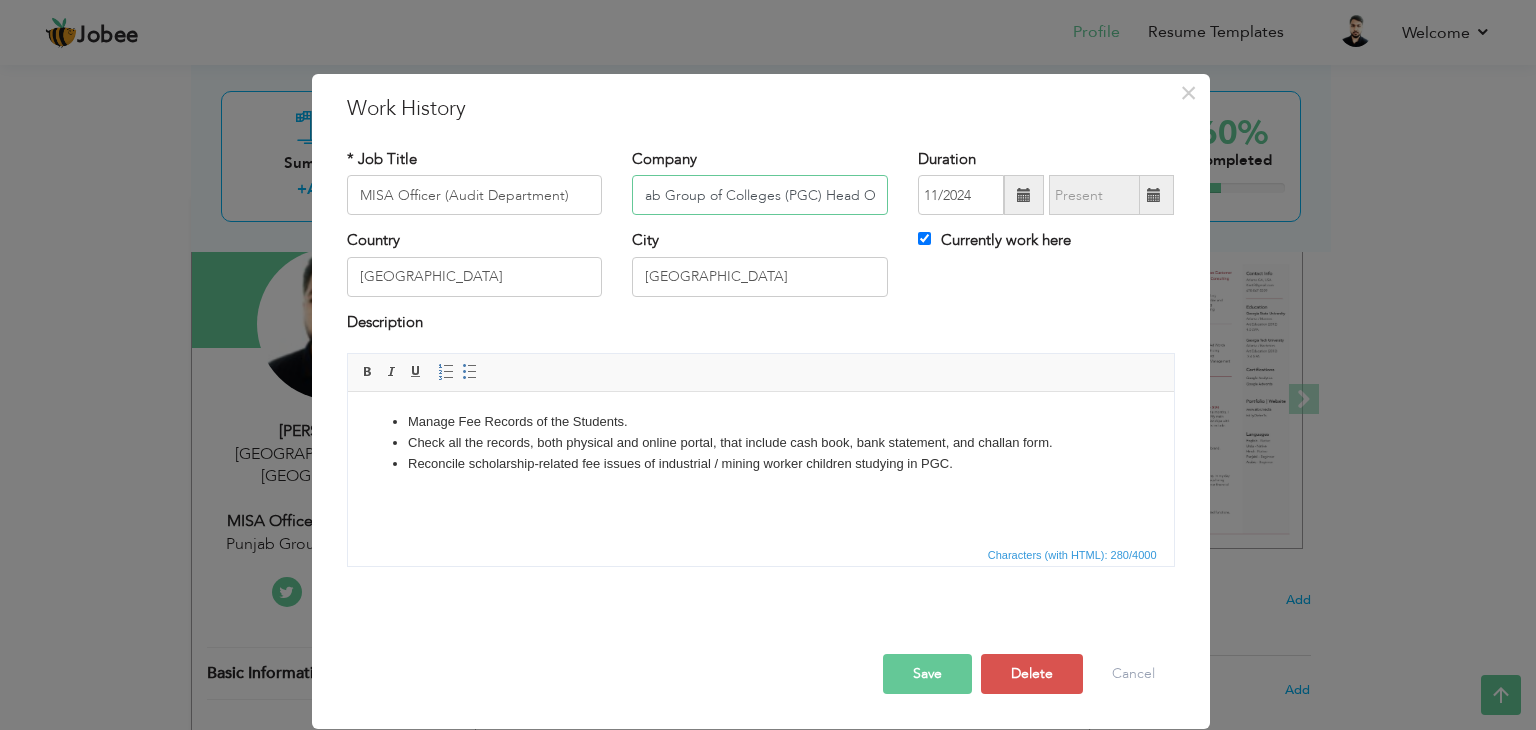 scroll, scrollTop: 0, scrollLeft: 48, axis: horizontal 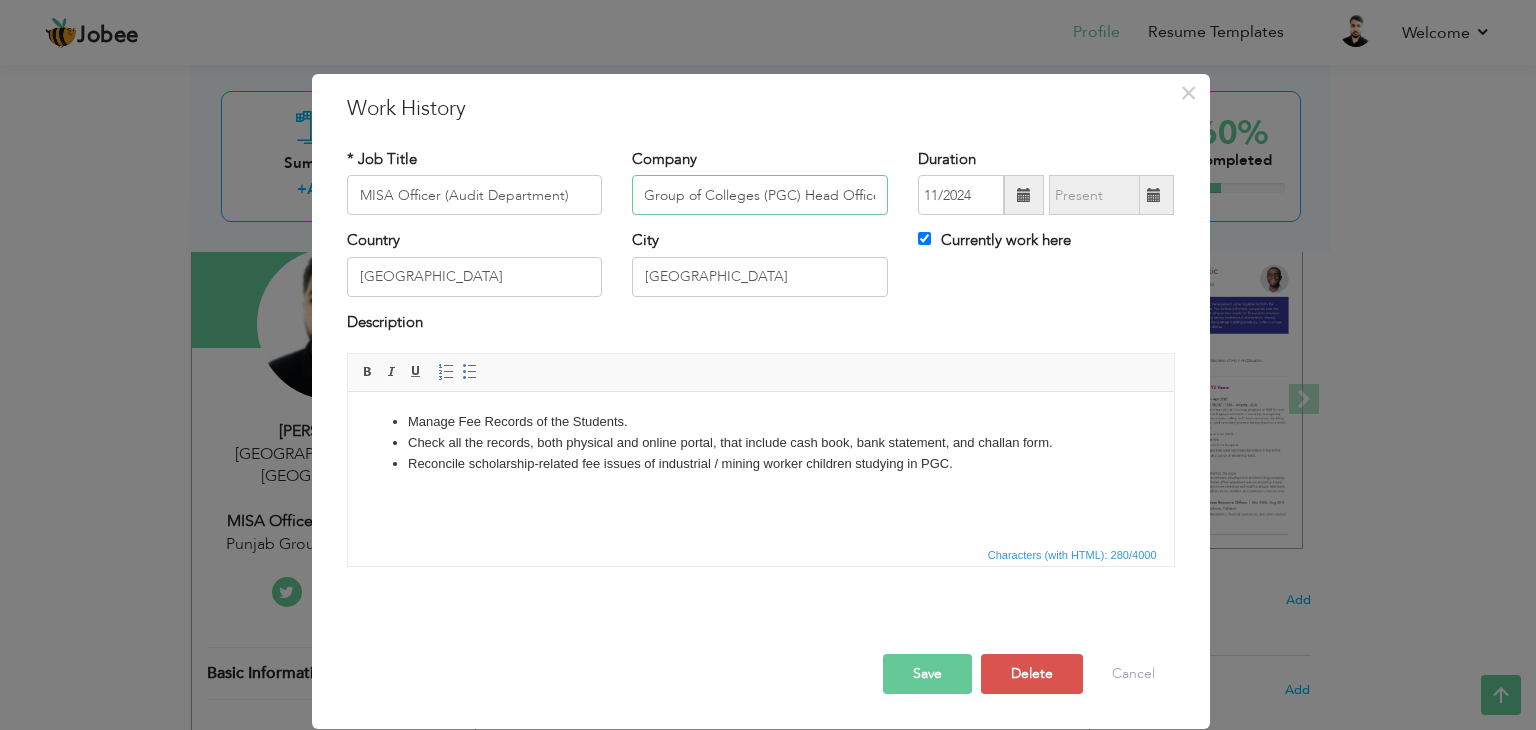 type on "Punjab Group of Colleges (PGC) Head Office" 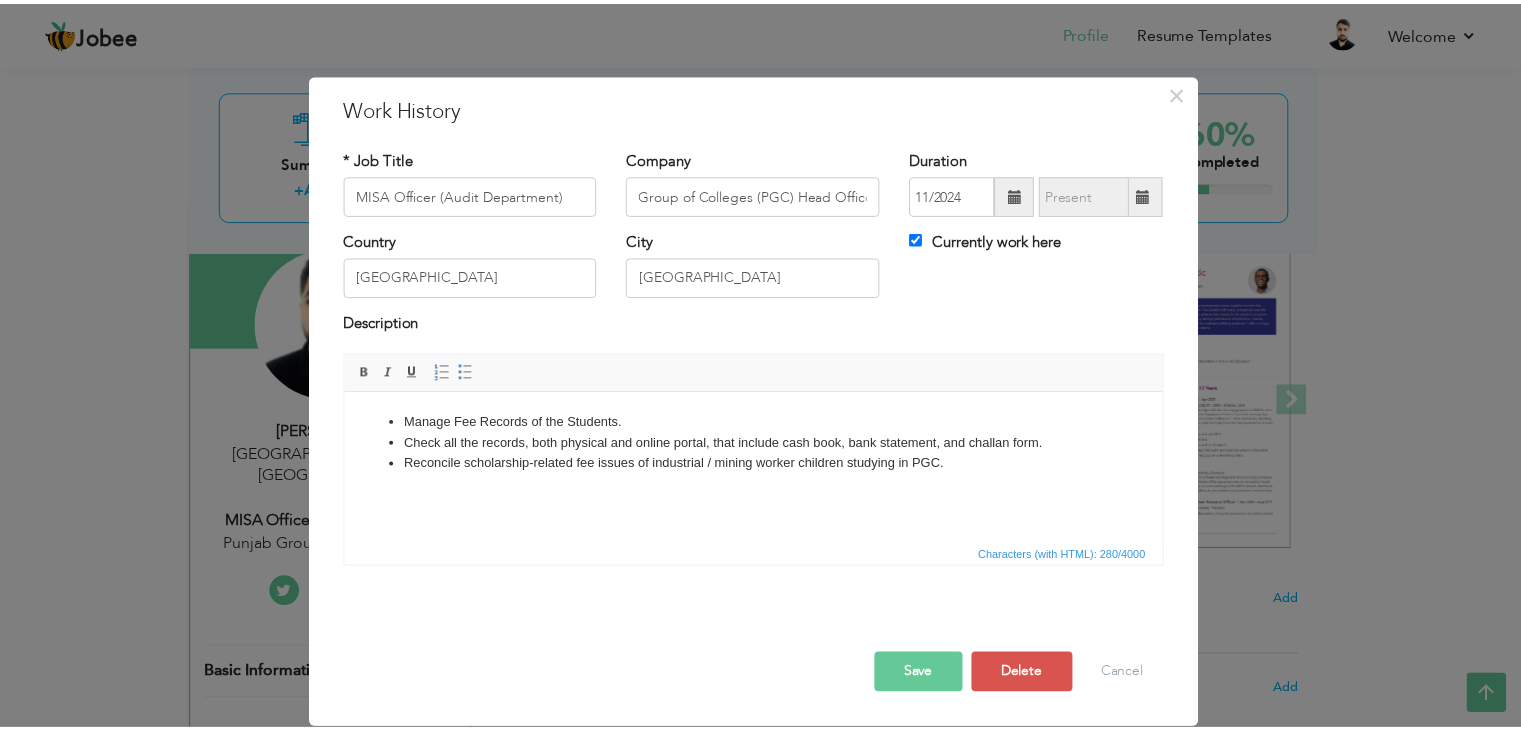 scroll, scrollTop: 0, scrollLeft: 0, axis: both 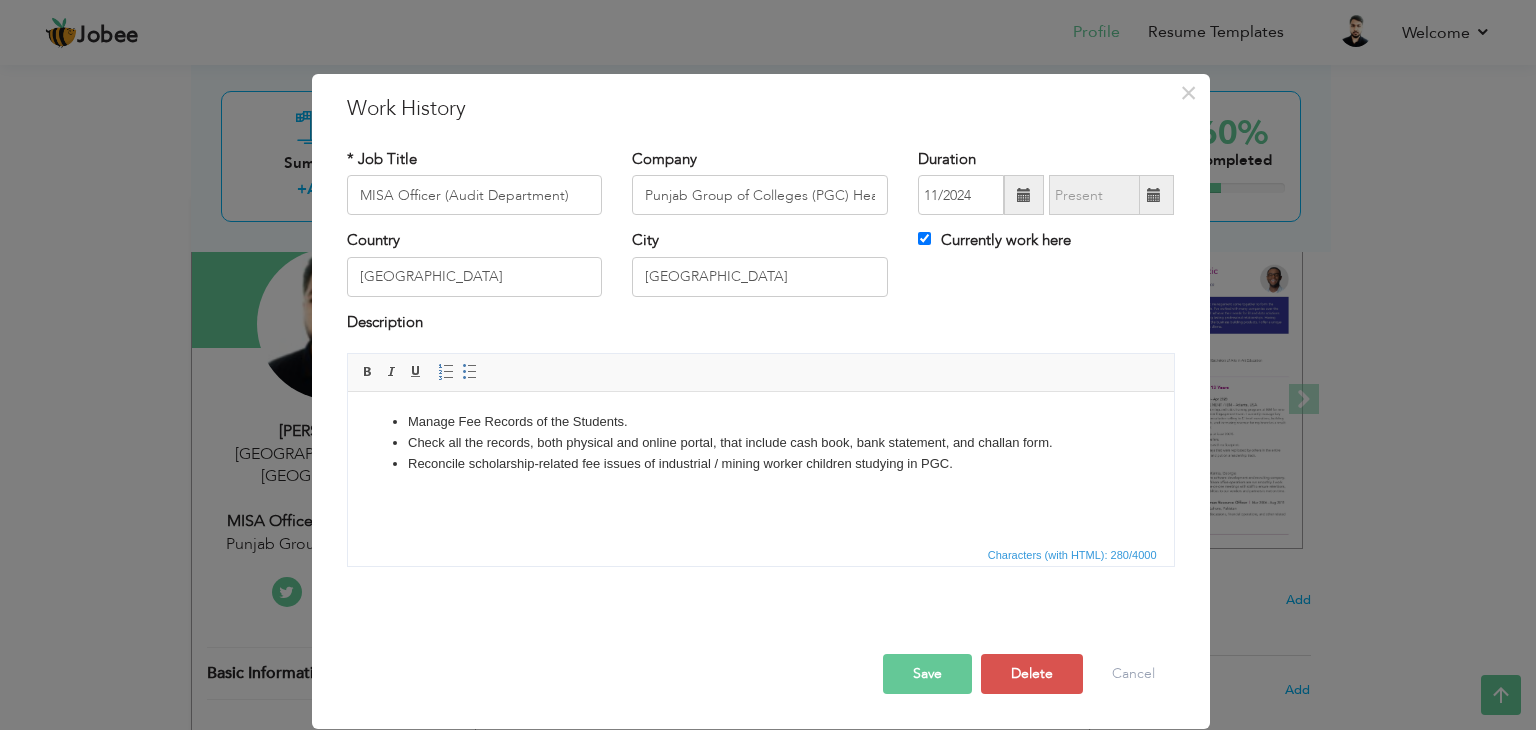 click on "Save" at bounding box center [927, 674] 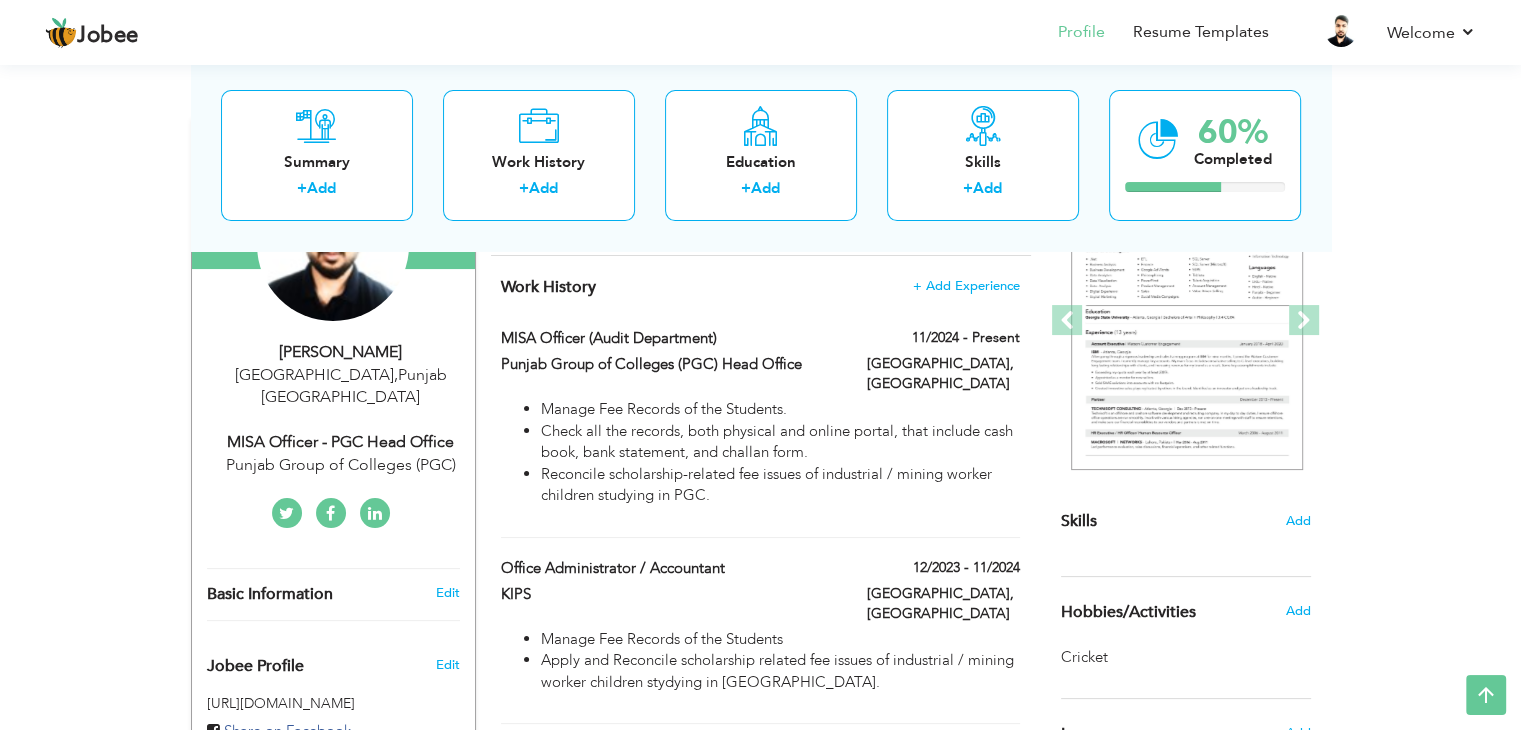 scroll, scrollTop: 252, scrollLeft: 0, axis: vertical 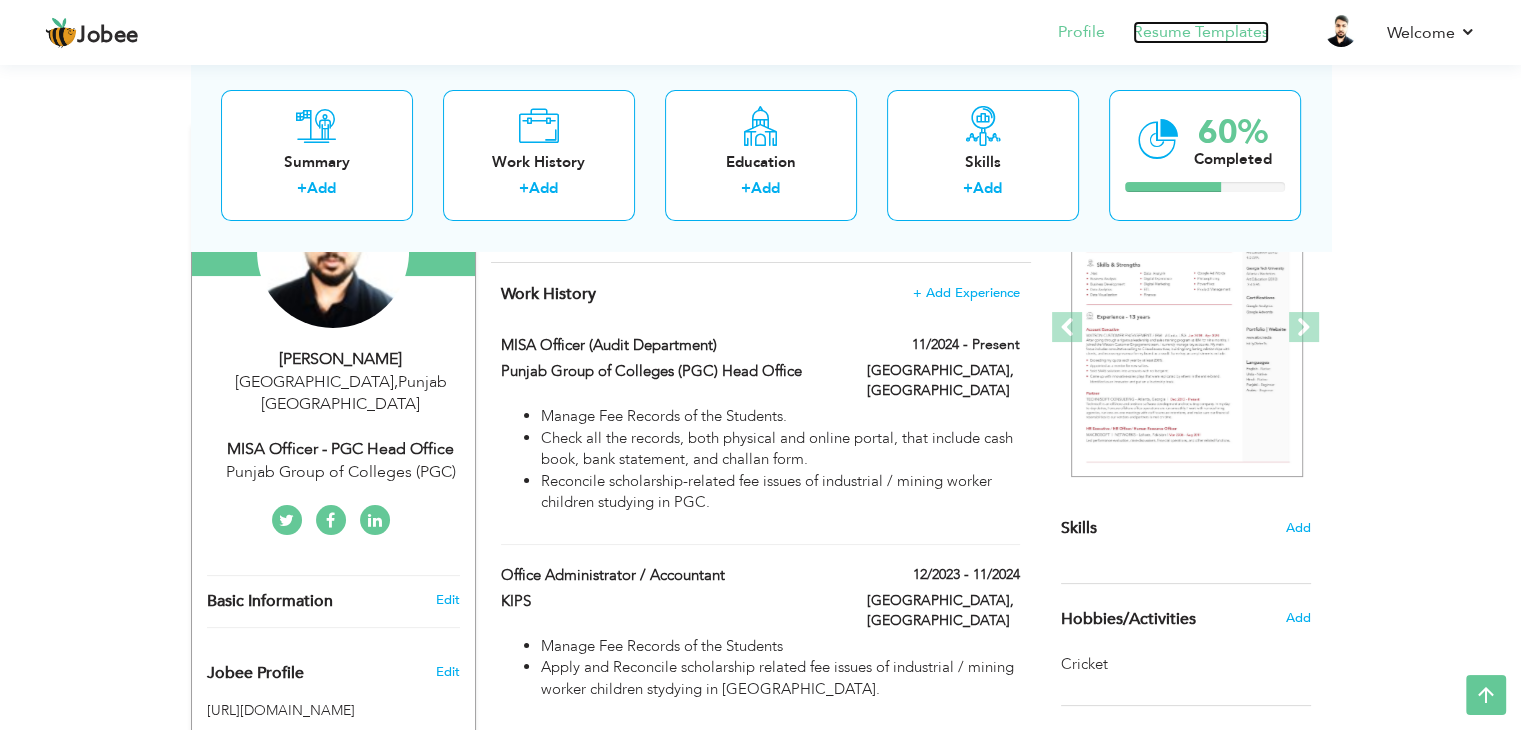 click on "Resume Templates" at bounding box center [1201, 32] 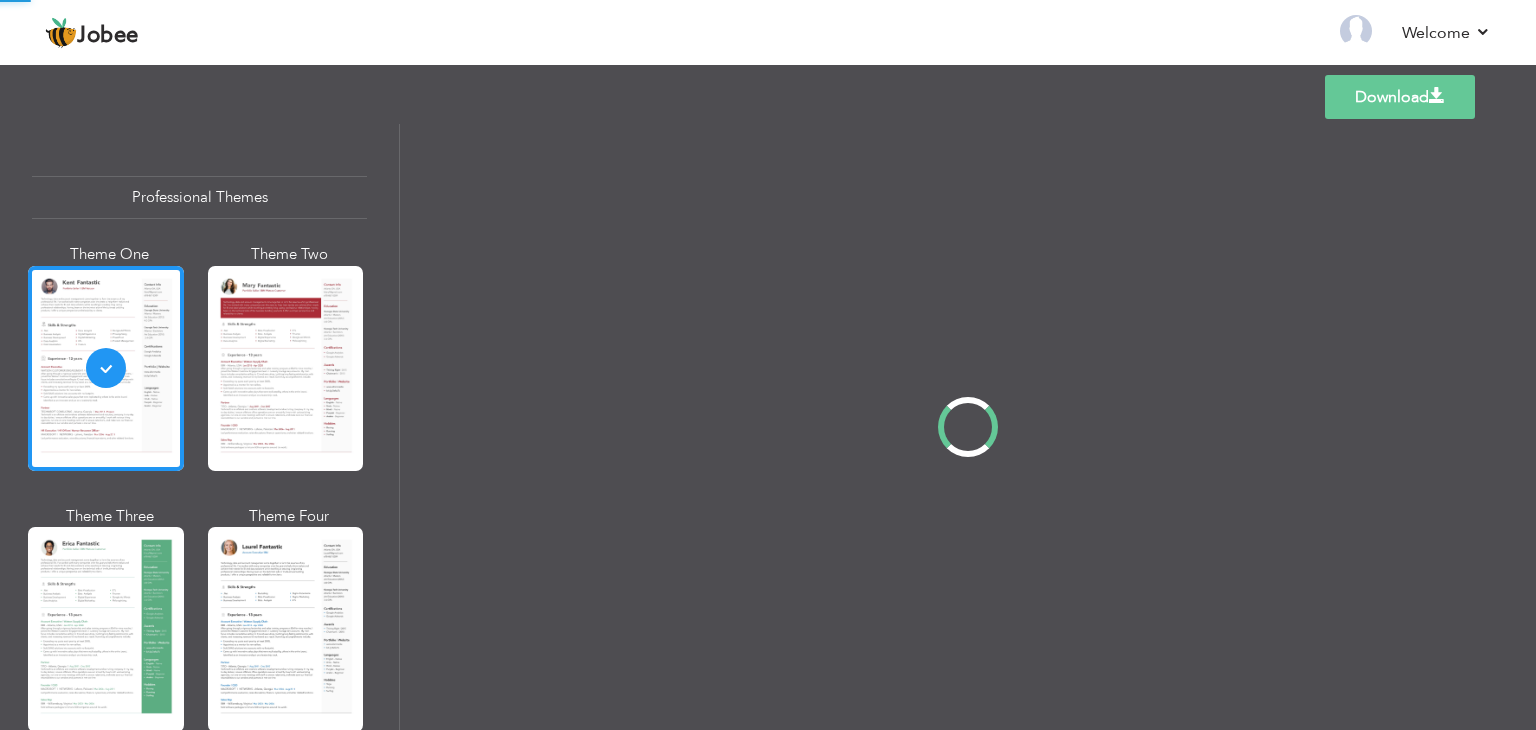 scroll, scrollTop: 0, scrollLeft: 0, axis: both 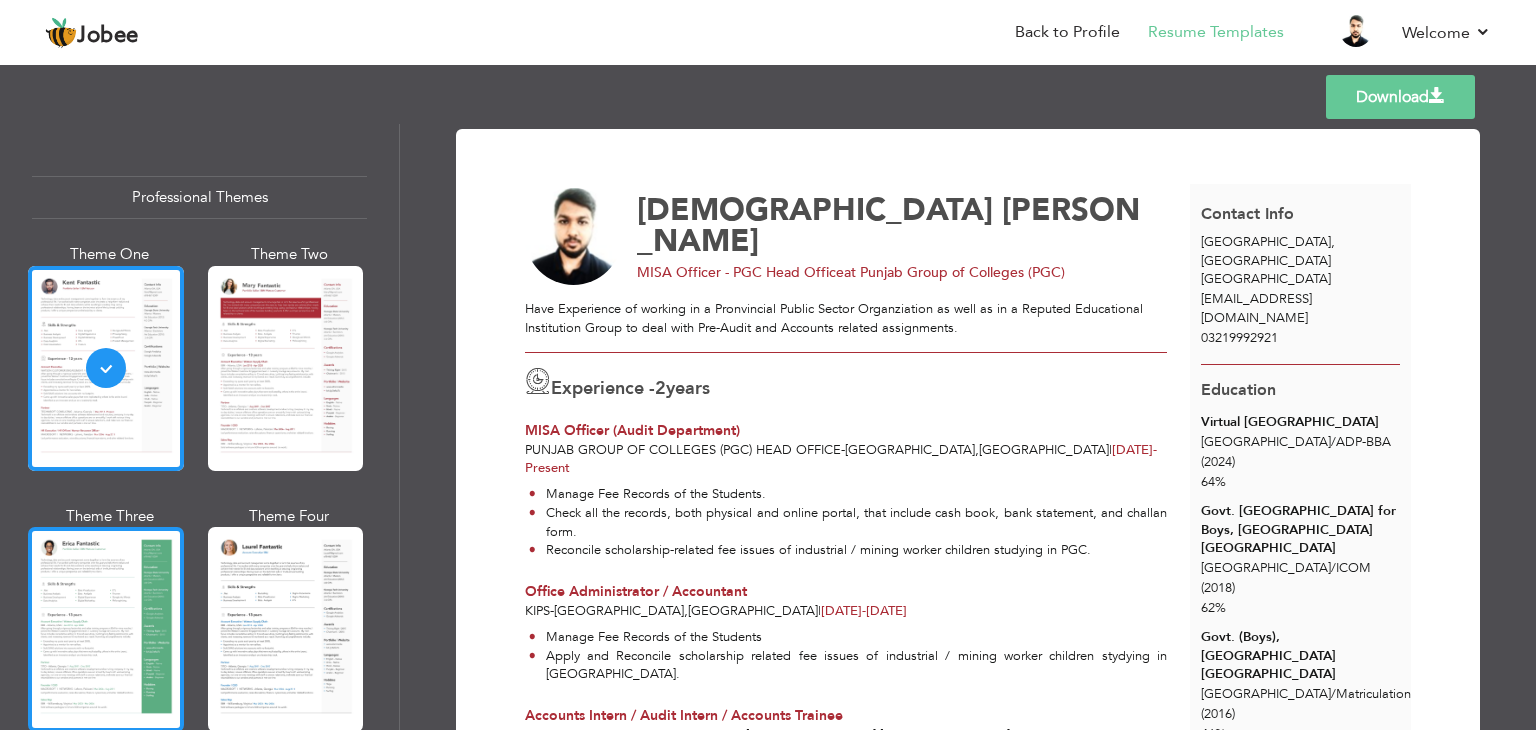 click at bounding box center (106, 629) 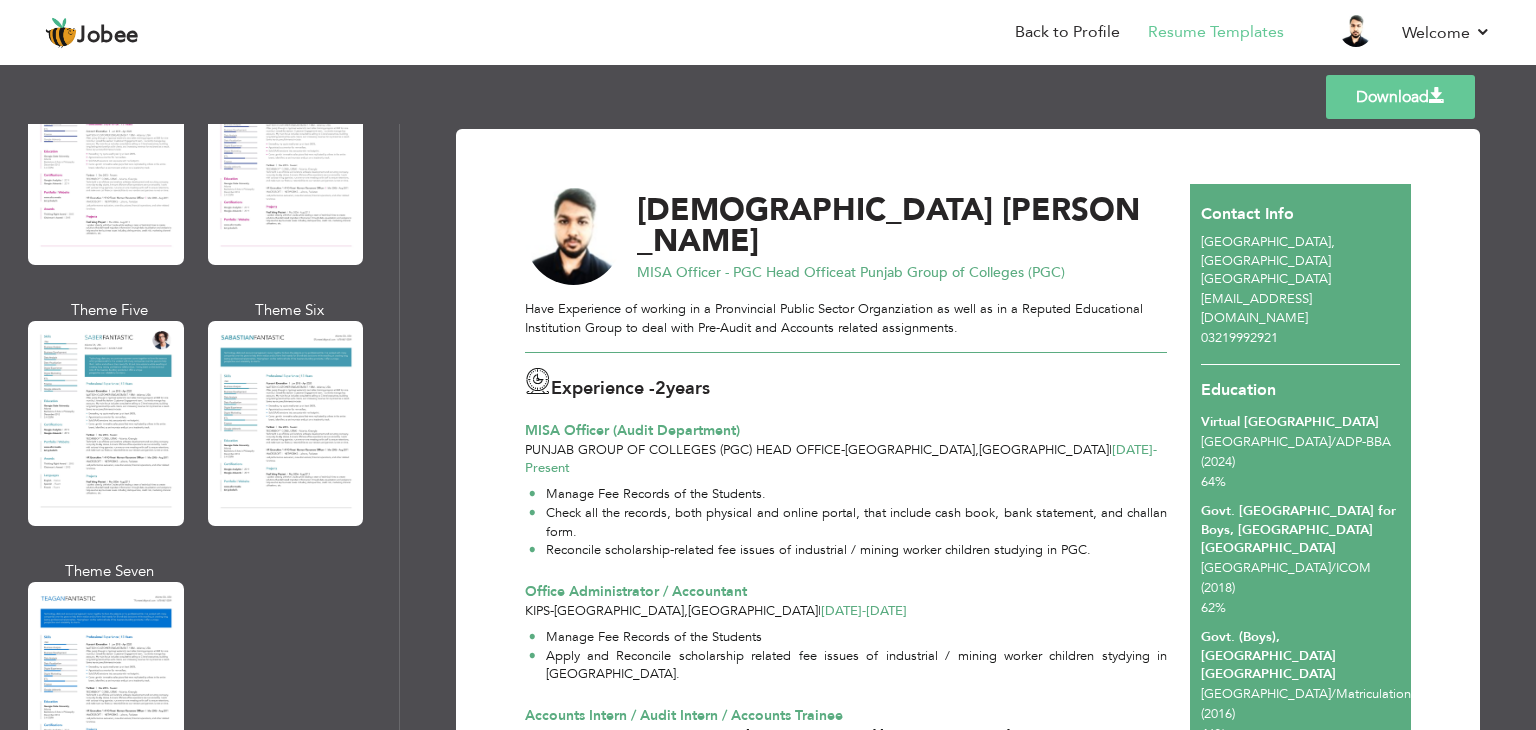 scroll, scrollTop: 2788, scrollLeft: 0, axis: vertical 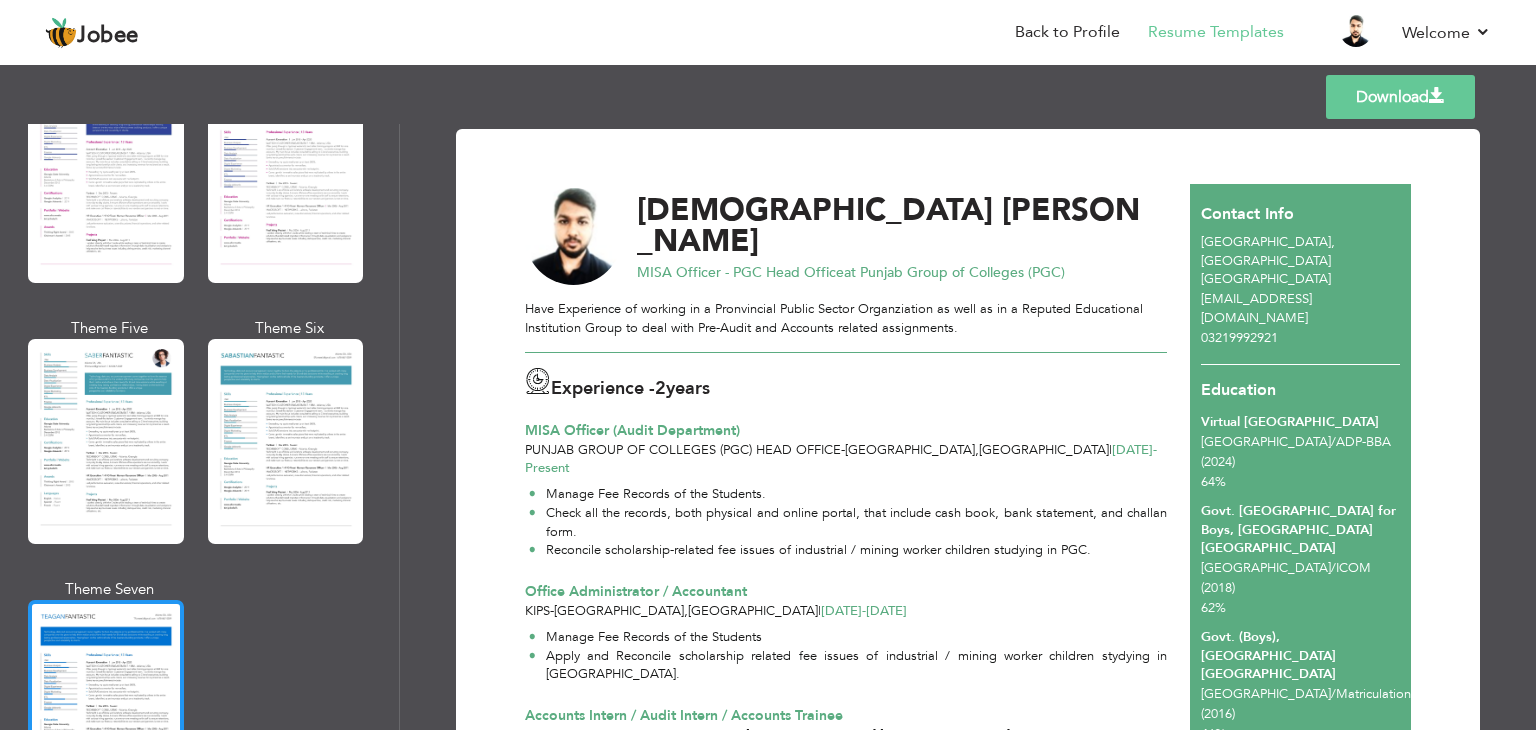 click at bounding box center [106, 702] 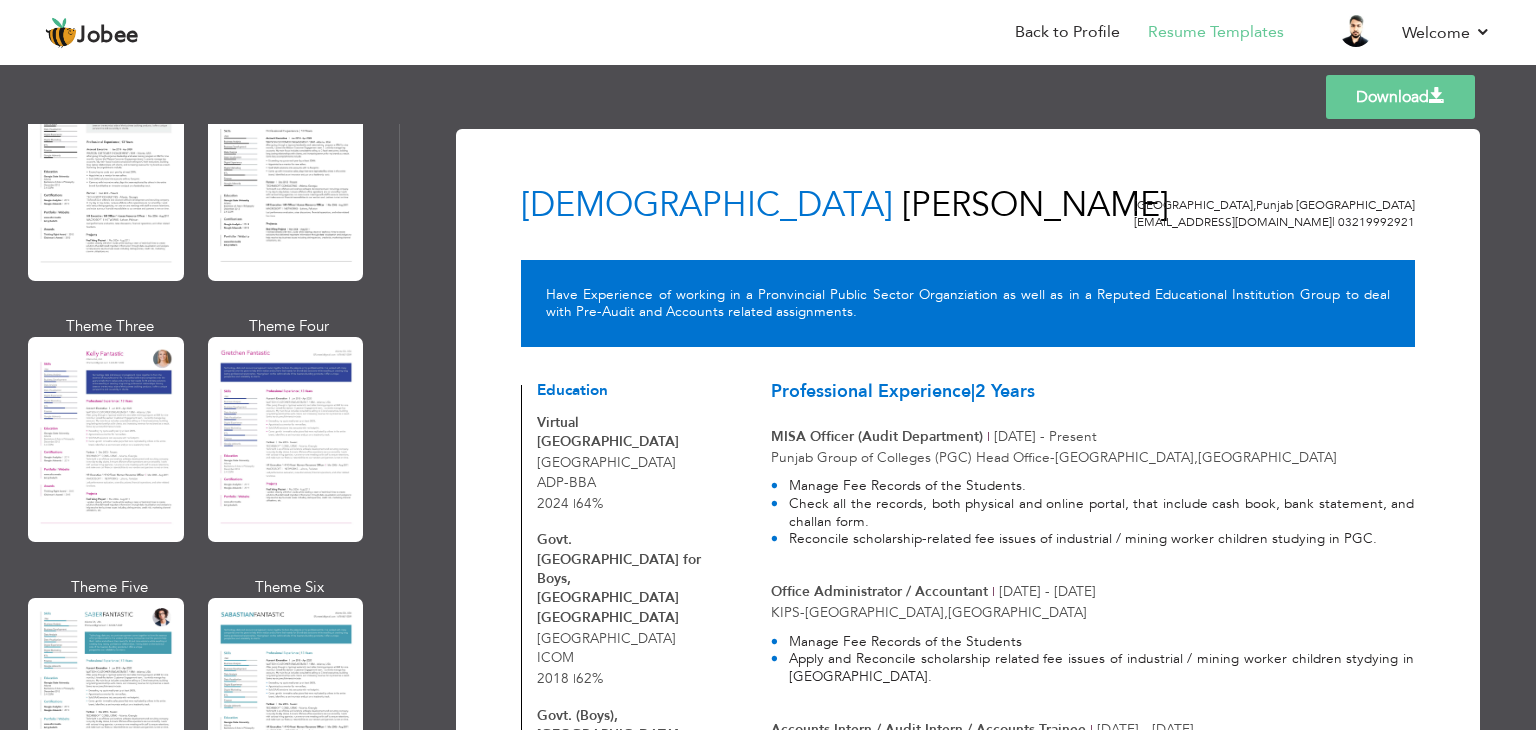 scroll, scrollTop: 2530, scrollLeft: 0, axis: vertical 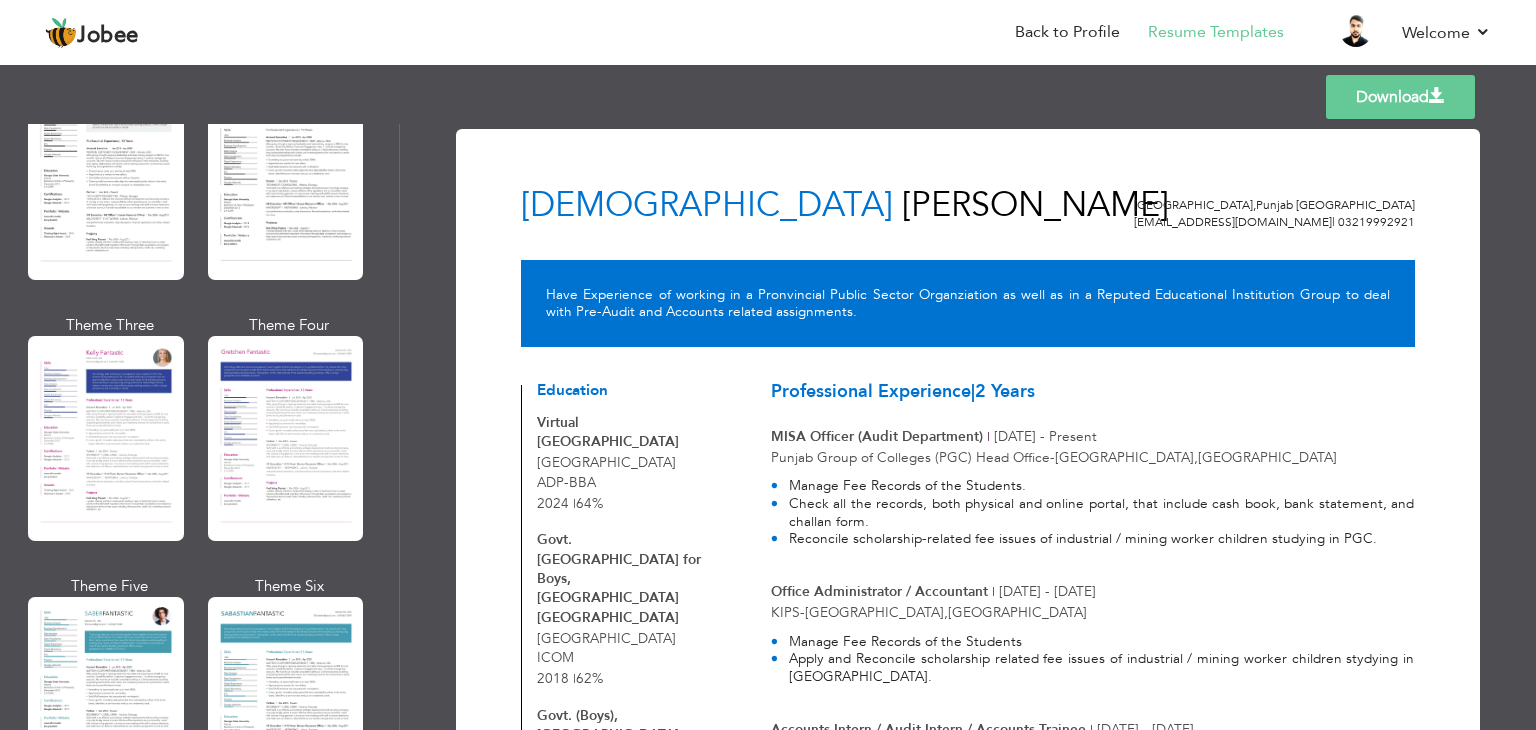 click at bounding box center (106, 699) 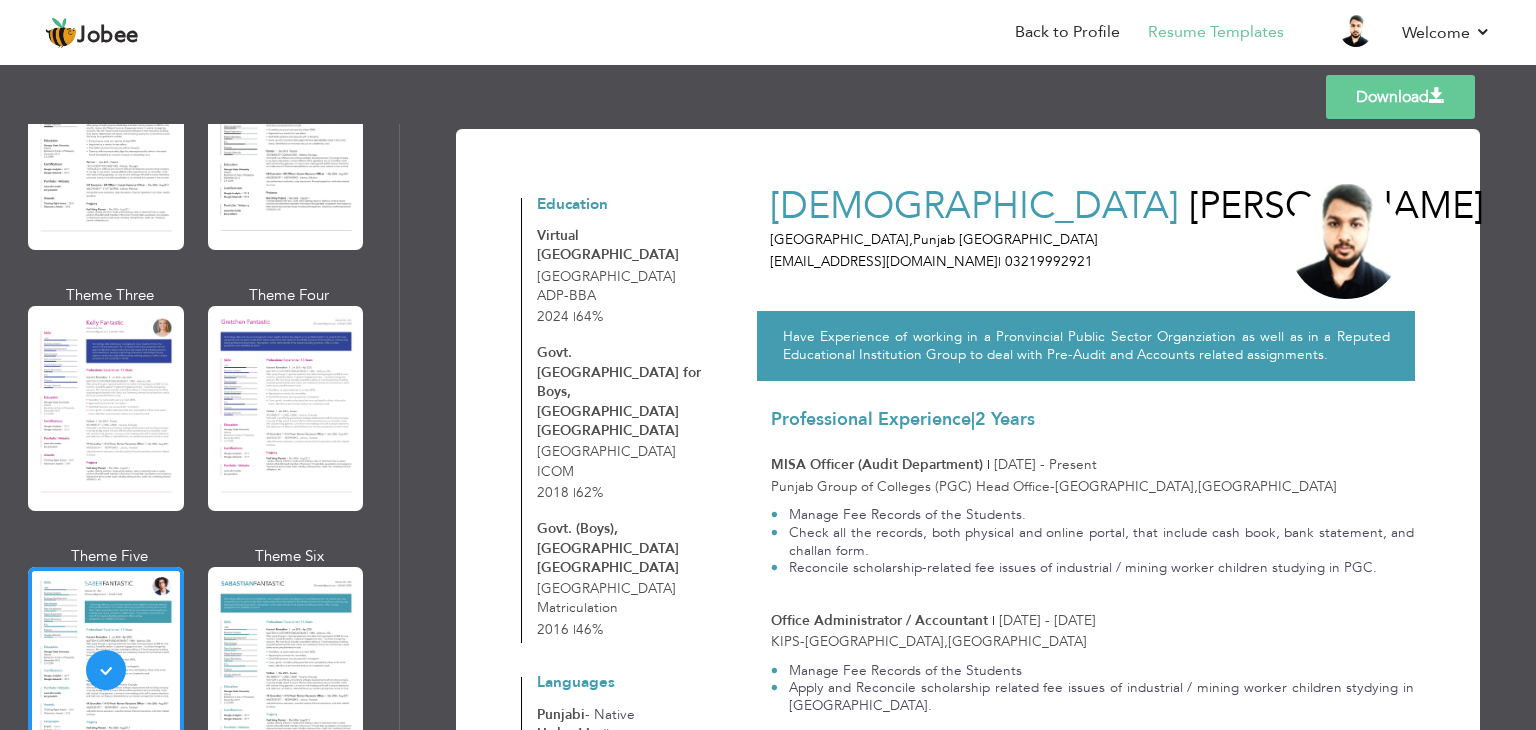 scroll, scrollTop: 2564, scrollLeft: 0, axis: vertical 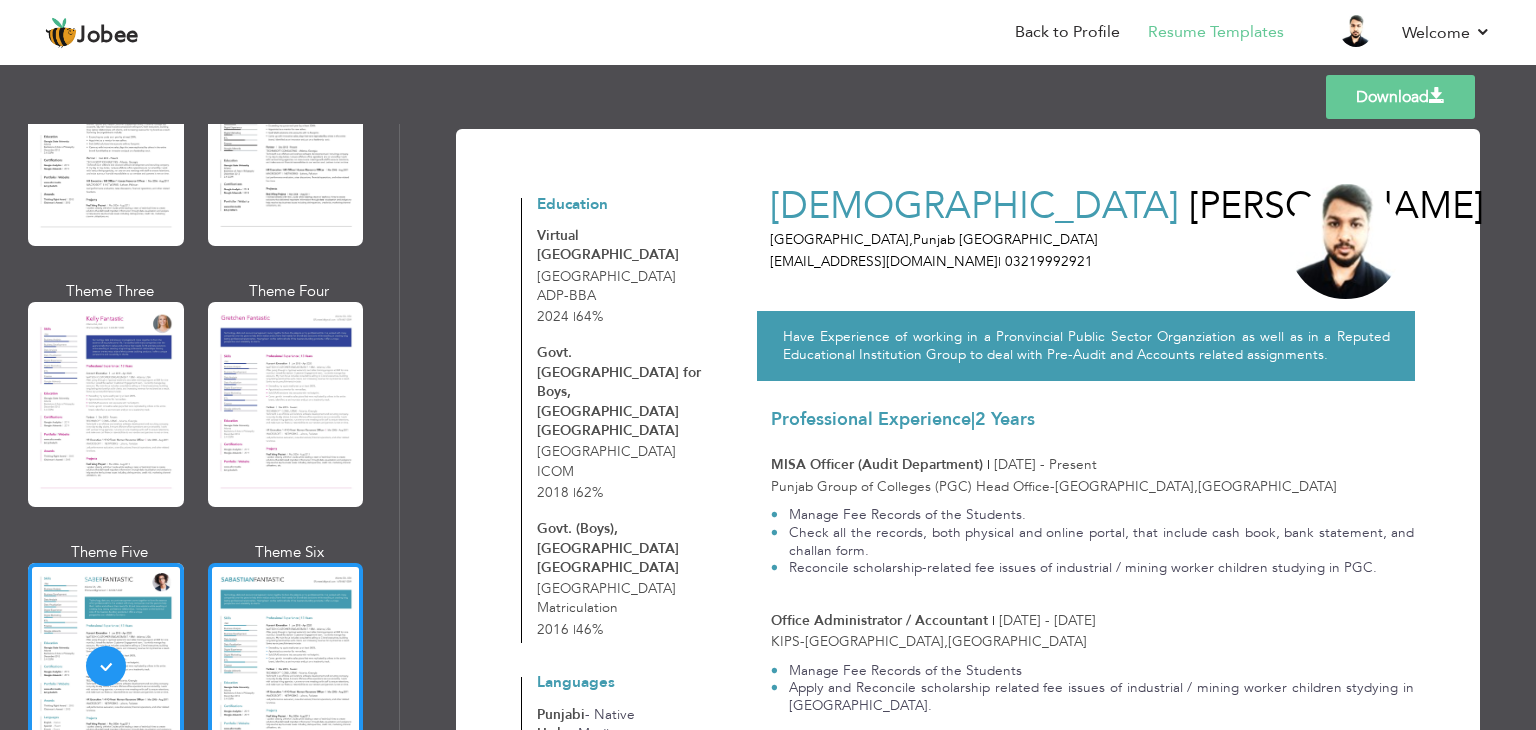 click at bounding box center (286, 665) 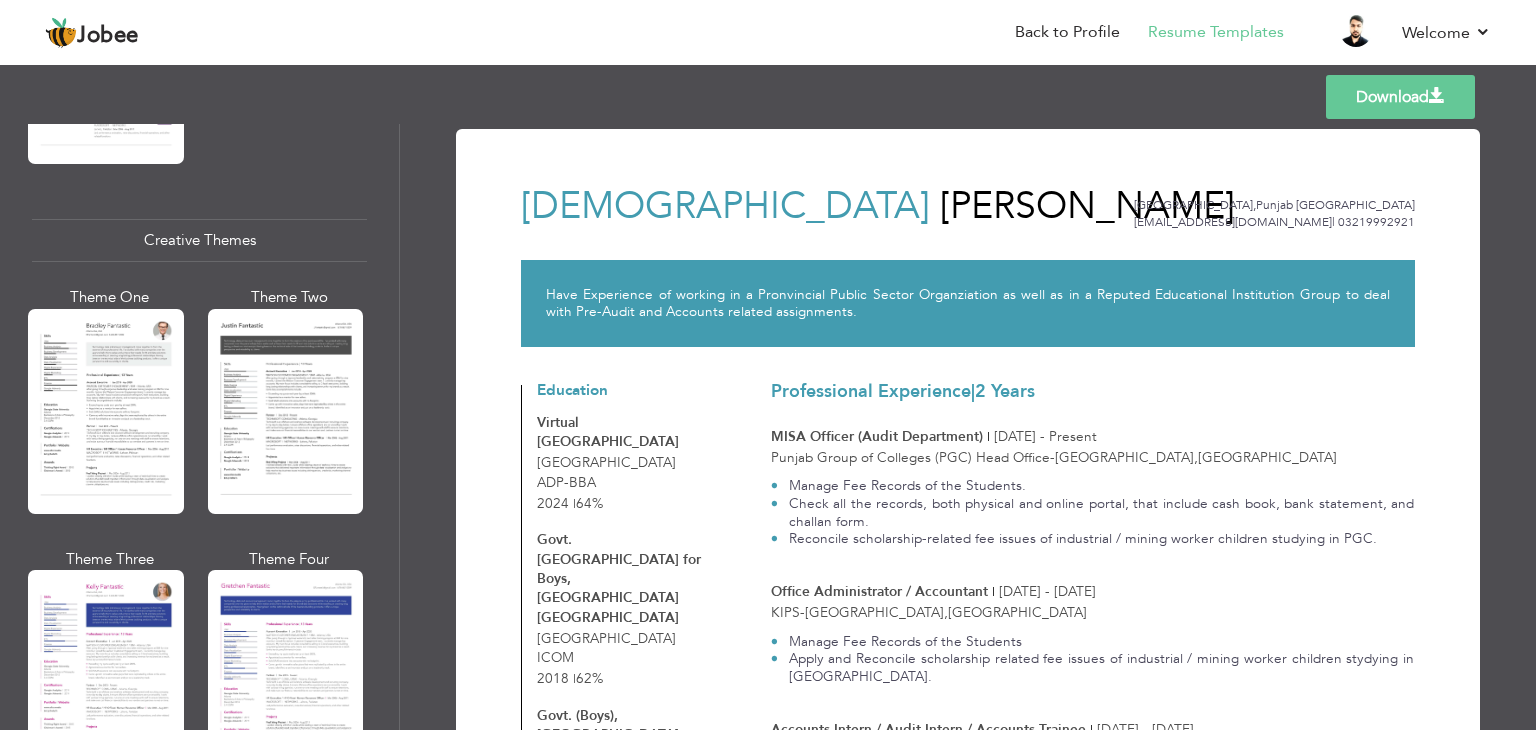 scroll, scrollTop: 2286, scrollLeft: 0, axis: vertical 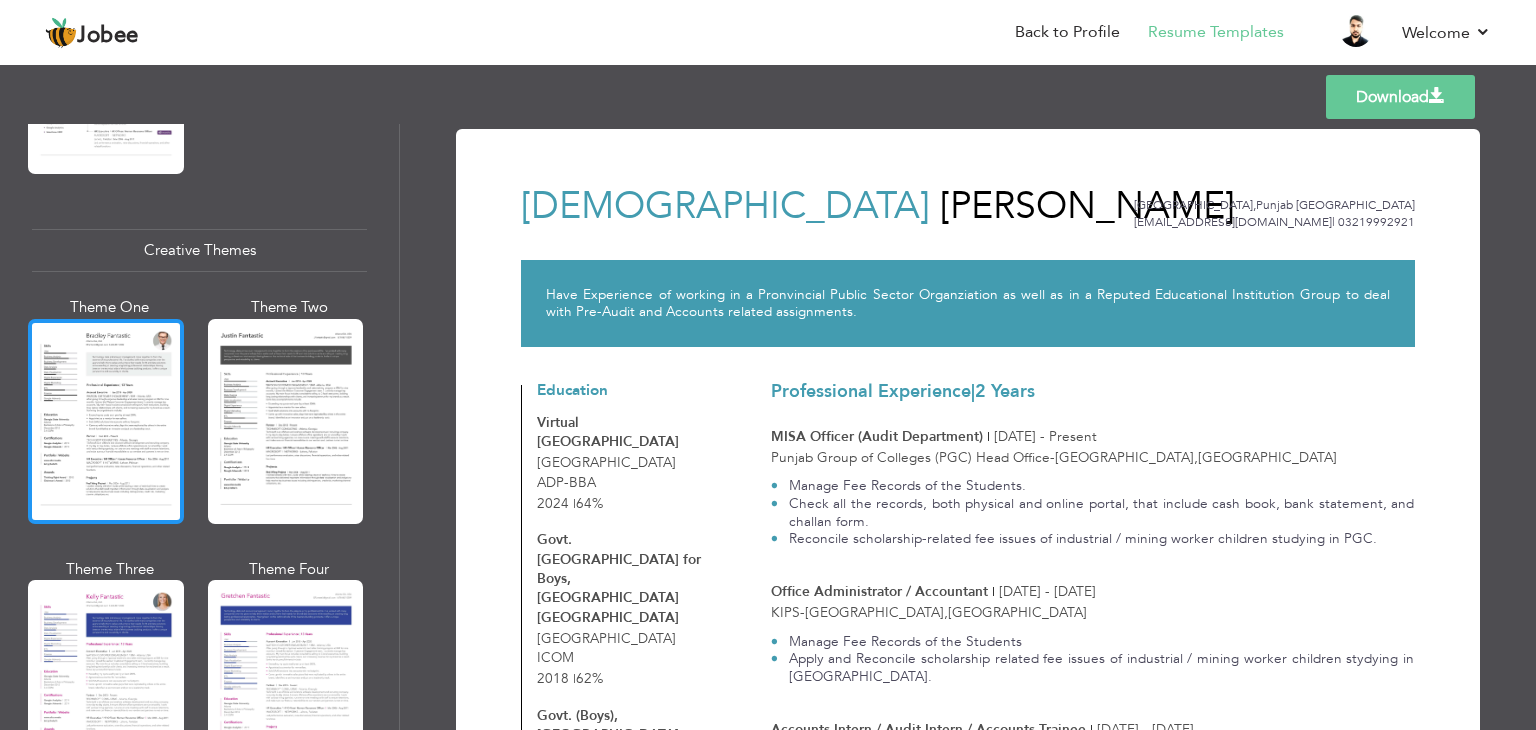 click at bounding box center [106, 421] 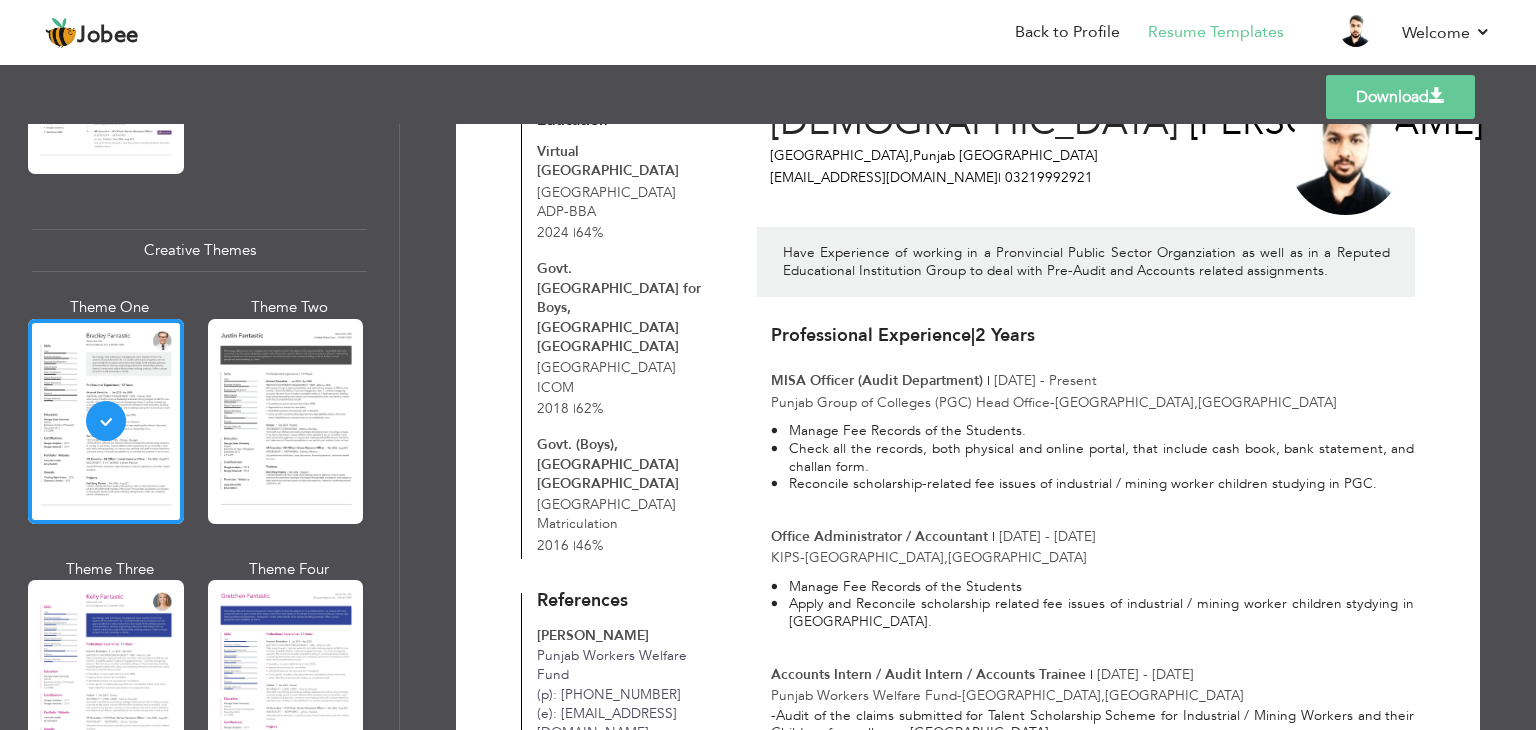 scroll, scrollTop: 84, scrollLeft: 0, axis: vertical 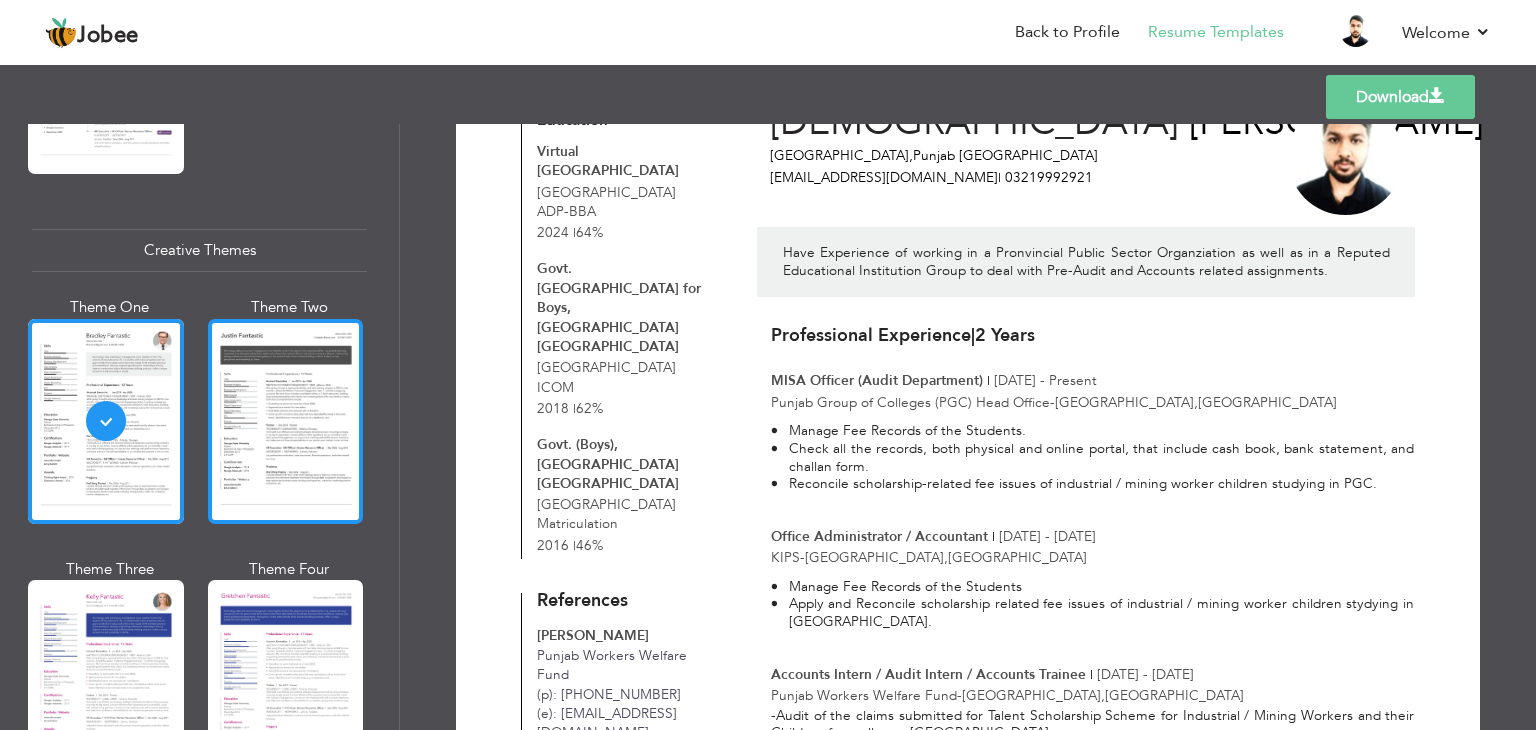 click at bounding box center (286, 421) 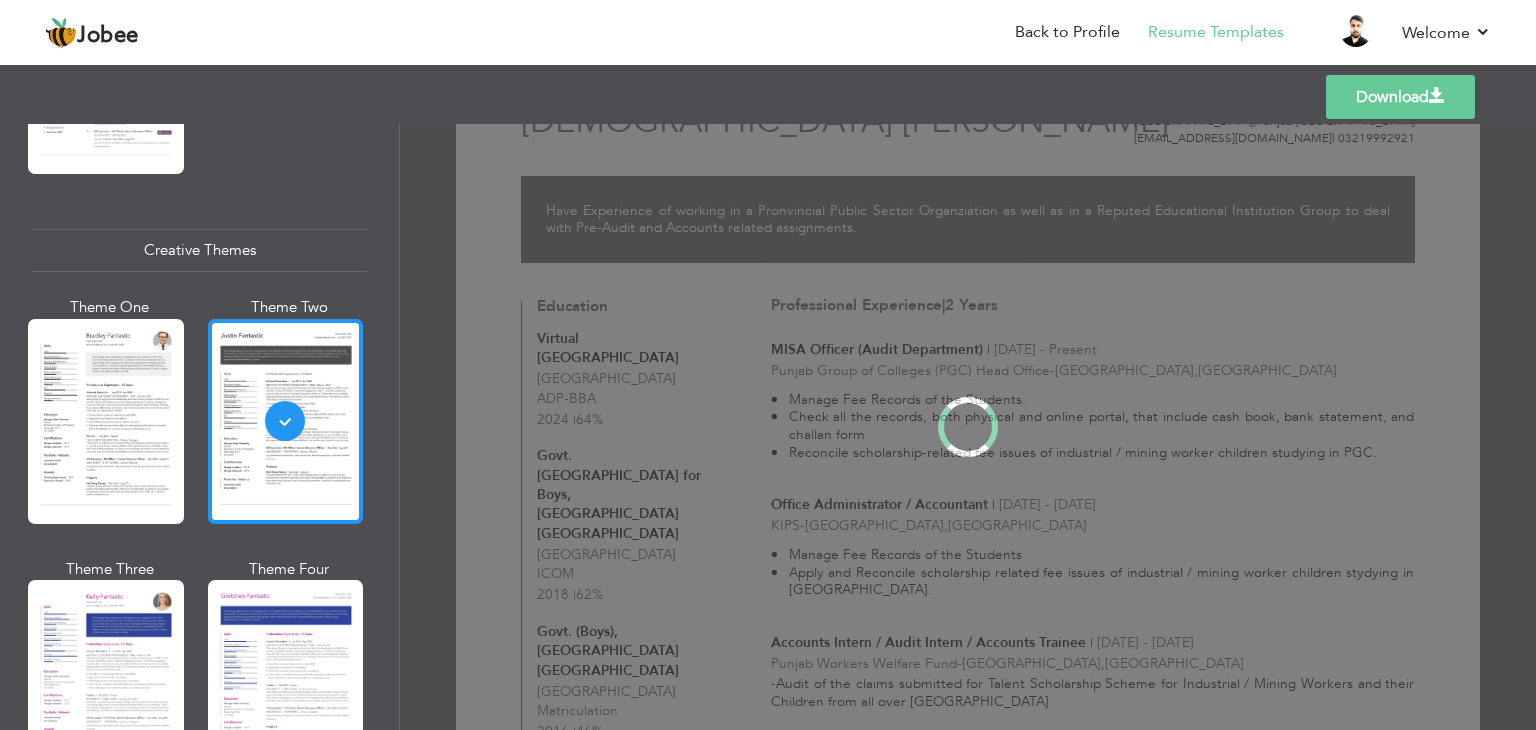 scroll, scrollTop: 0, scrollLeft: 0, axis: both 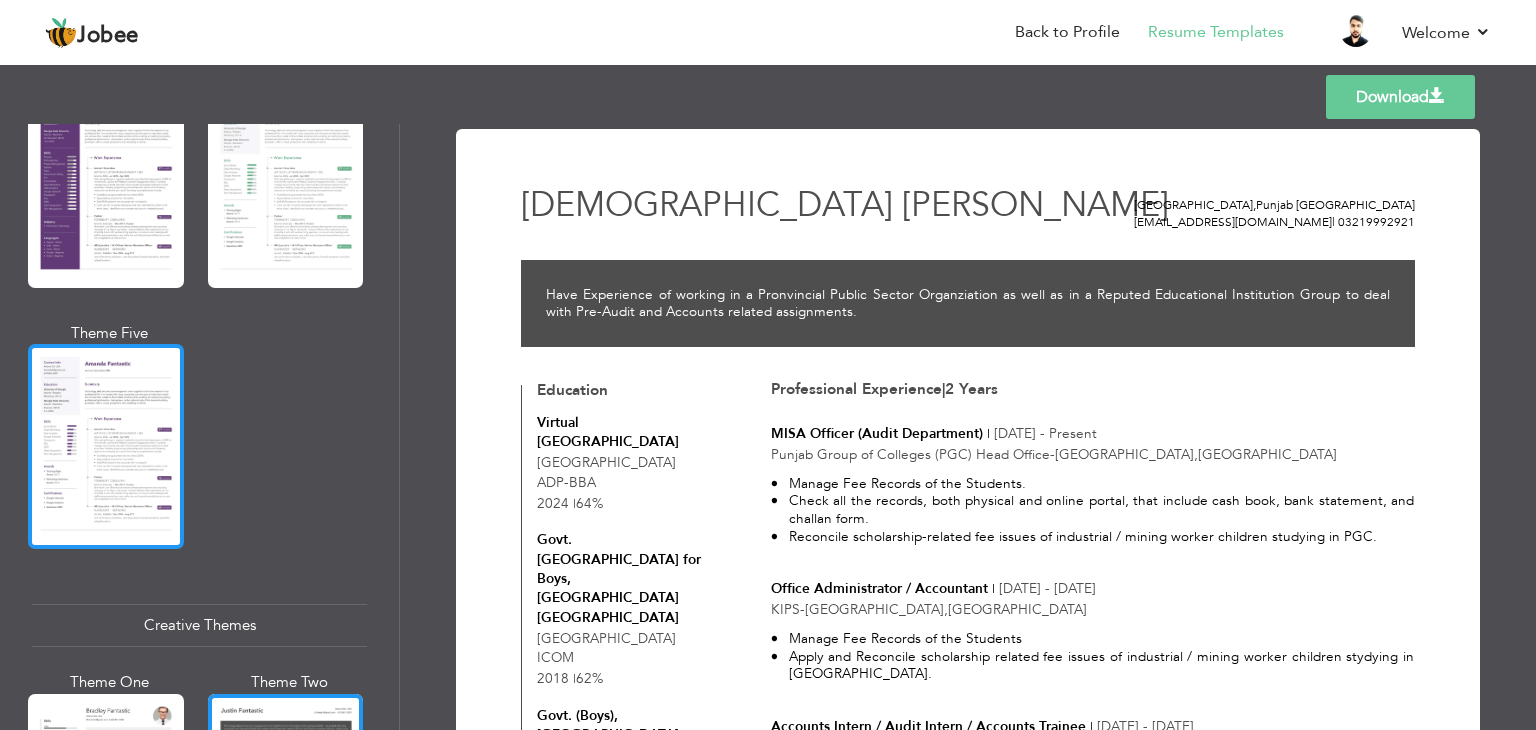 click at bounding box center (106, 446) 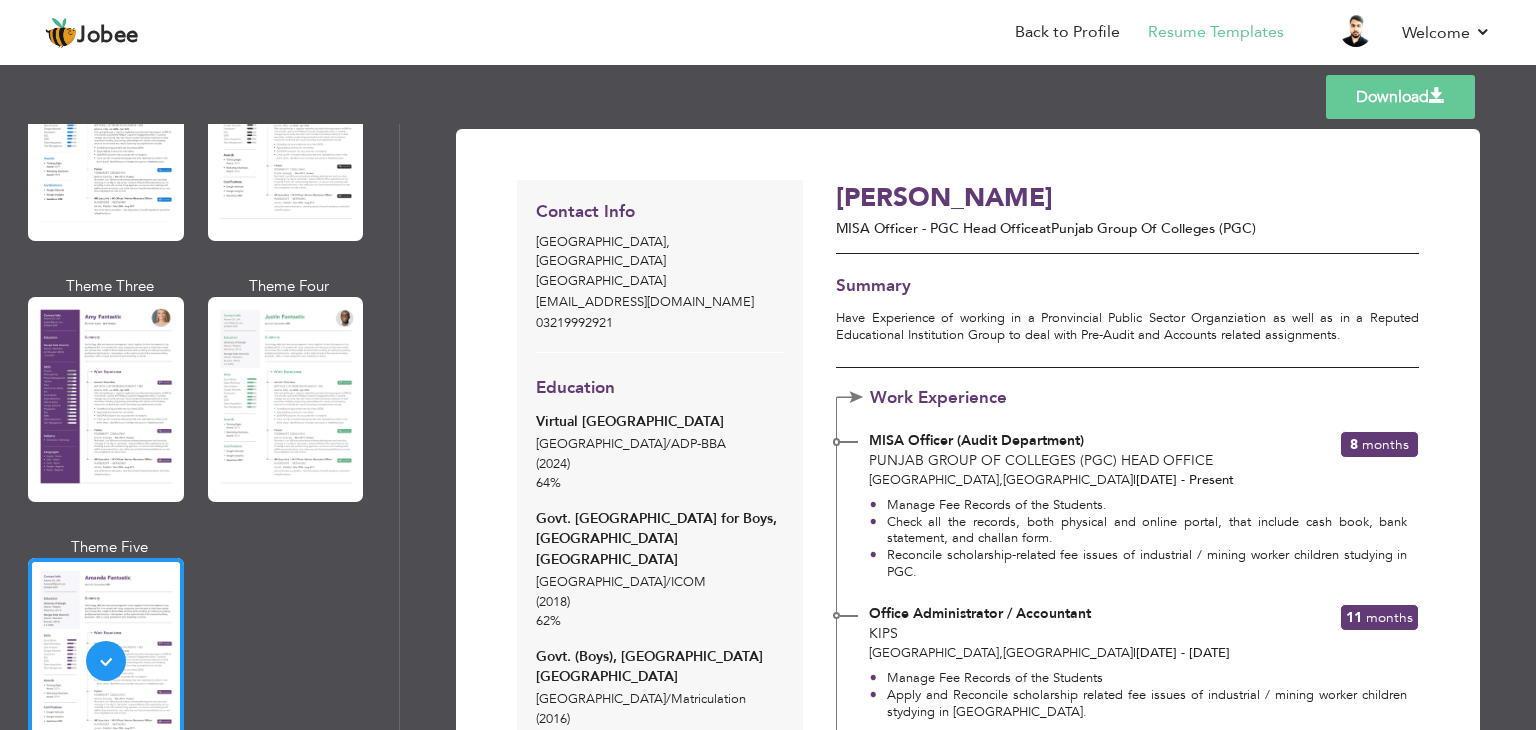 scroll, scrollTop: 1689, scrollLeft: 0, axis: vertical 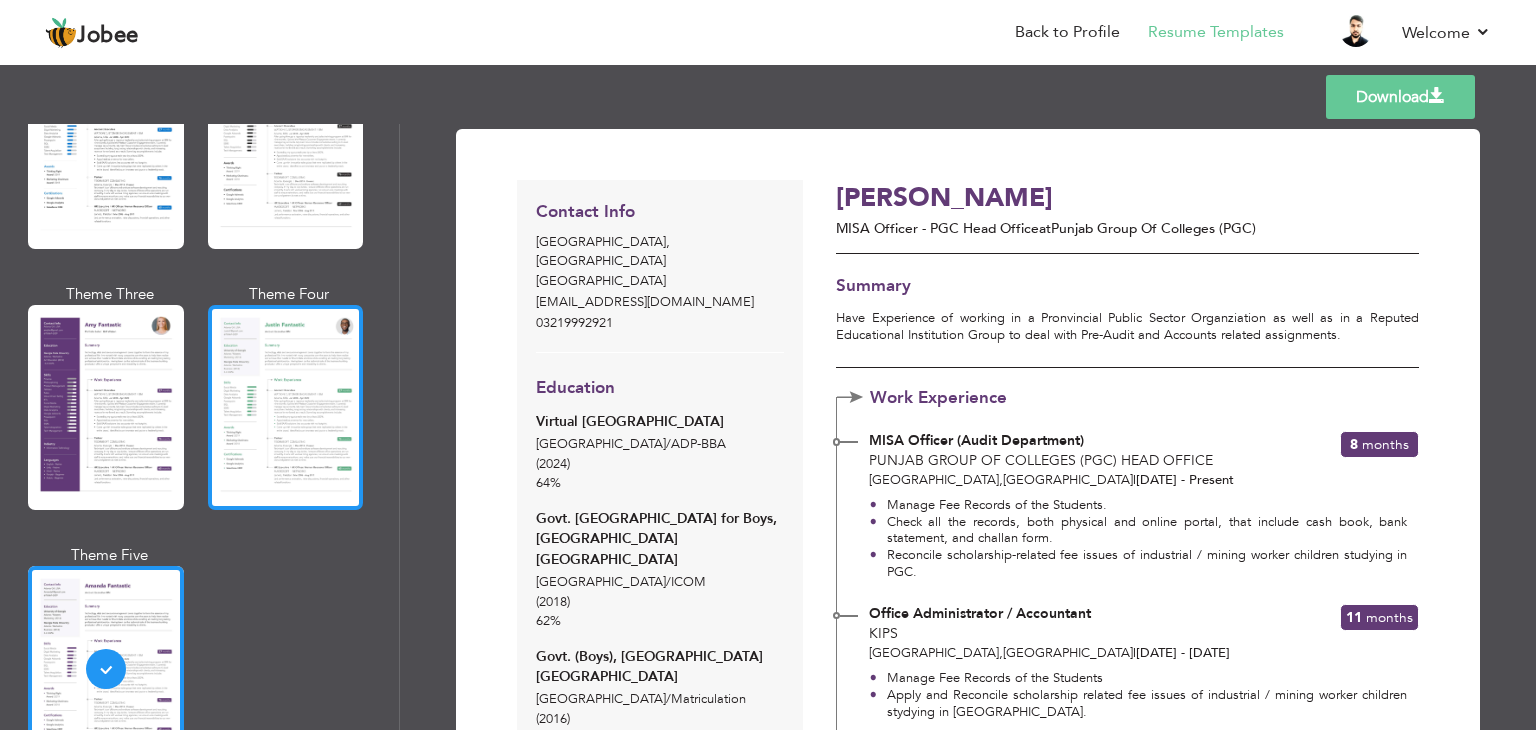 click at bounding box center (286, 407) 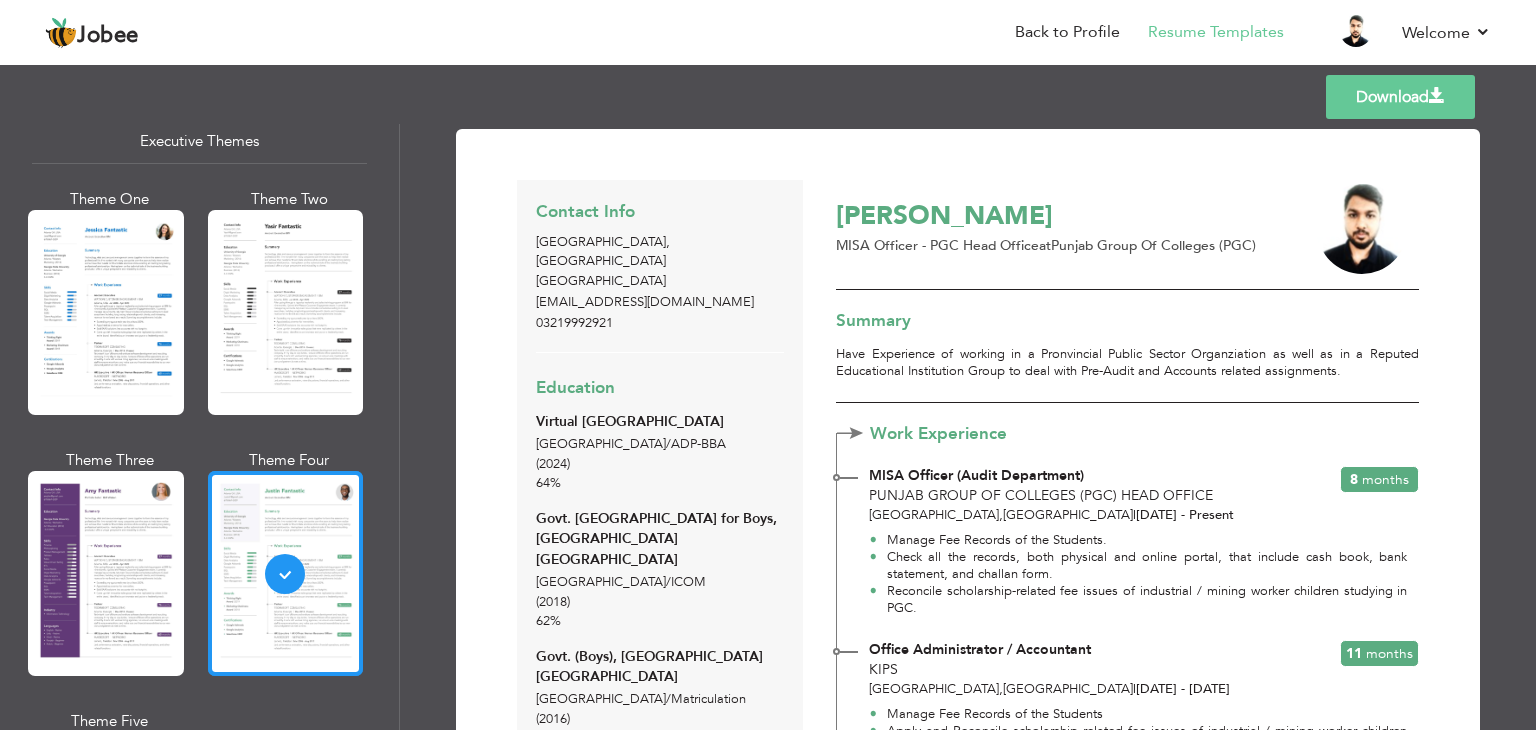 scroll, scrollTop: 1519, scrollLeft: 0, axis: vertical 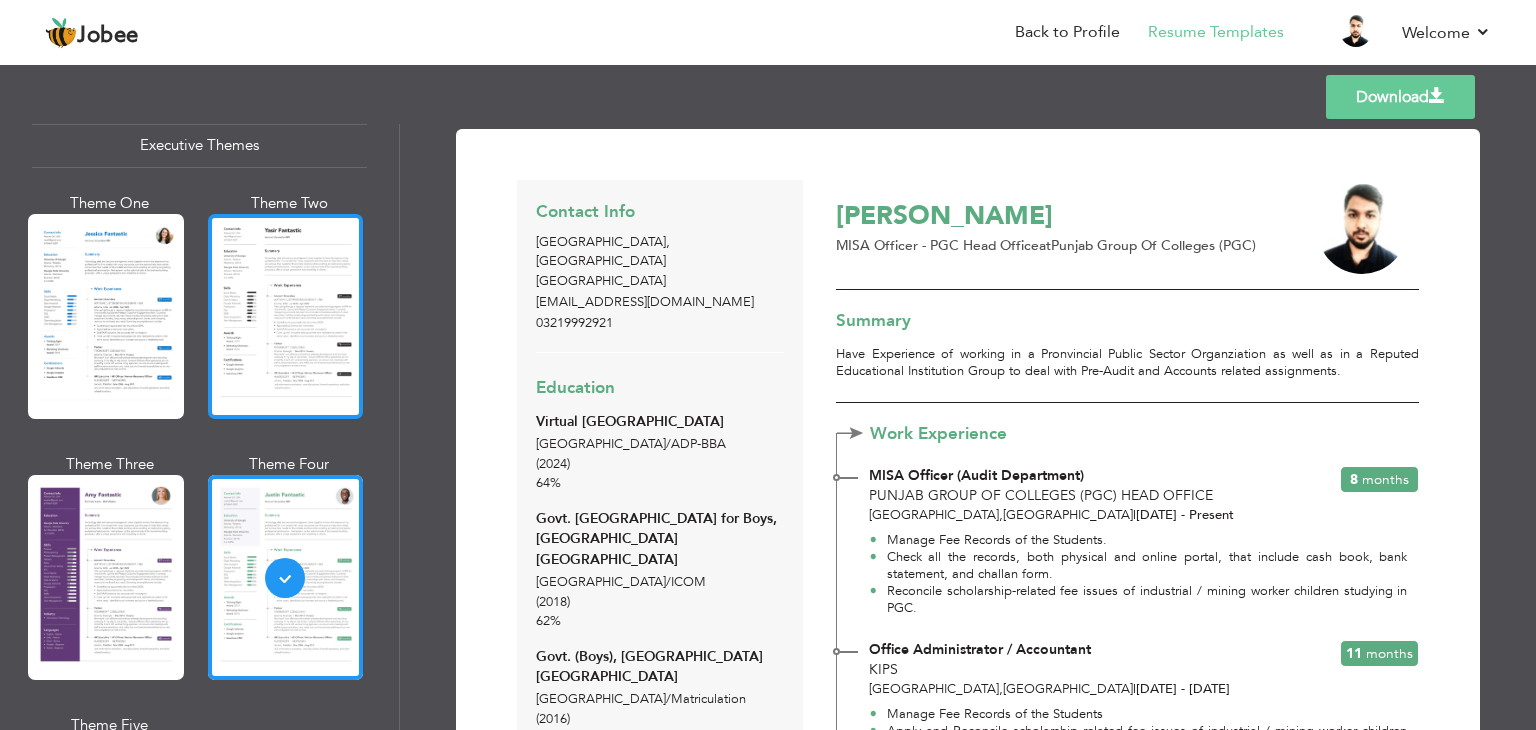 click at bounding box center [286, 316] 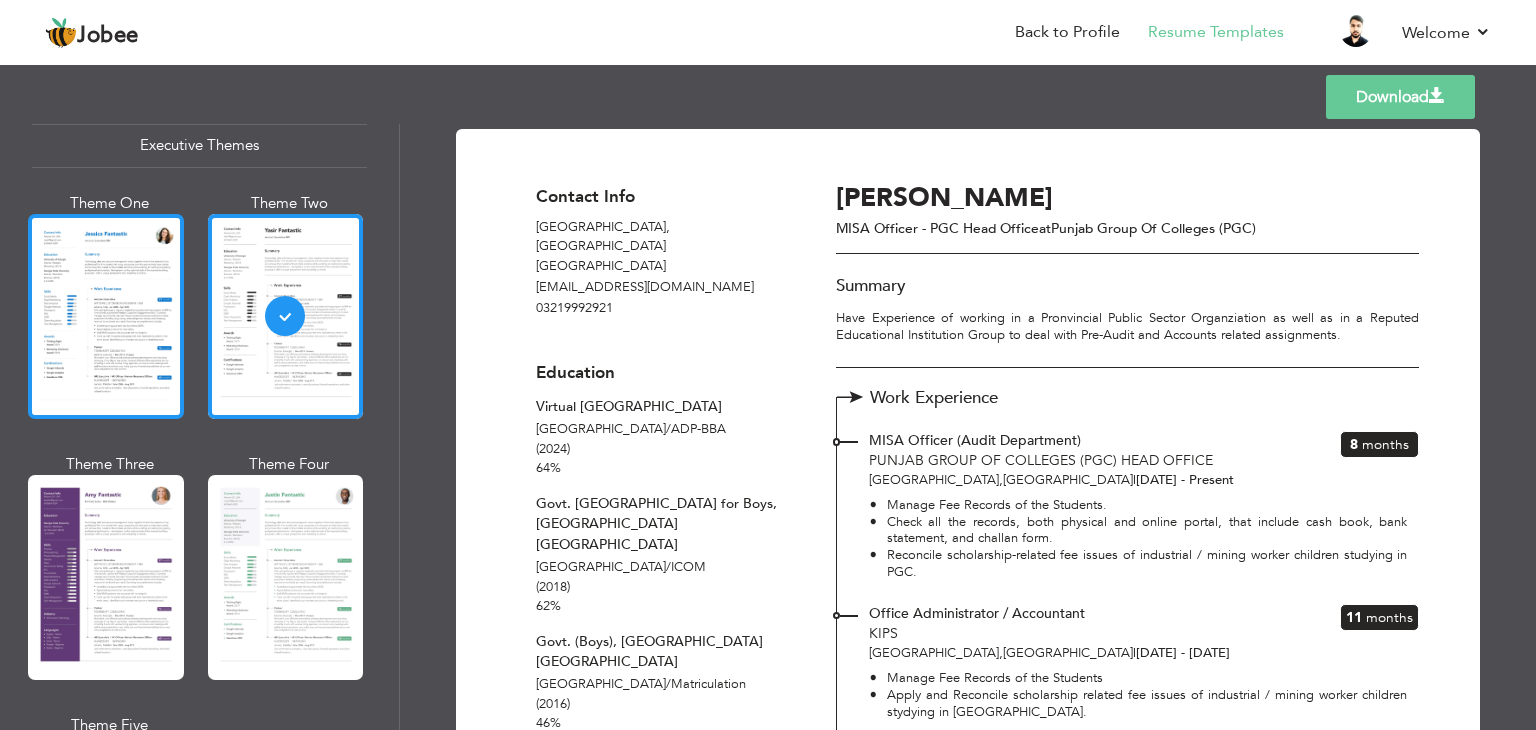 click at bounding box center (106, 316) 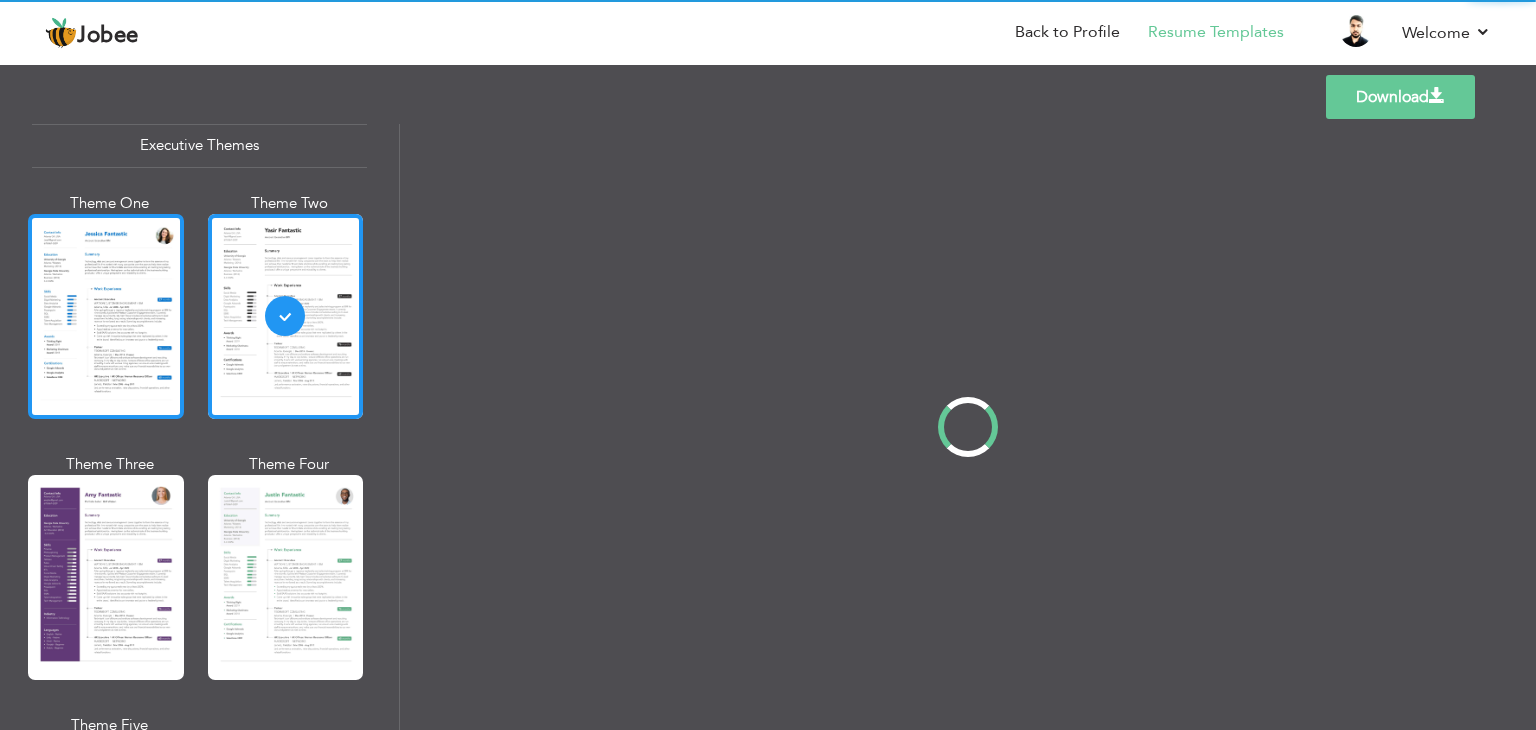scroll, scrollTop: 1516, scrollLeft: 0, axis: vertical 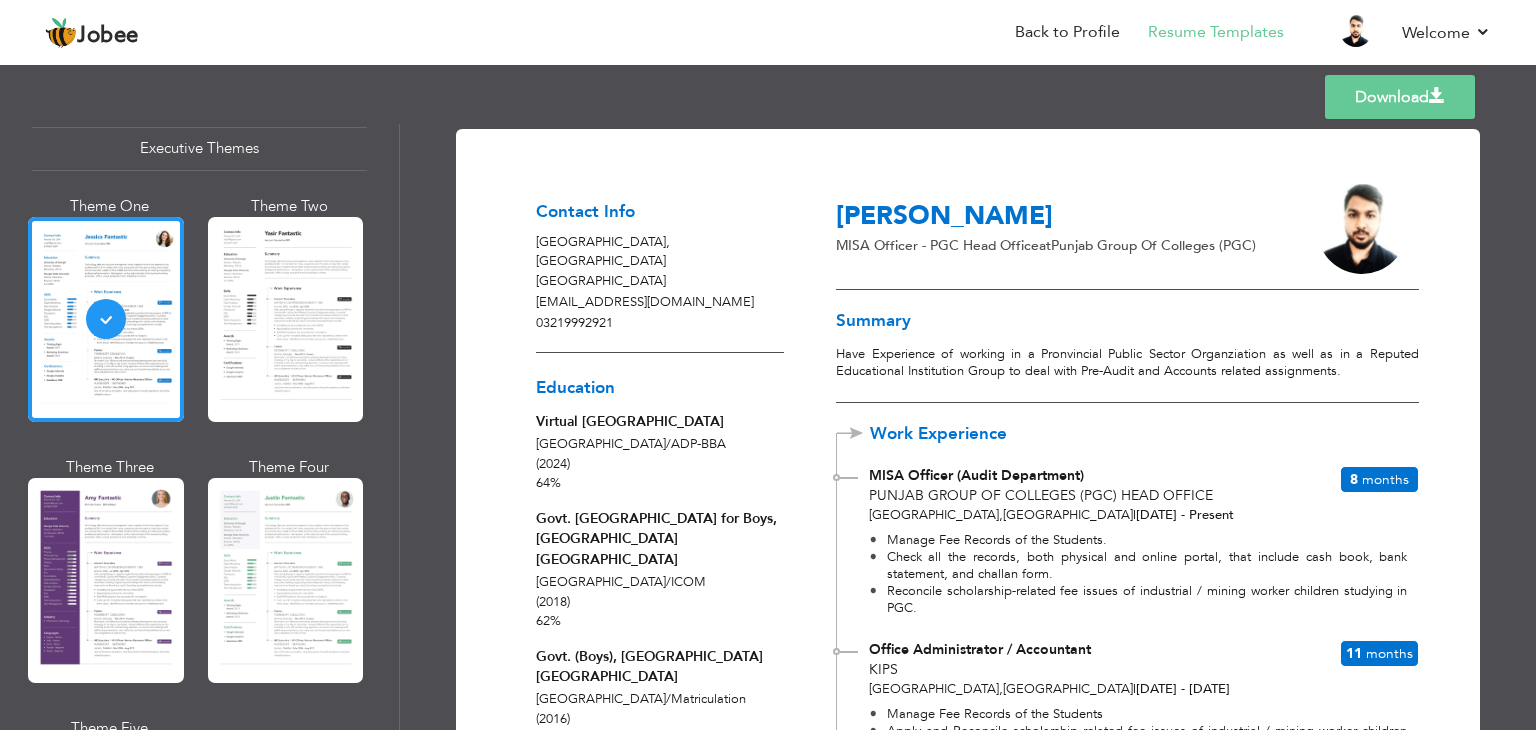 click on "Download" at bounding box center (1400, 97) 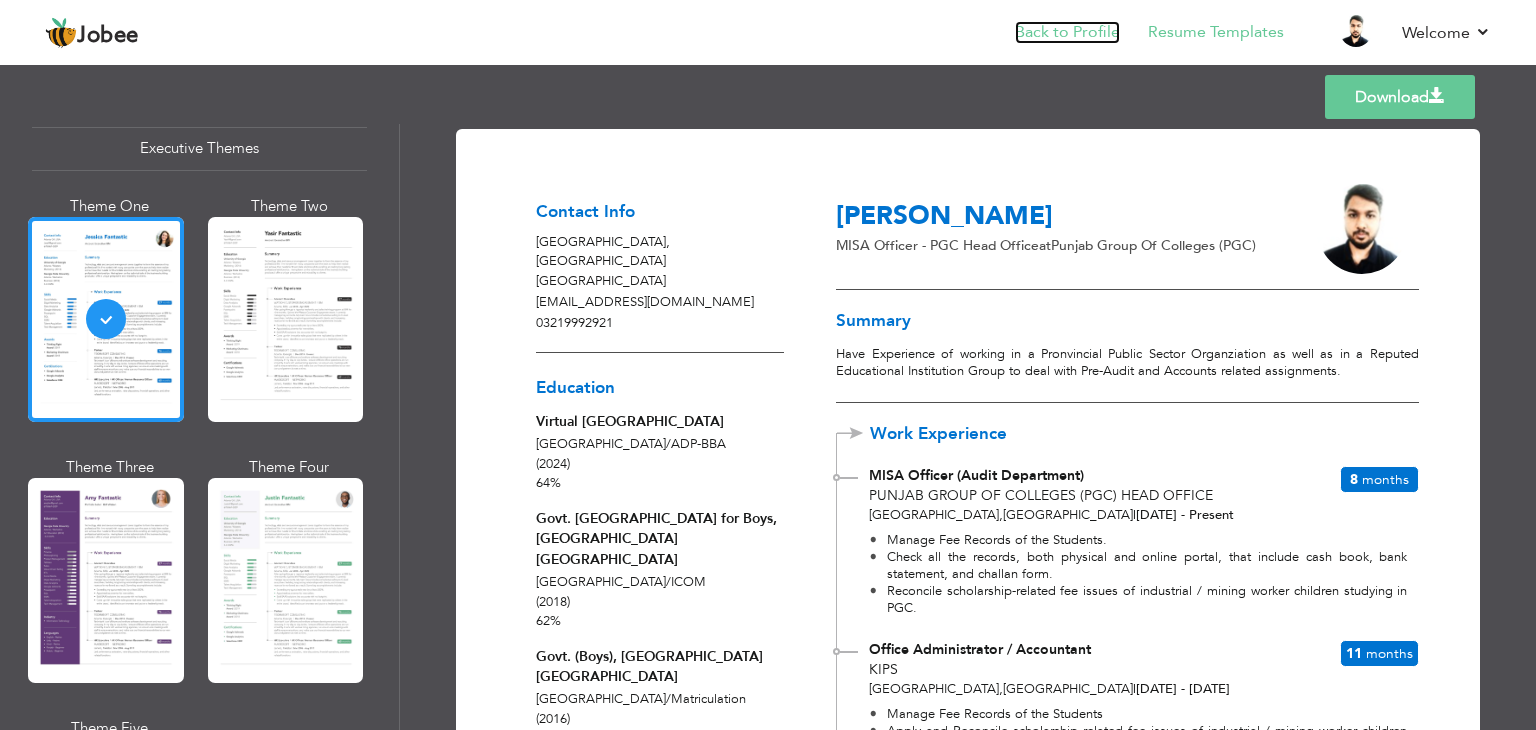 click on "Back to Profile" at bounding box center (1067, 32) 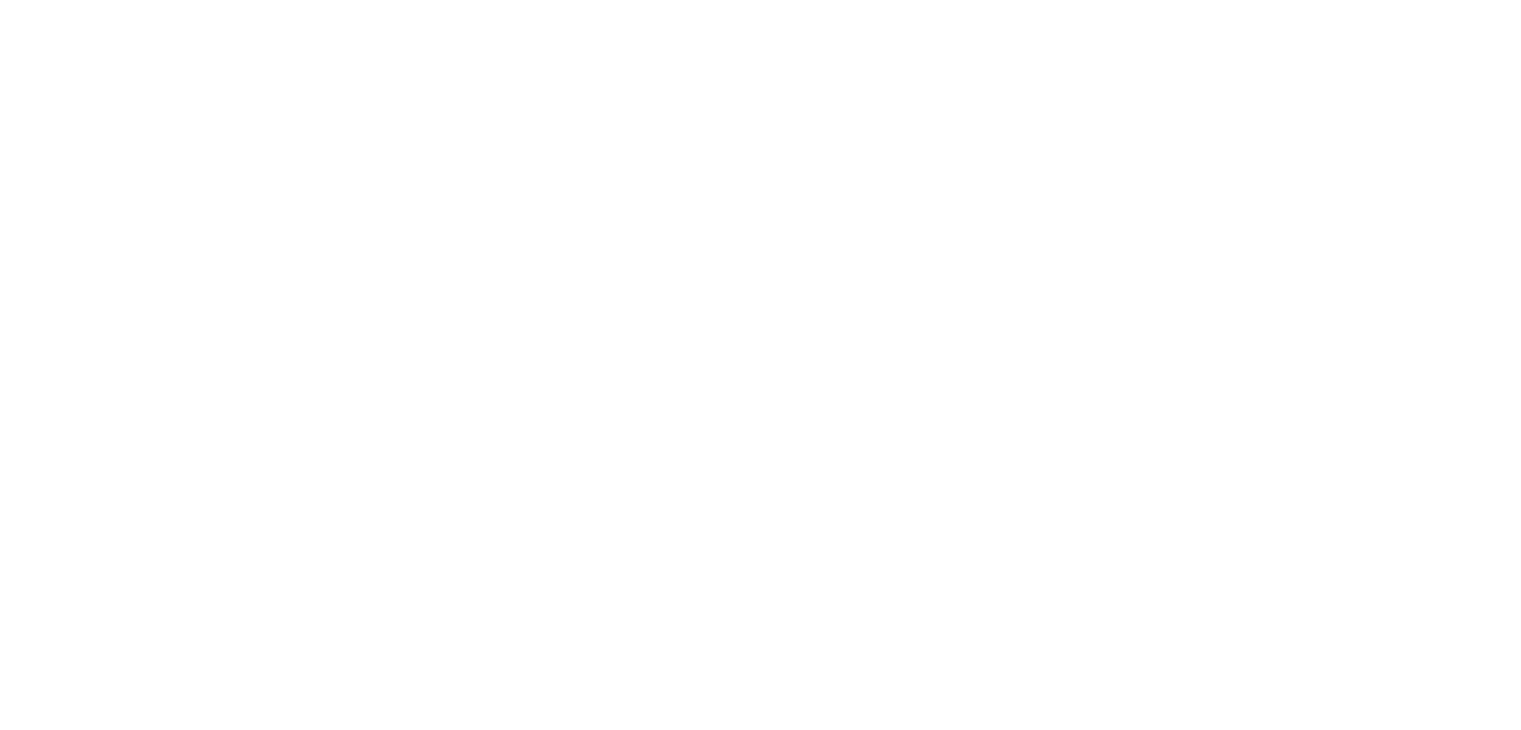 scroll, scrollTop: 0, scrollLeft: 0, axis: both 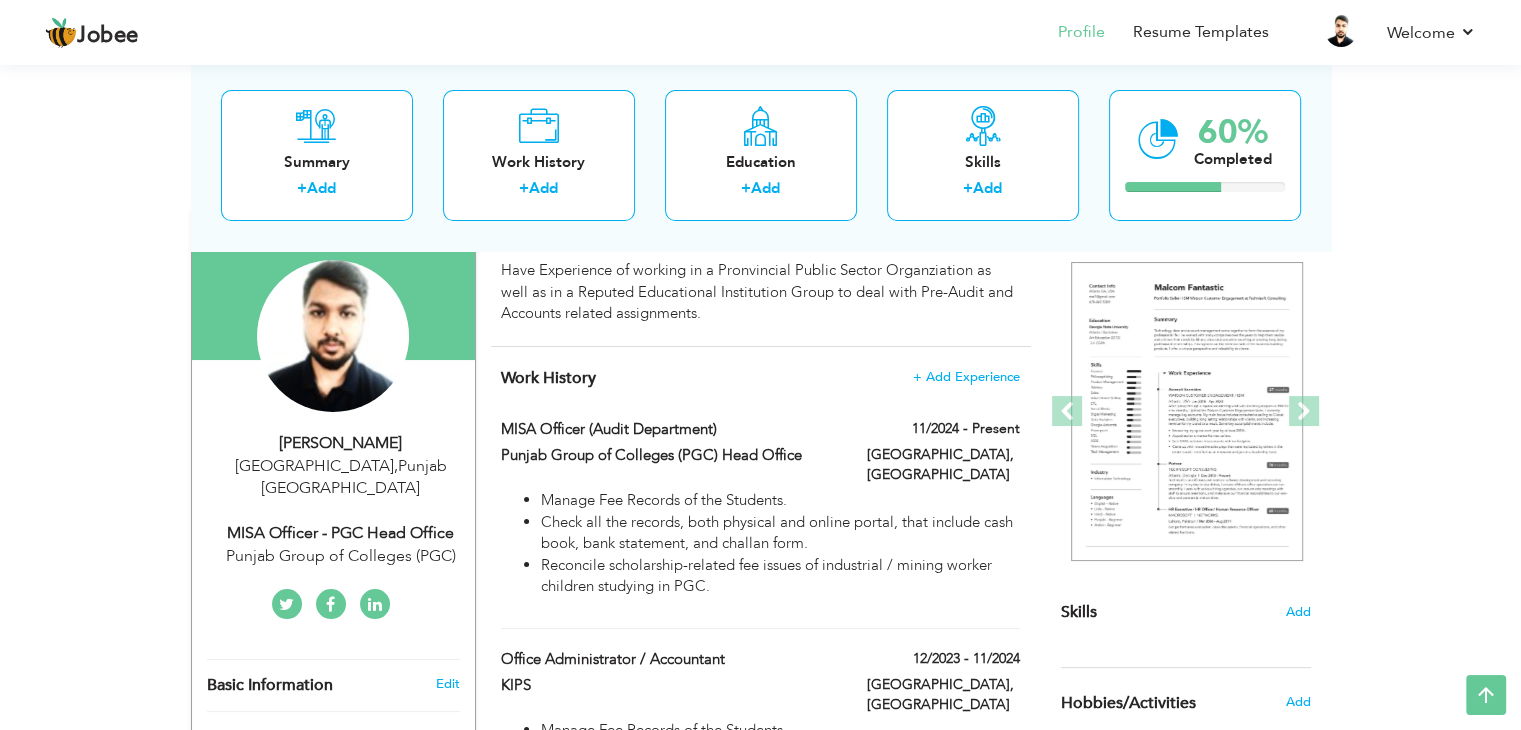 click on "Punjab Group of Colleges (PGC)" at bounding box center [341, 556] 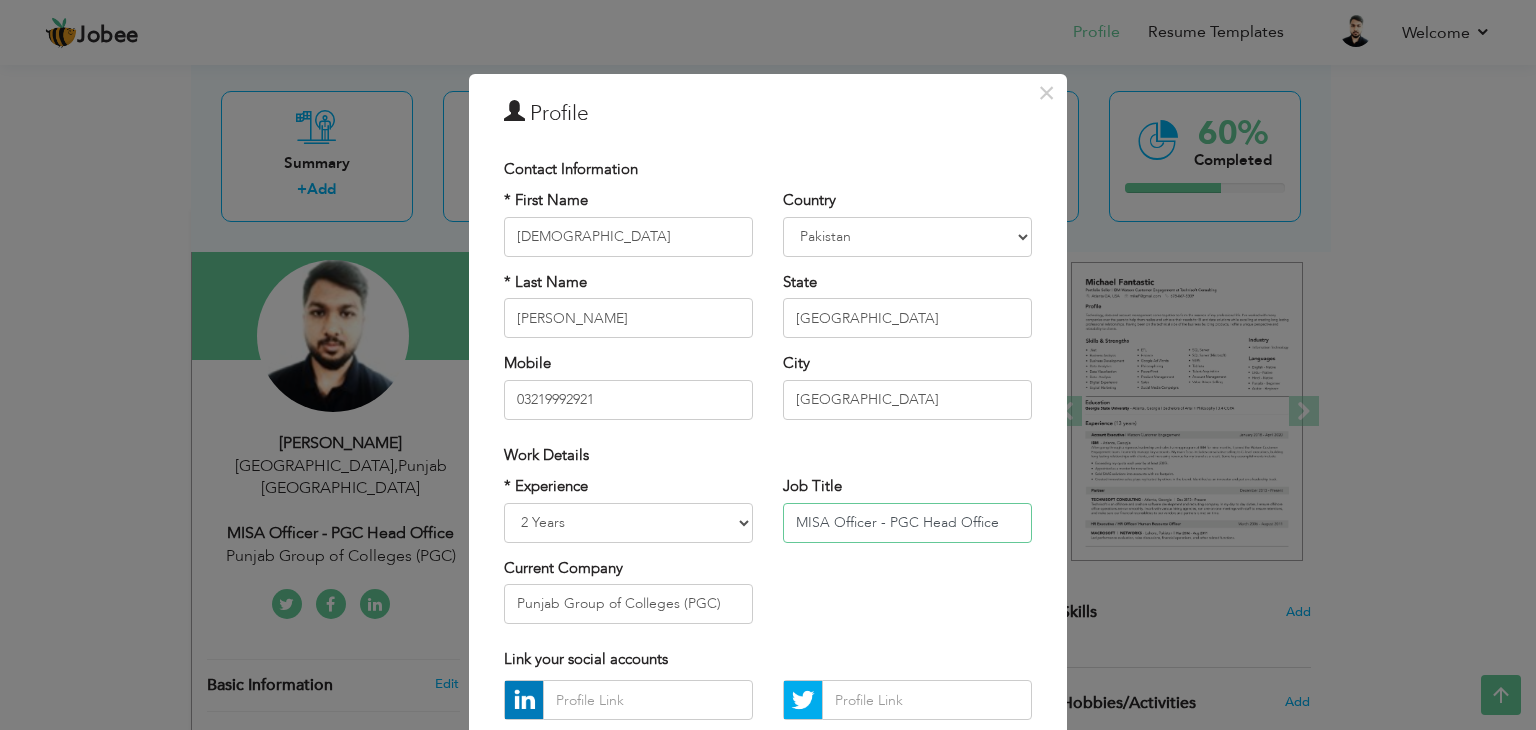 click on "MISA Officer - PGC Head Office" at bounding box center [907, 523] 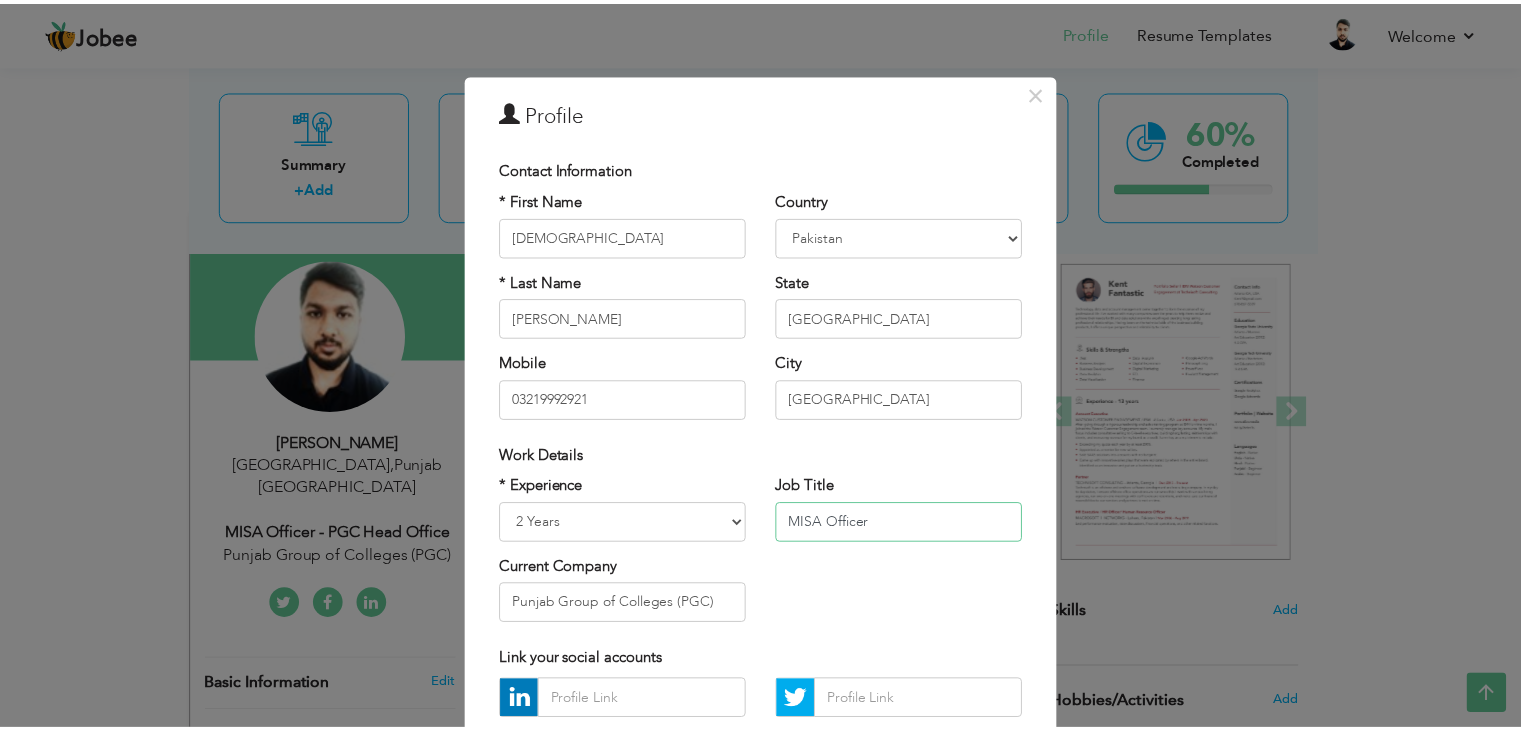 scroll, scrollTop: 181, scrollLeft: 0, axis: vertical 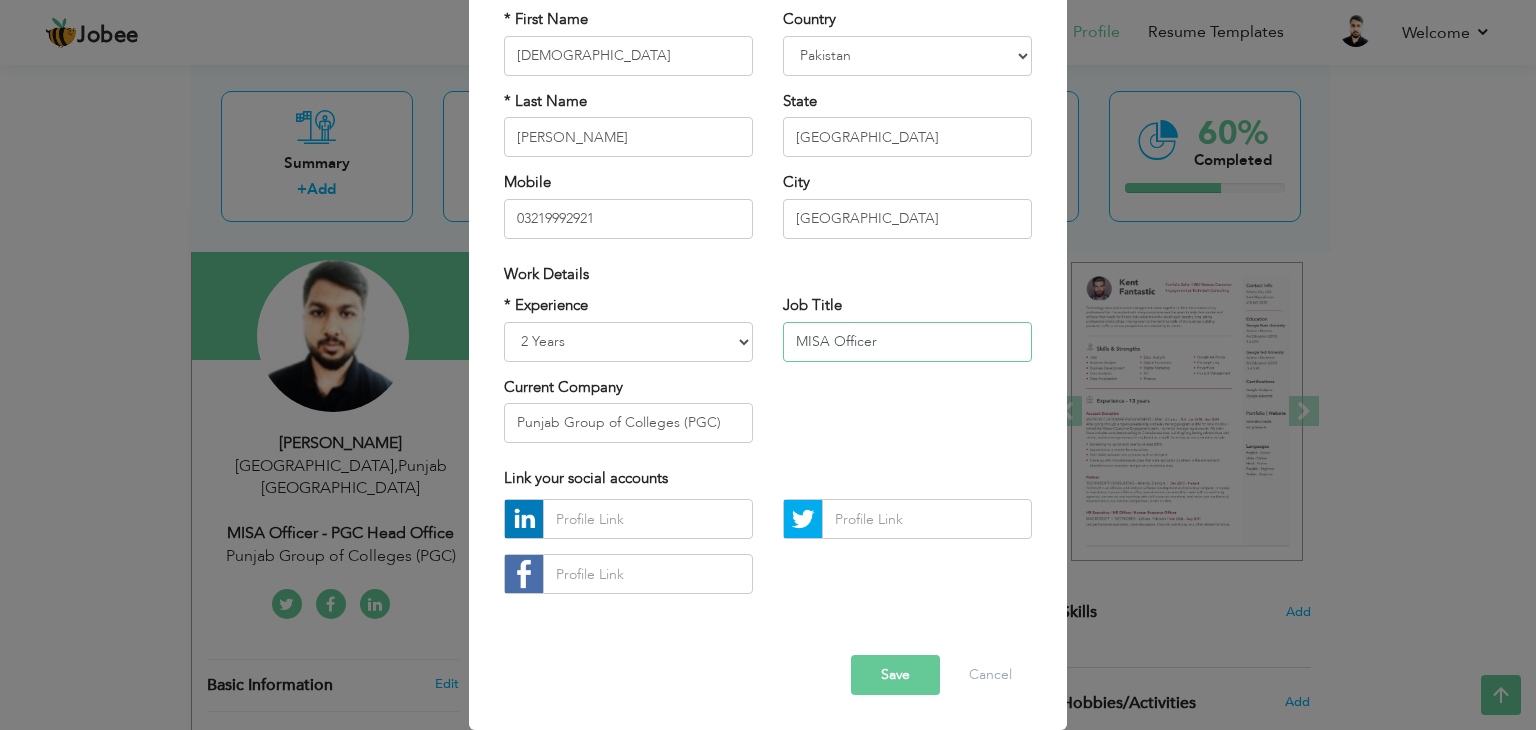 type on "MISA Officer" 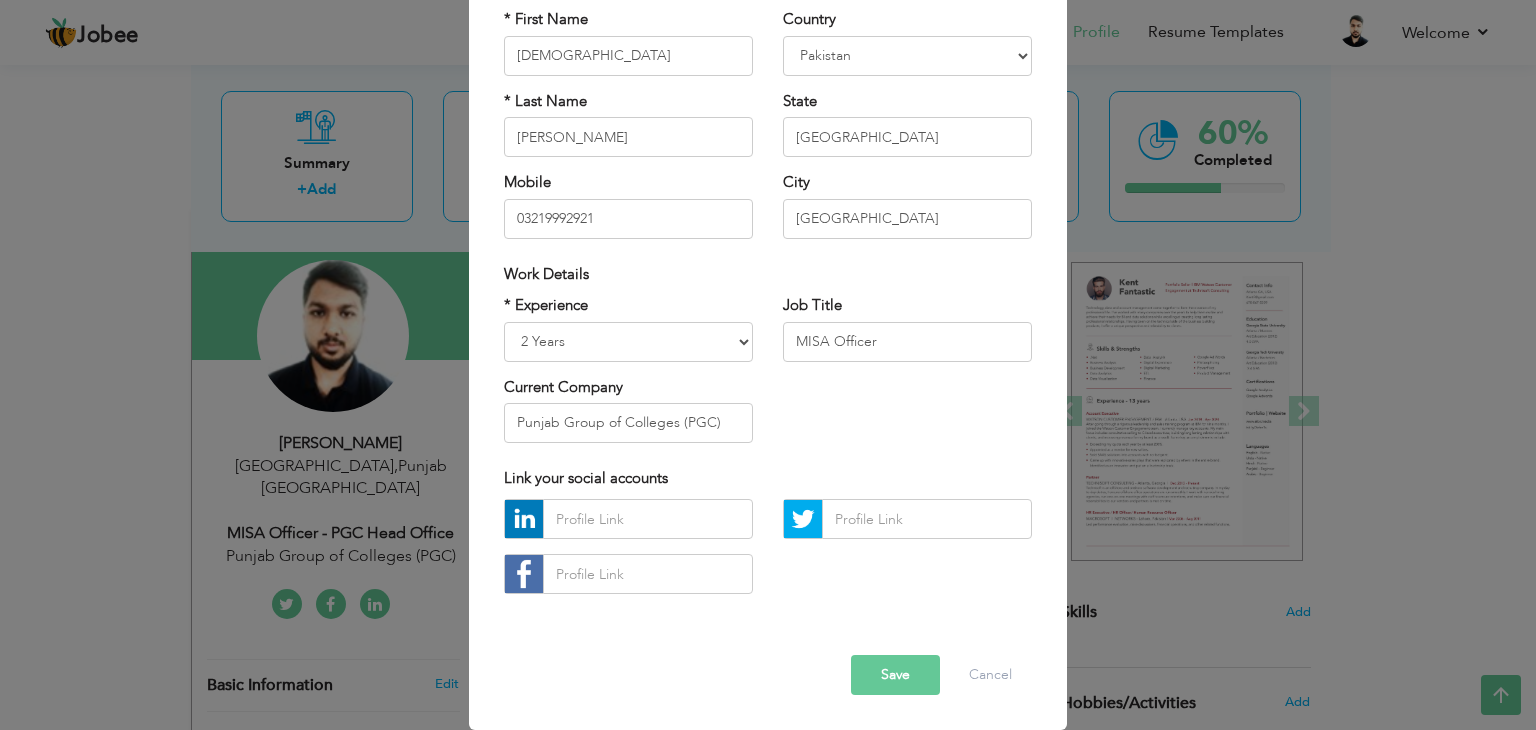 click on "Save" at bounding box center (895, 675) 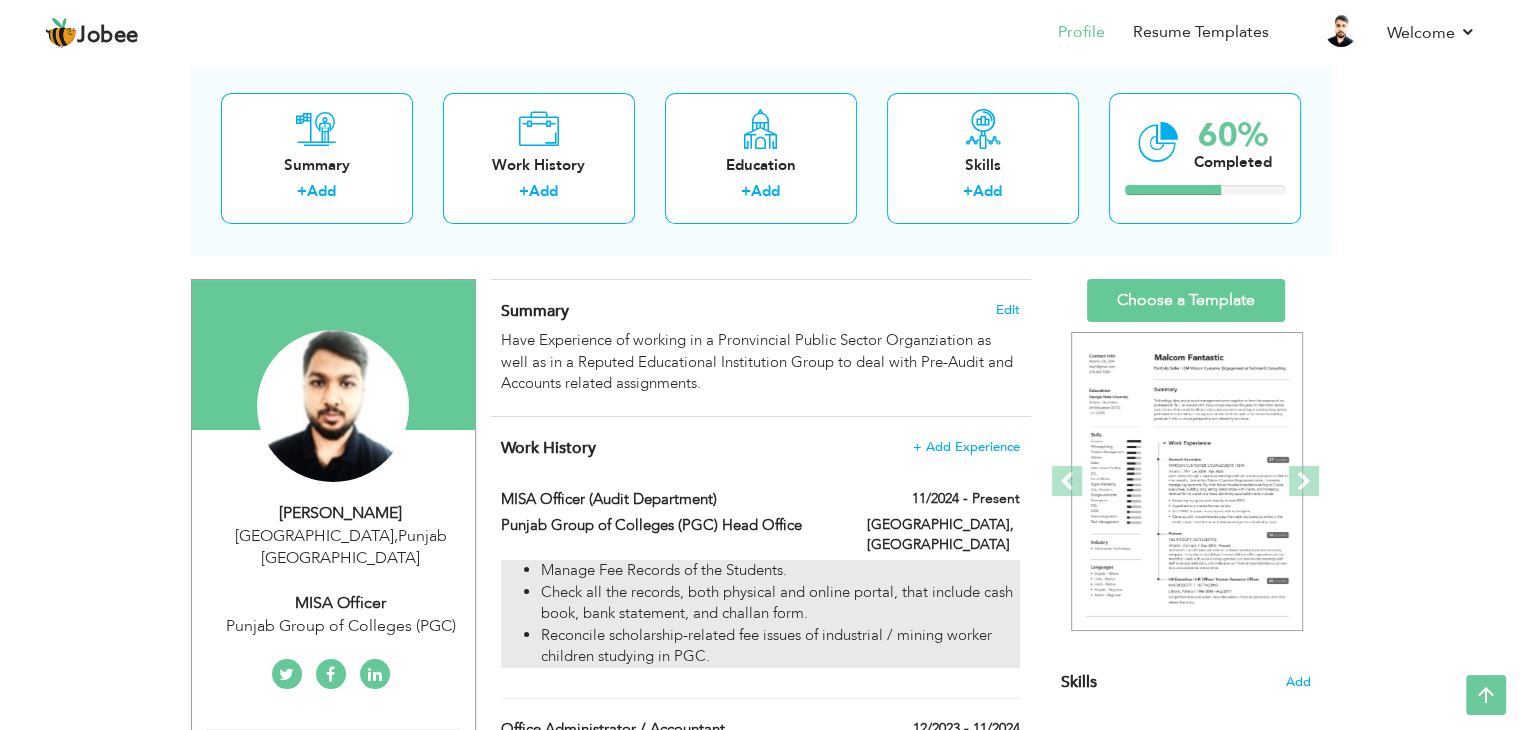 scroll, scrollTop: 0, scrollLeft: 0, axis: both 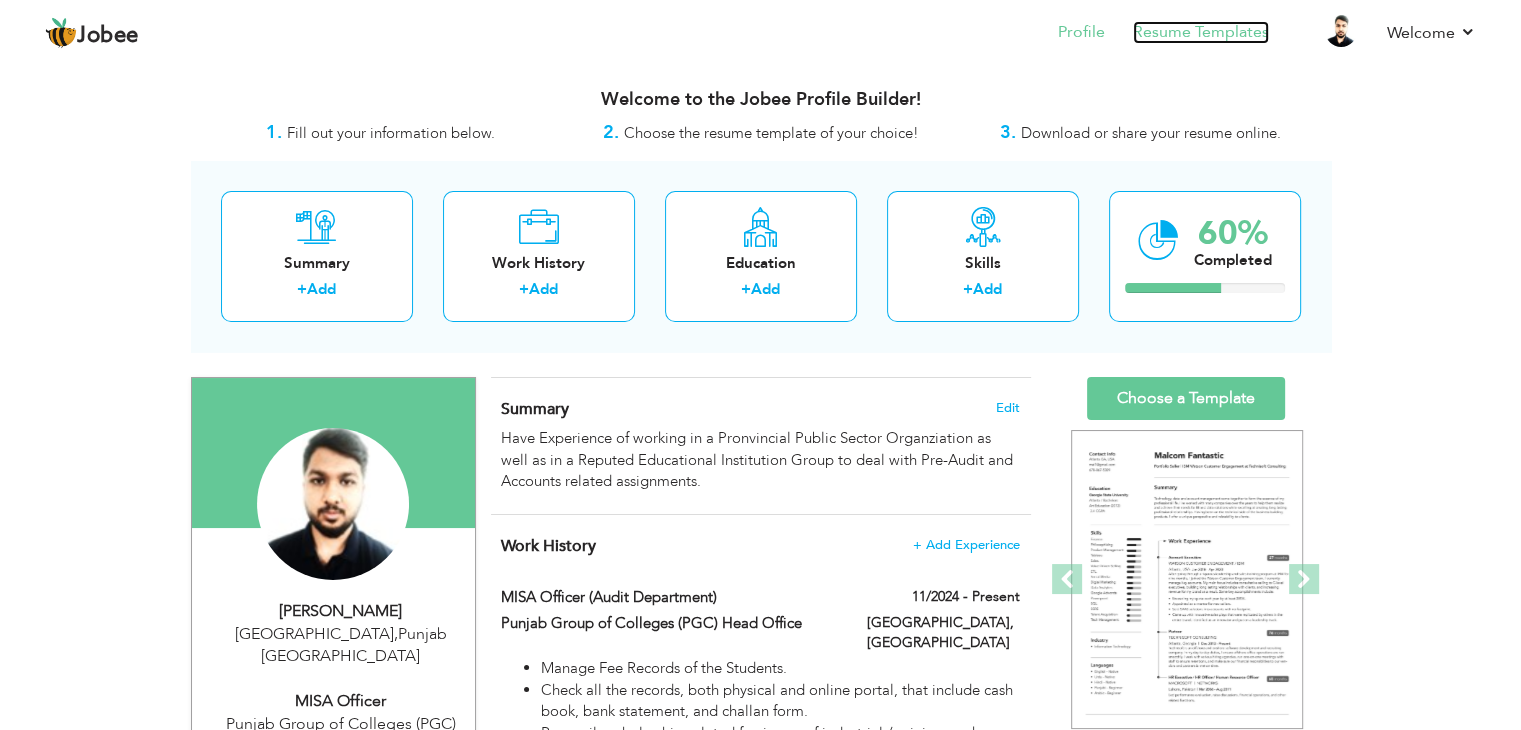 click on "Resume Templates" at bounding box center (1201, 32) 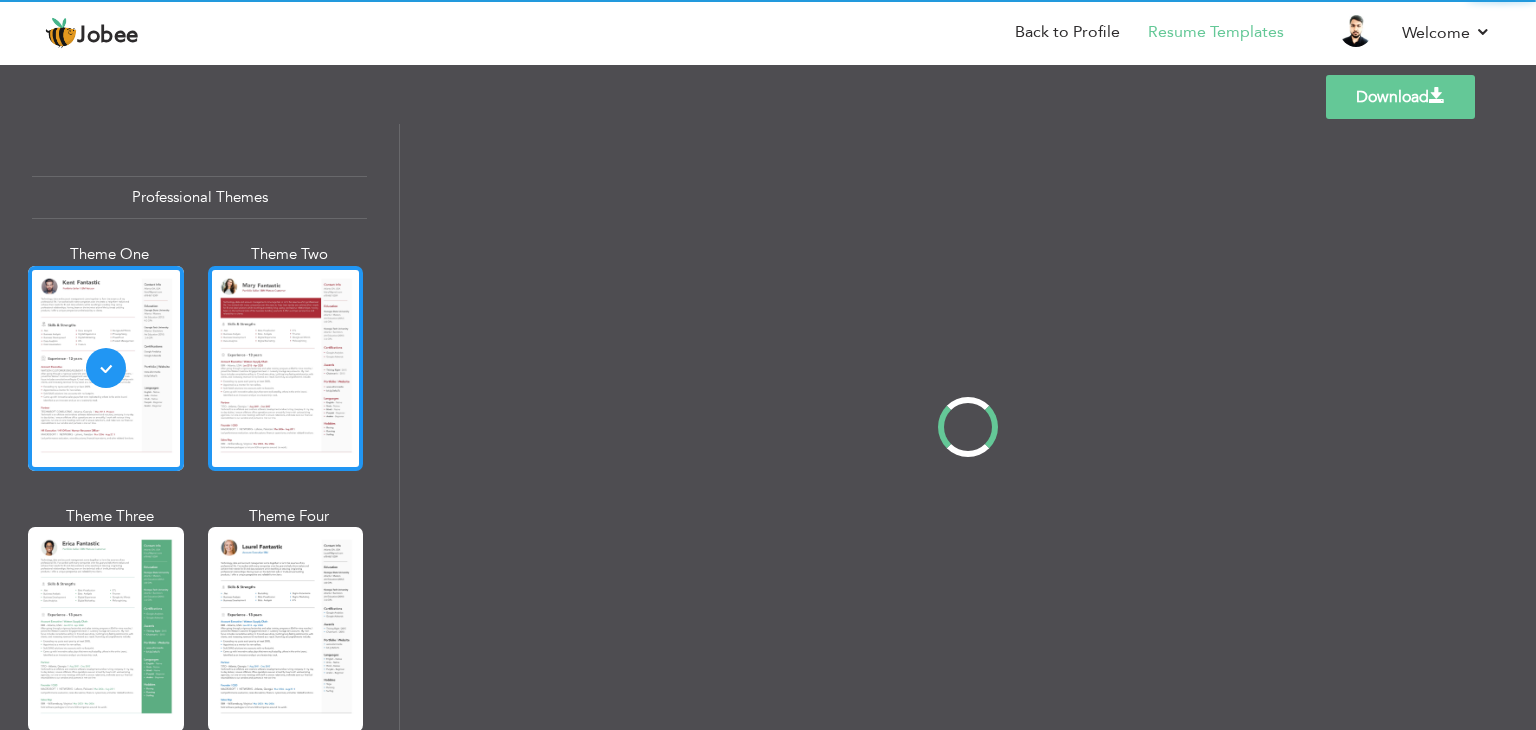 scroll, scrollTop: 0, scrollLeft: 0, axis: both 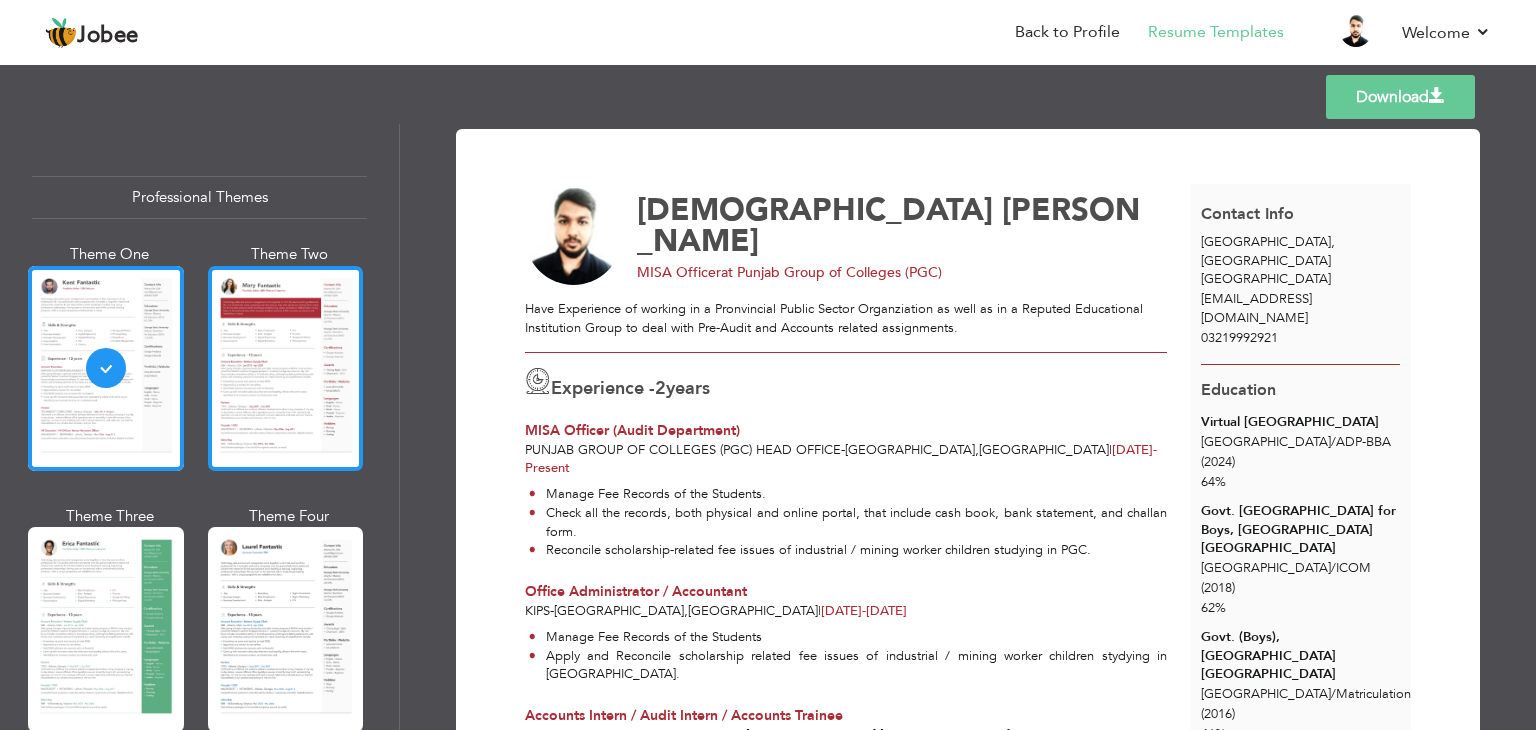 click at bounding box center [286, 368] 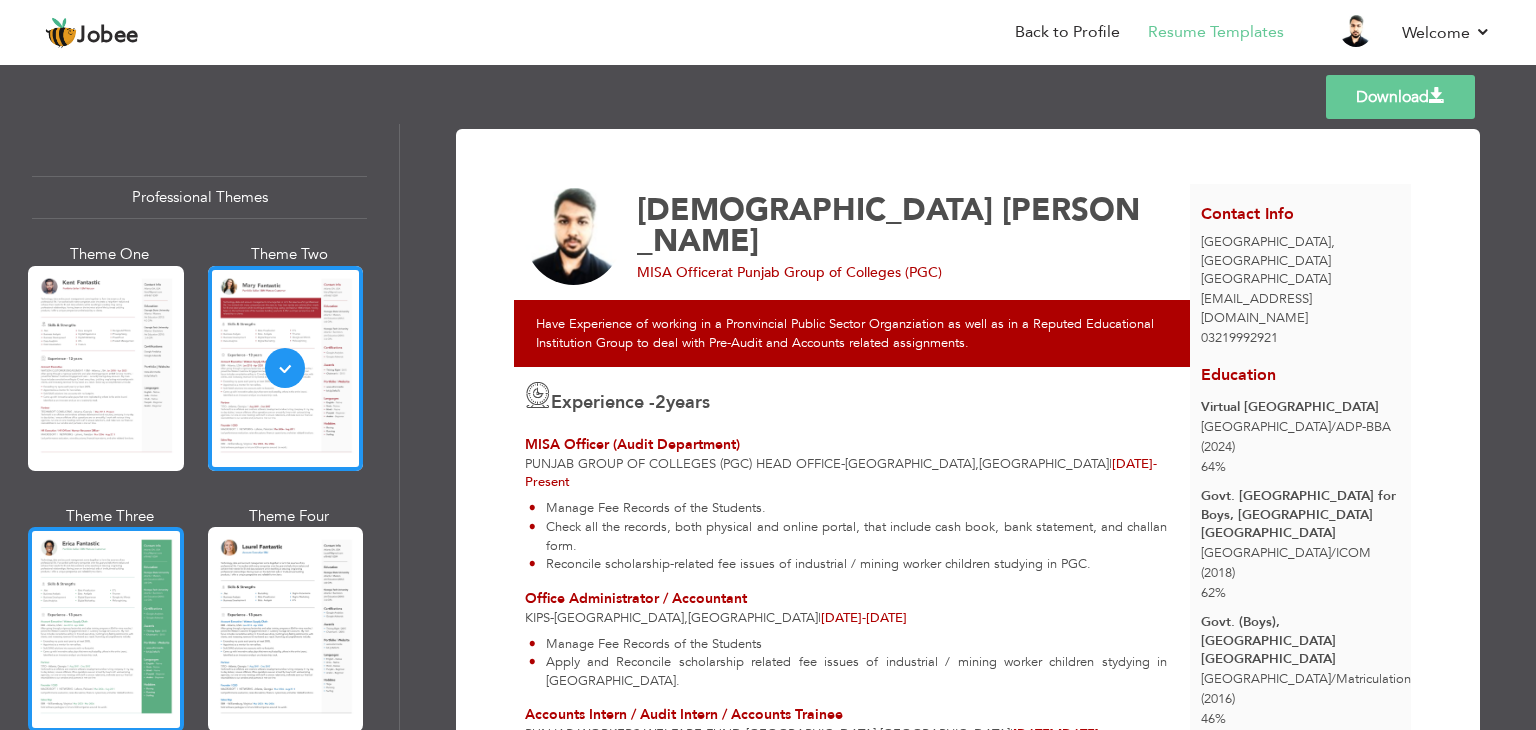 click at bounding box center (106, 629) 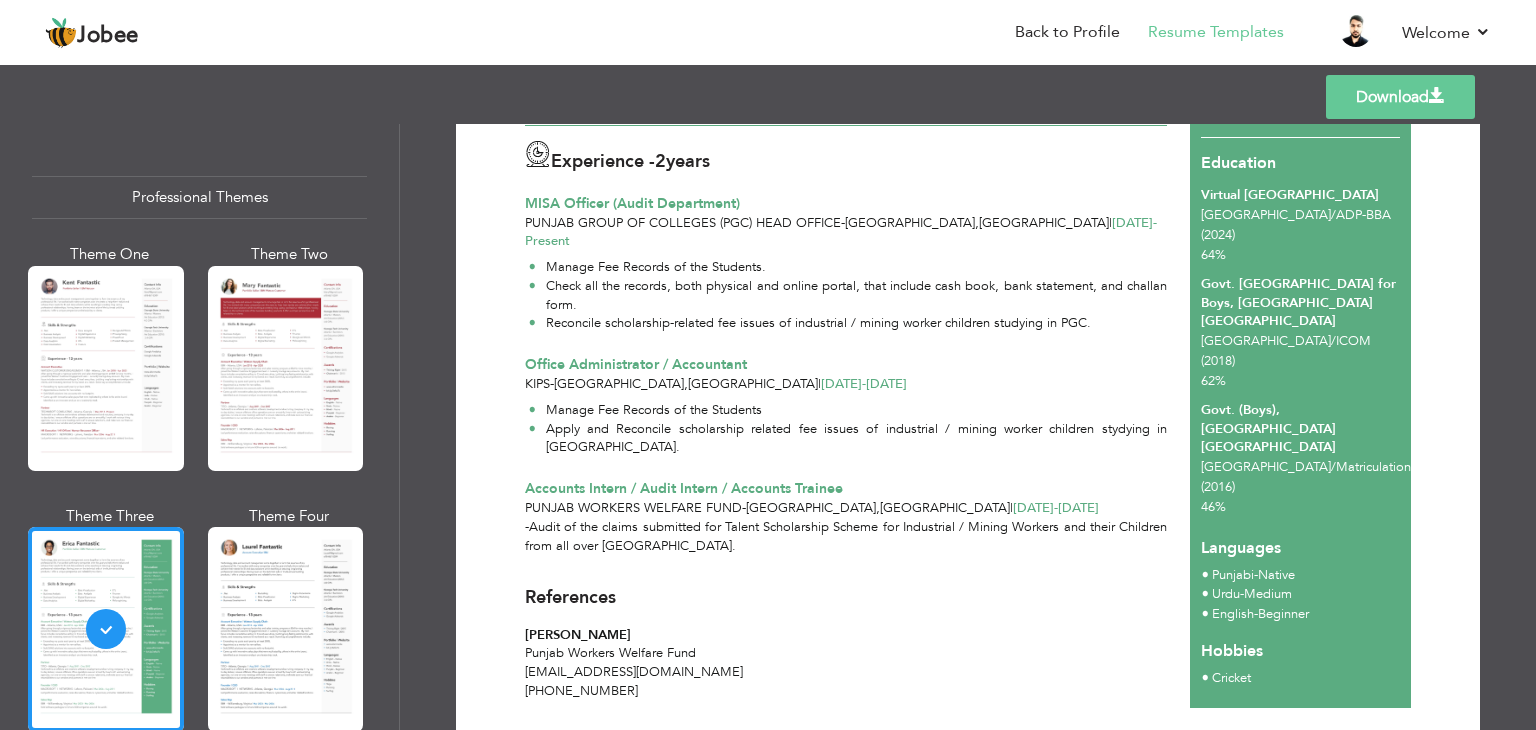 scroll, scrollTop: 263, scrollLeft: 0, axis: vertical 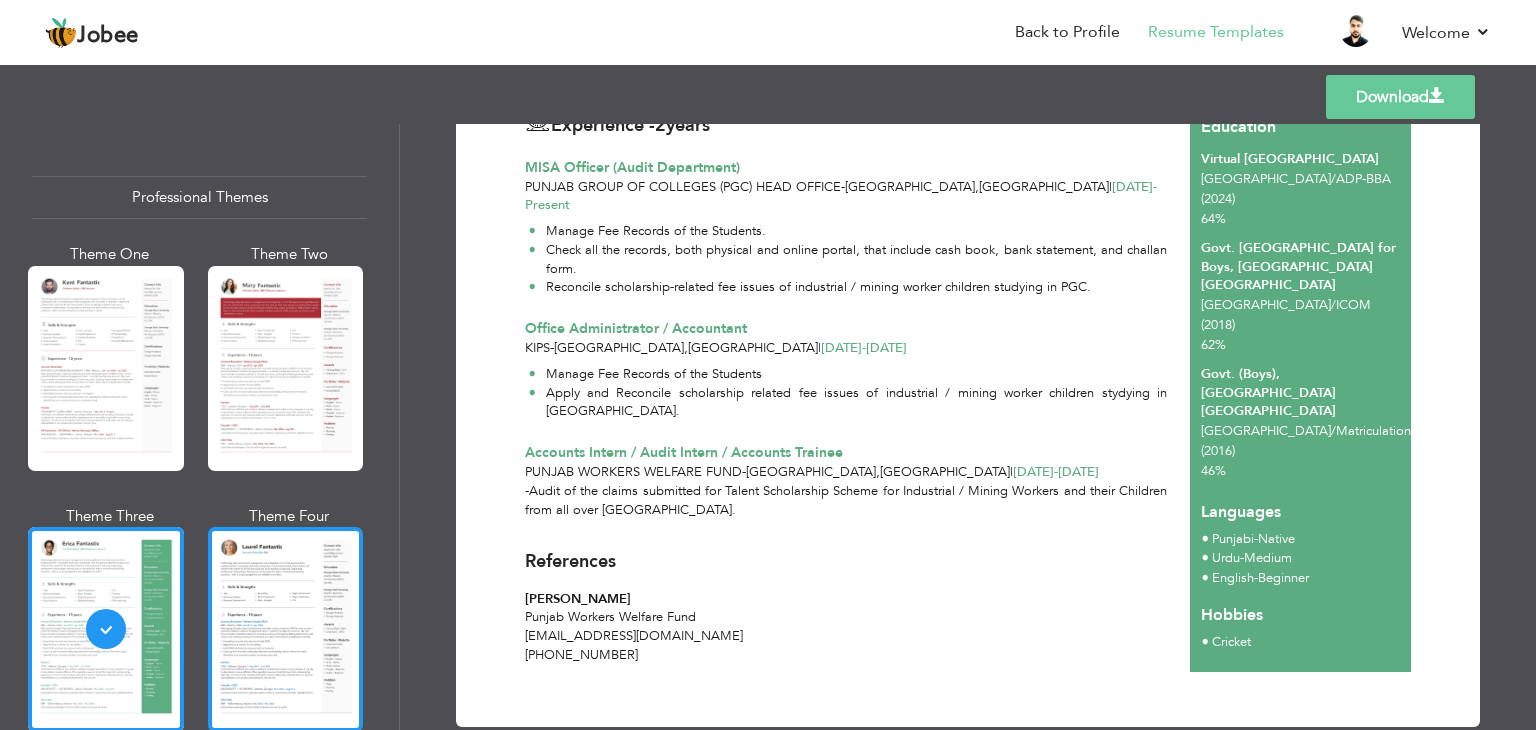 click at bounding box center (286, 629) 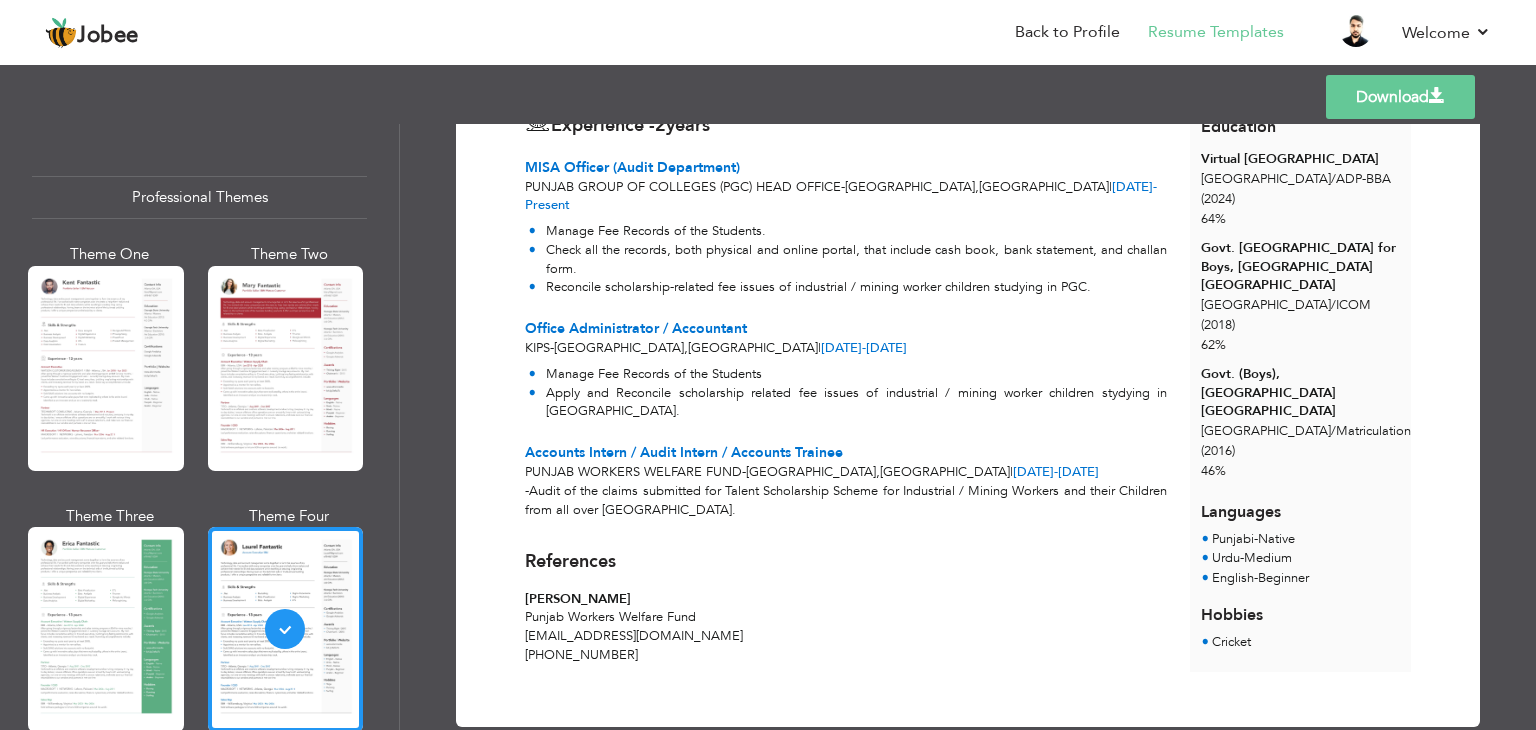 scroll, scrollTop: 0, scrollLeft: 0, axis: both 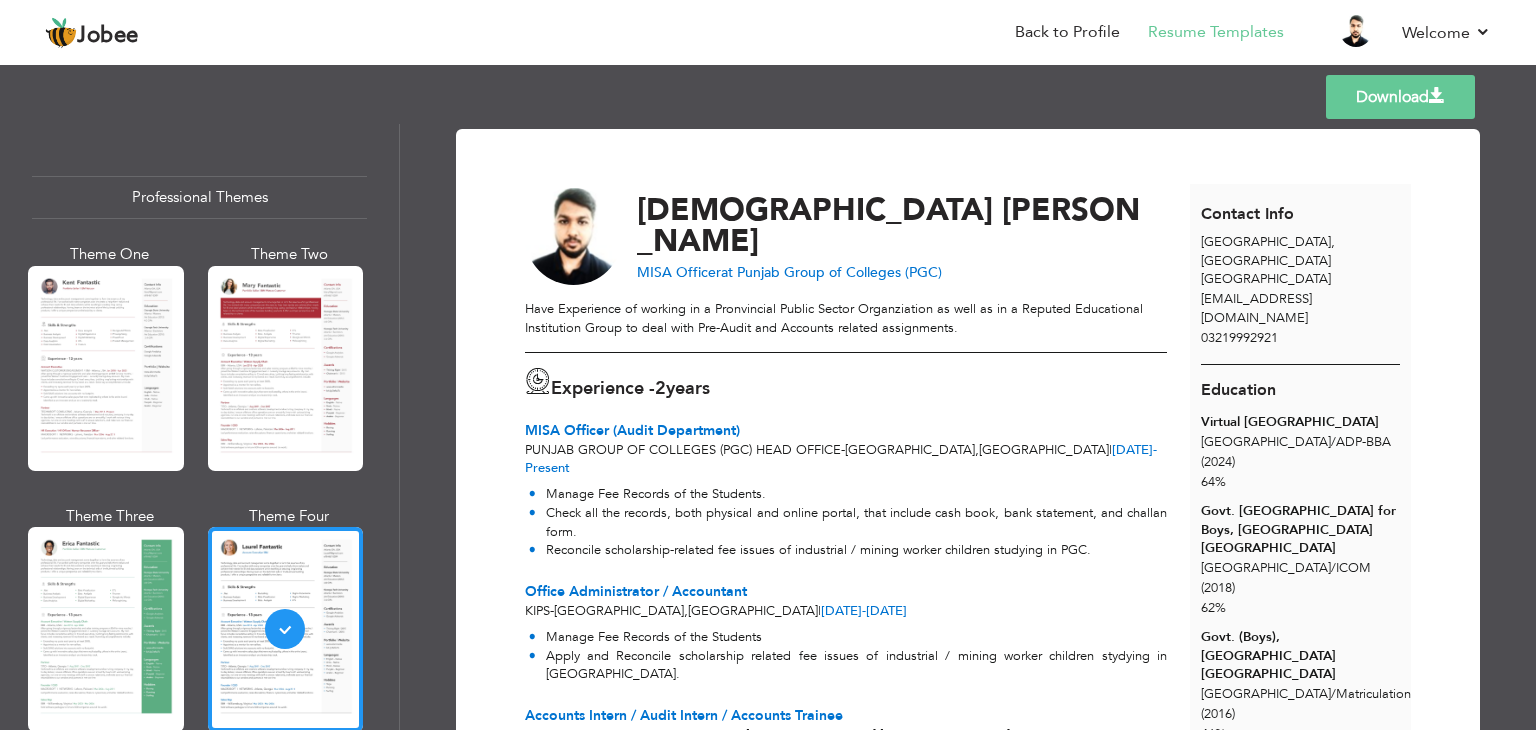 click on "Download" at bounding box center (1400, 97) 